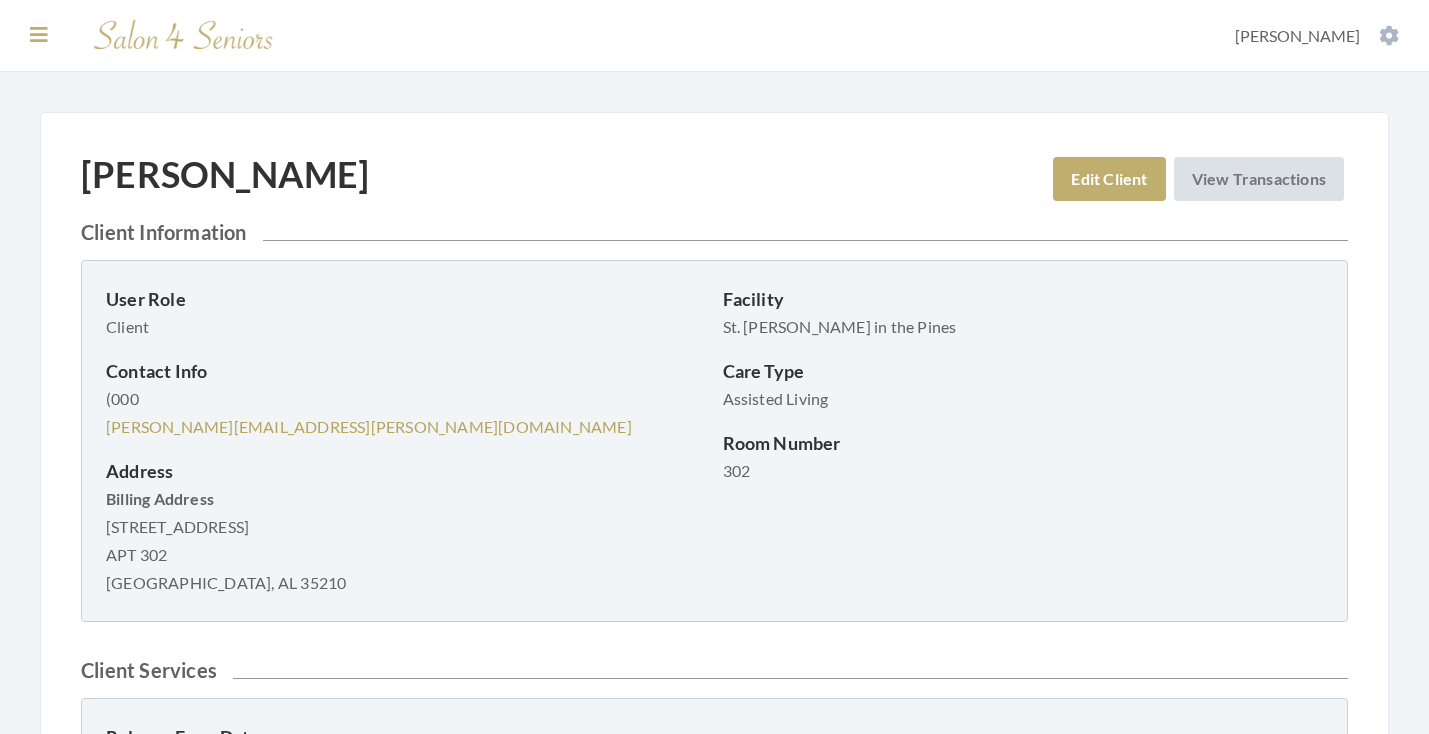 scroll, scrollTop: 0, scrollLeft: 0, axis: both 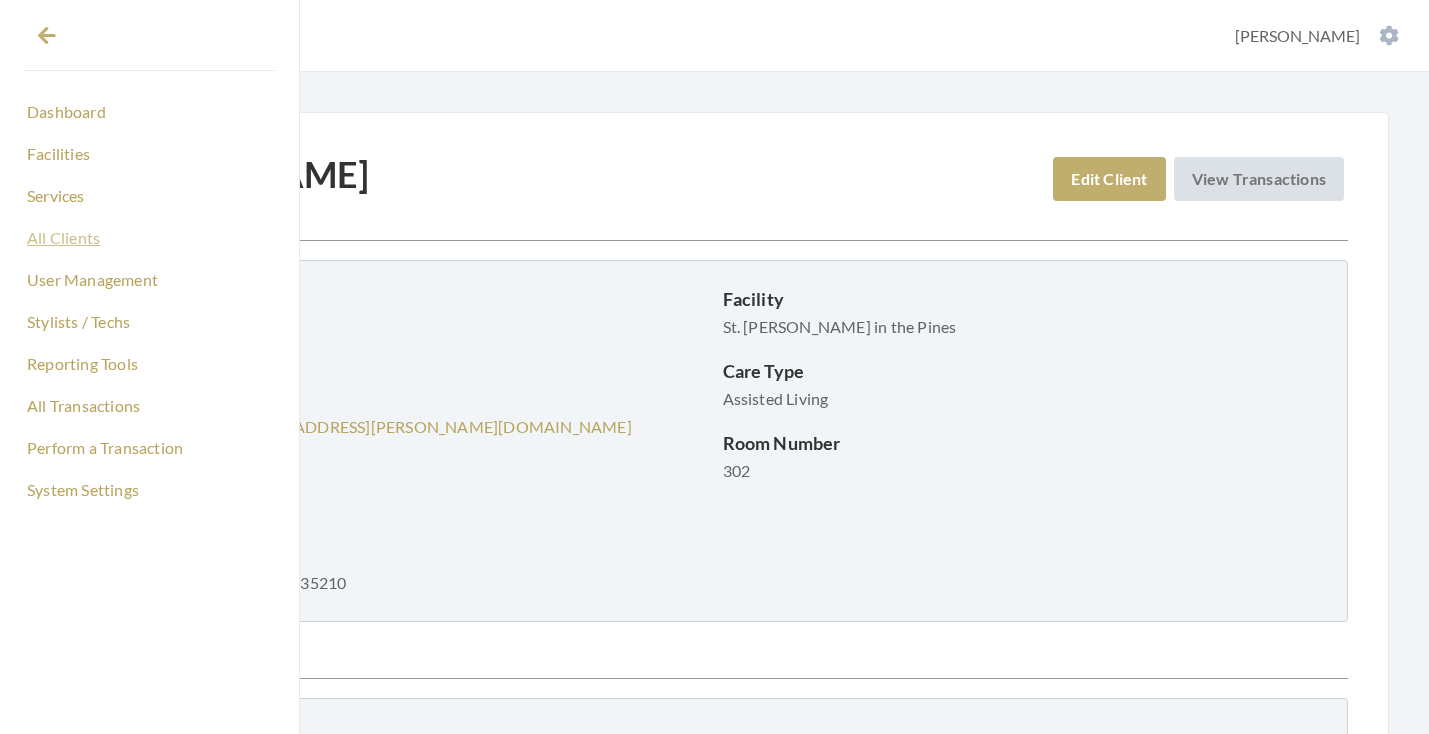 click on "All Clients" at bounding box center (149, 238) 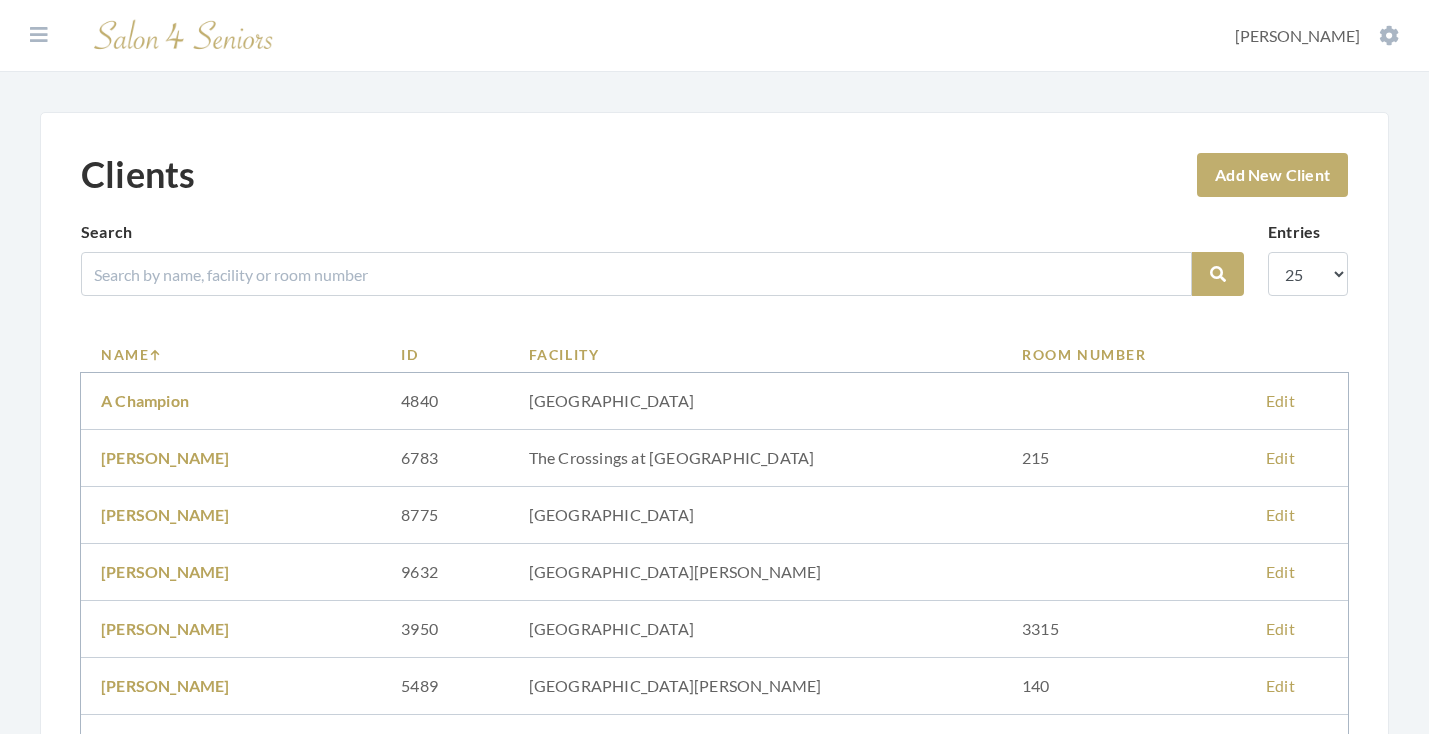 click at bounding box center (636, 274) 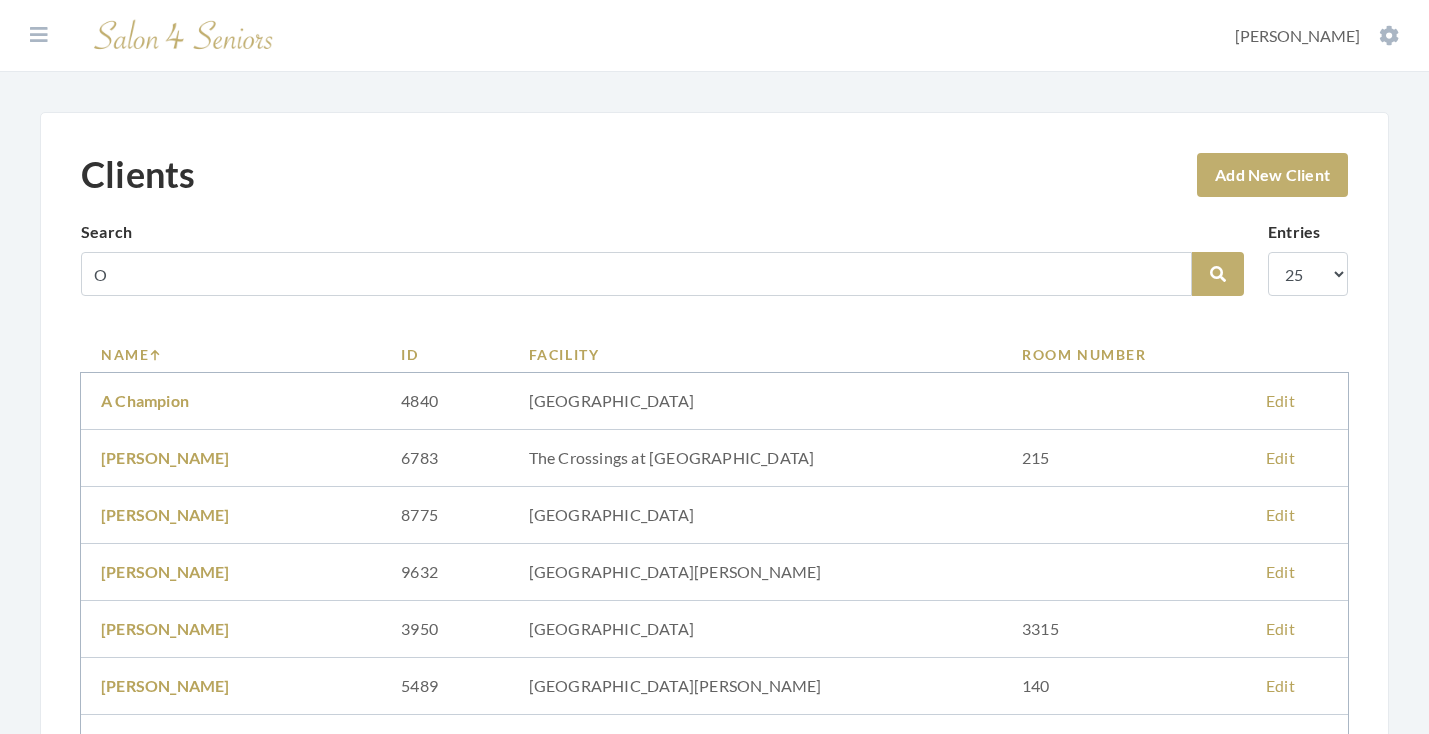 scroll, scrollTop: 0, scrollLeft: 0, axis: both 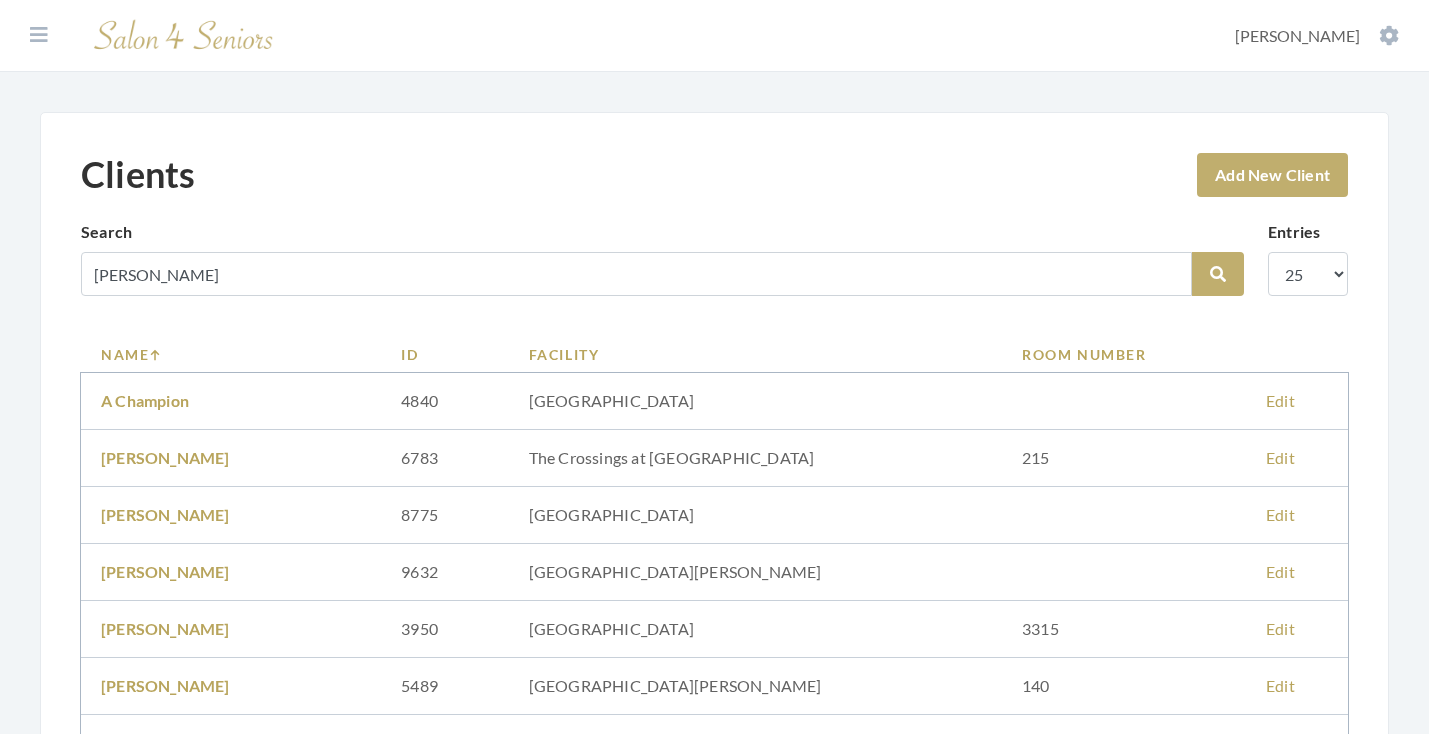 type on "[PERSON_NAME]" 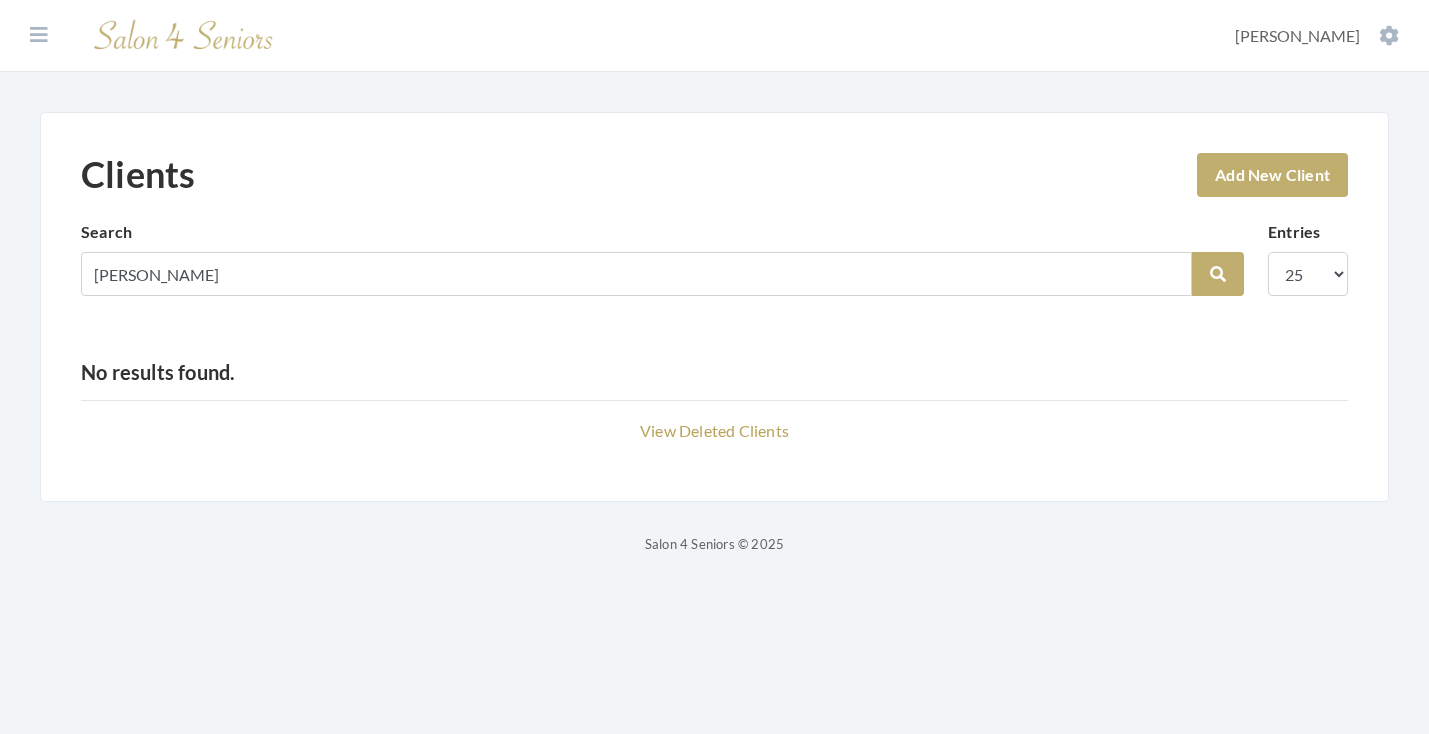 scroll, scrollTop: 0, scrollLeft: 0, axis: both 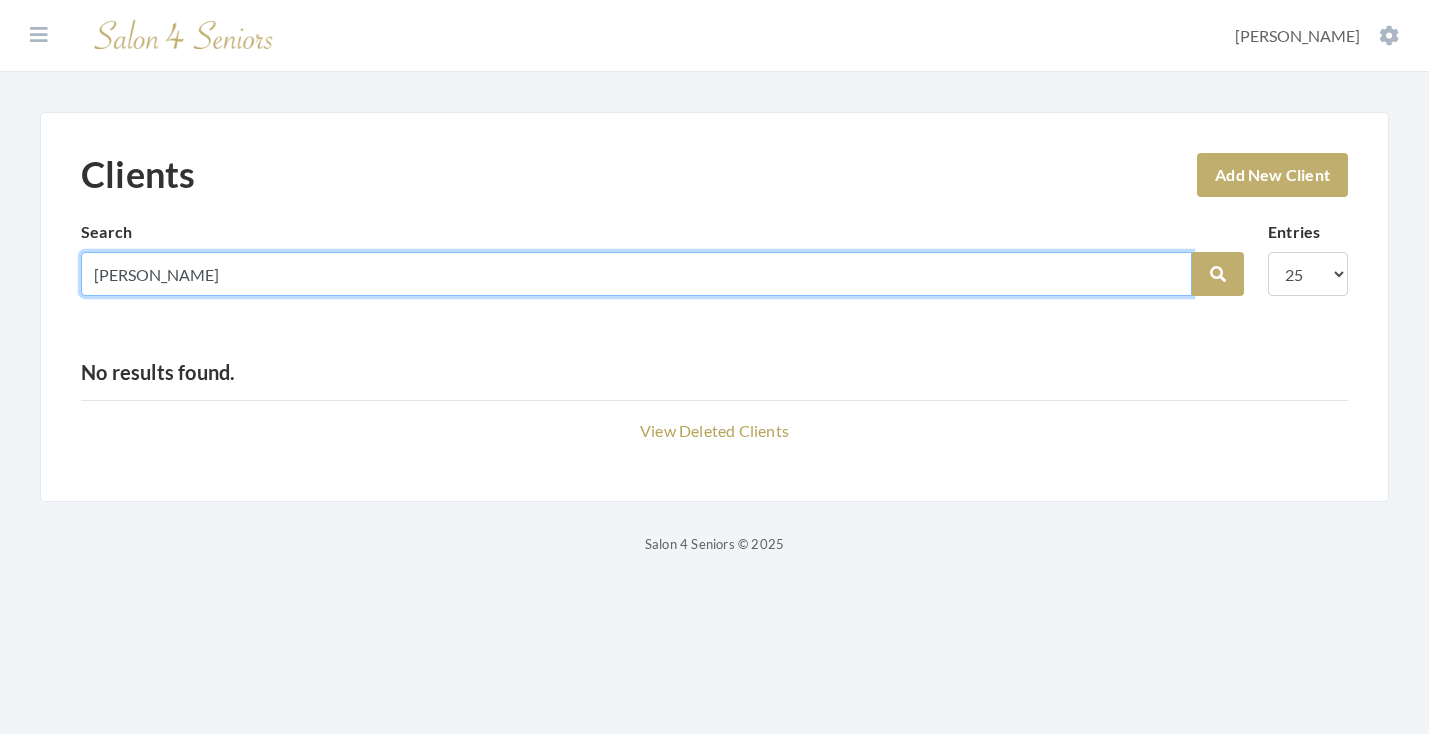 click on "OZBOLT" at bounding box center (636, 274) 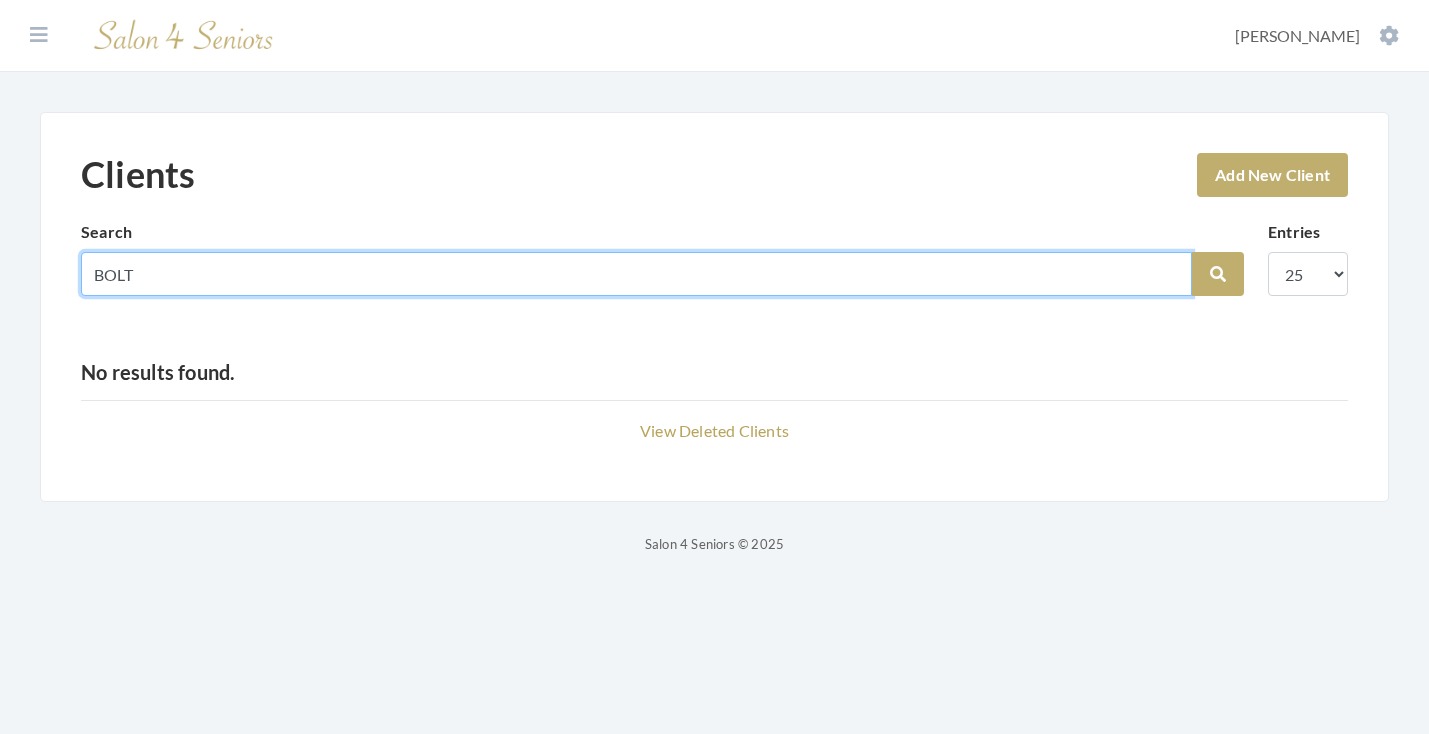 drag, startPoint x: 116, startPoint y: 275, endPoint x: 89, endPoint y: 272, distance: 27.166155 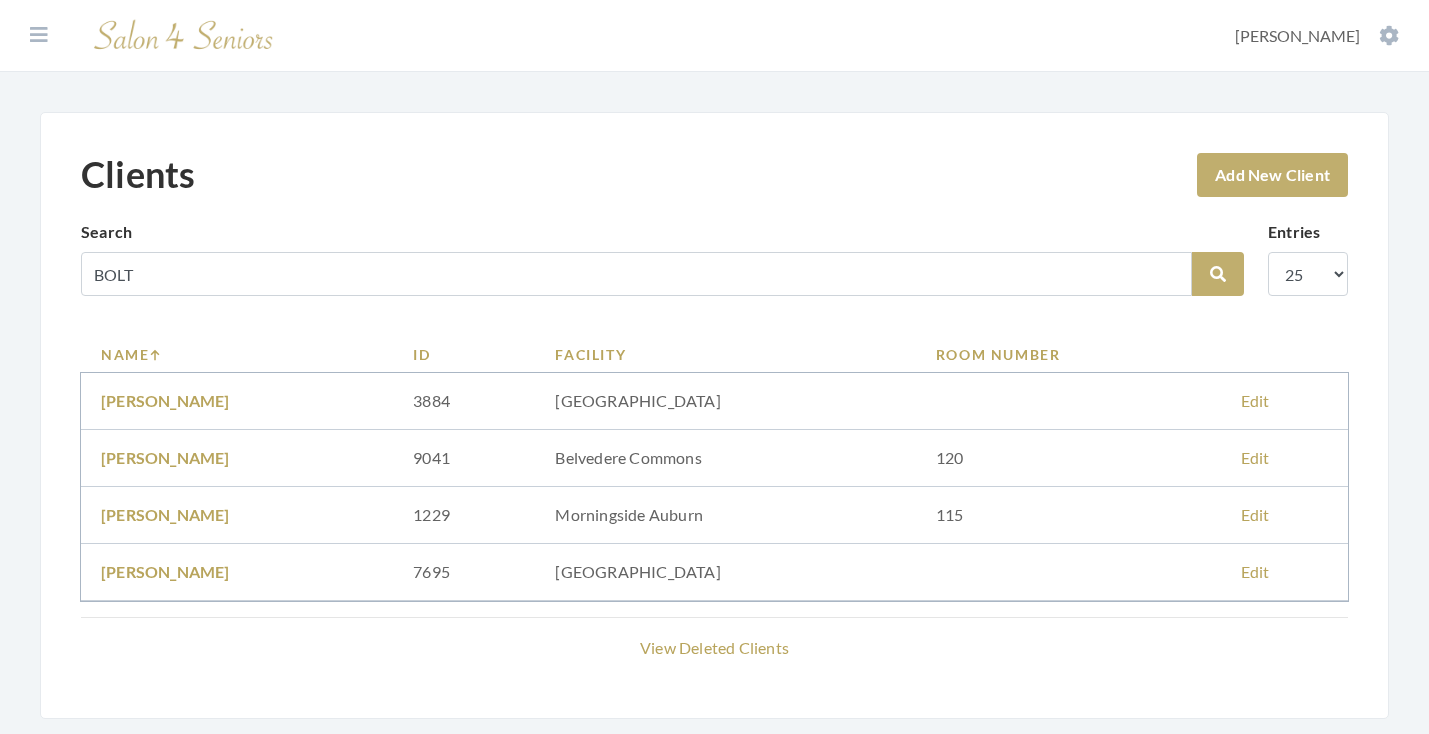 scroll, scrollTop: 0, scrollLeft: 0, axis: both 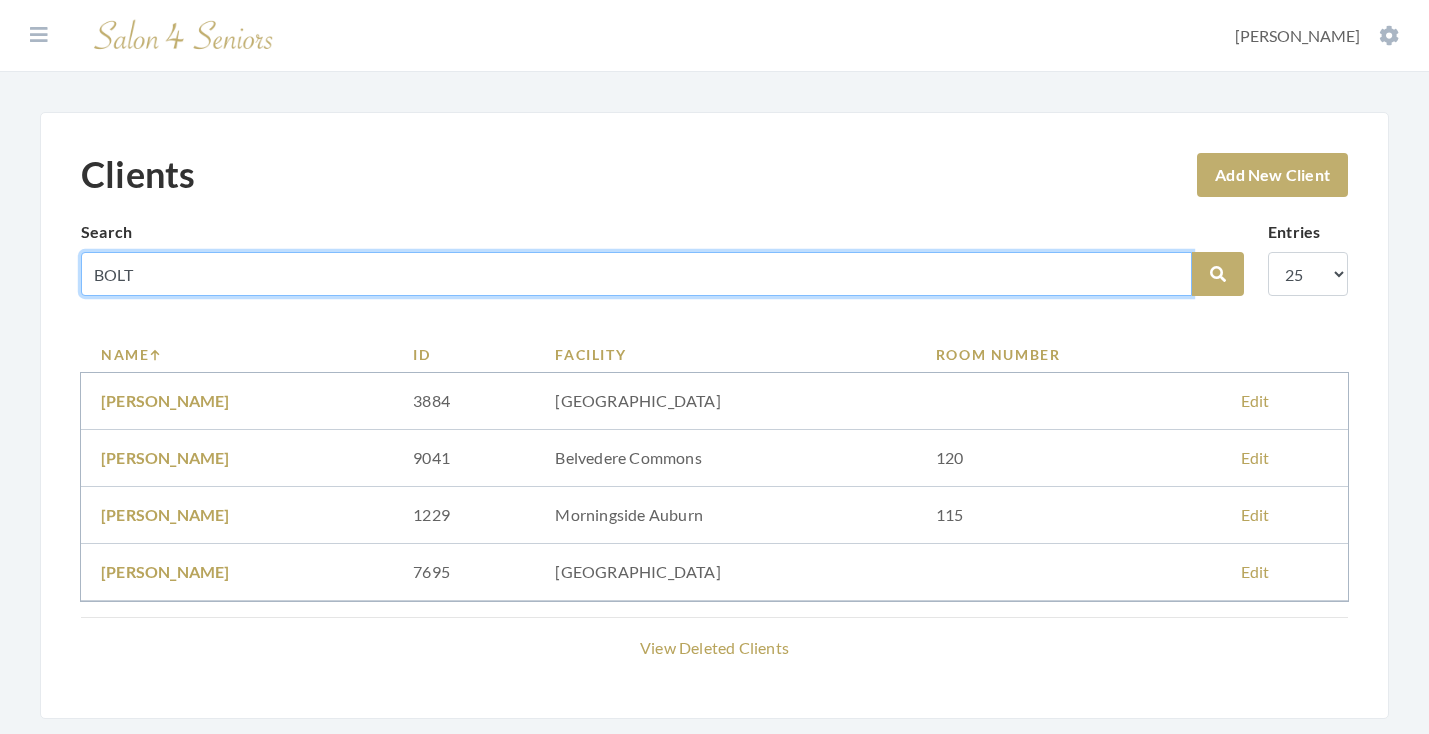 click on "BOLT" at bounding box center (636, 274) 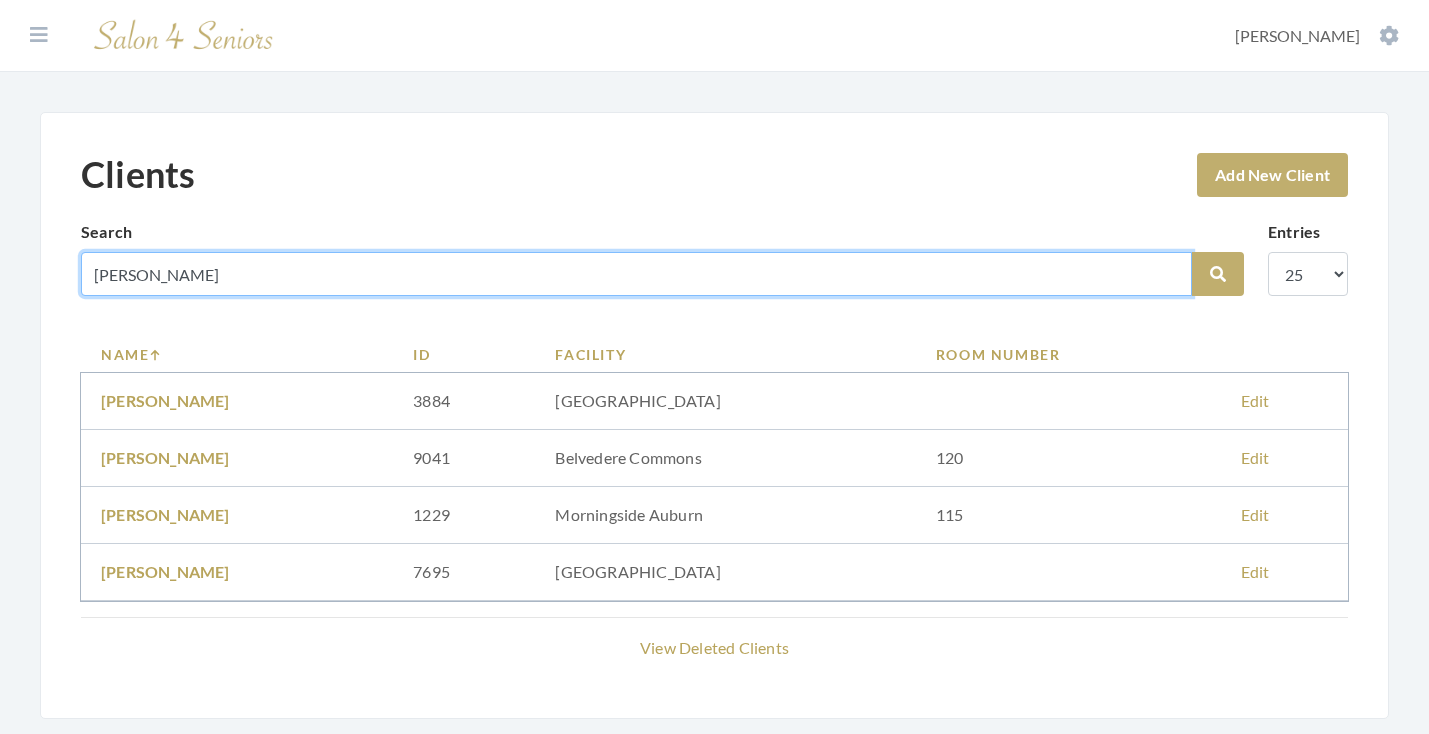 type on "CAROLYN" 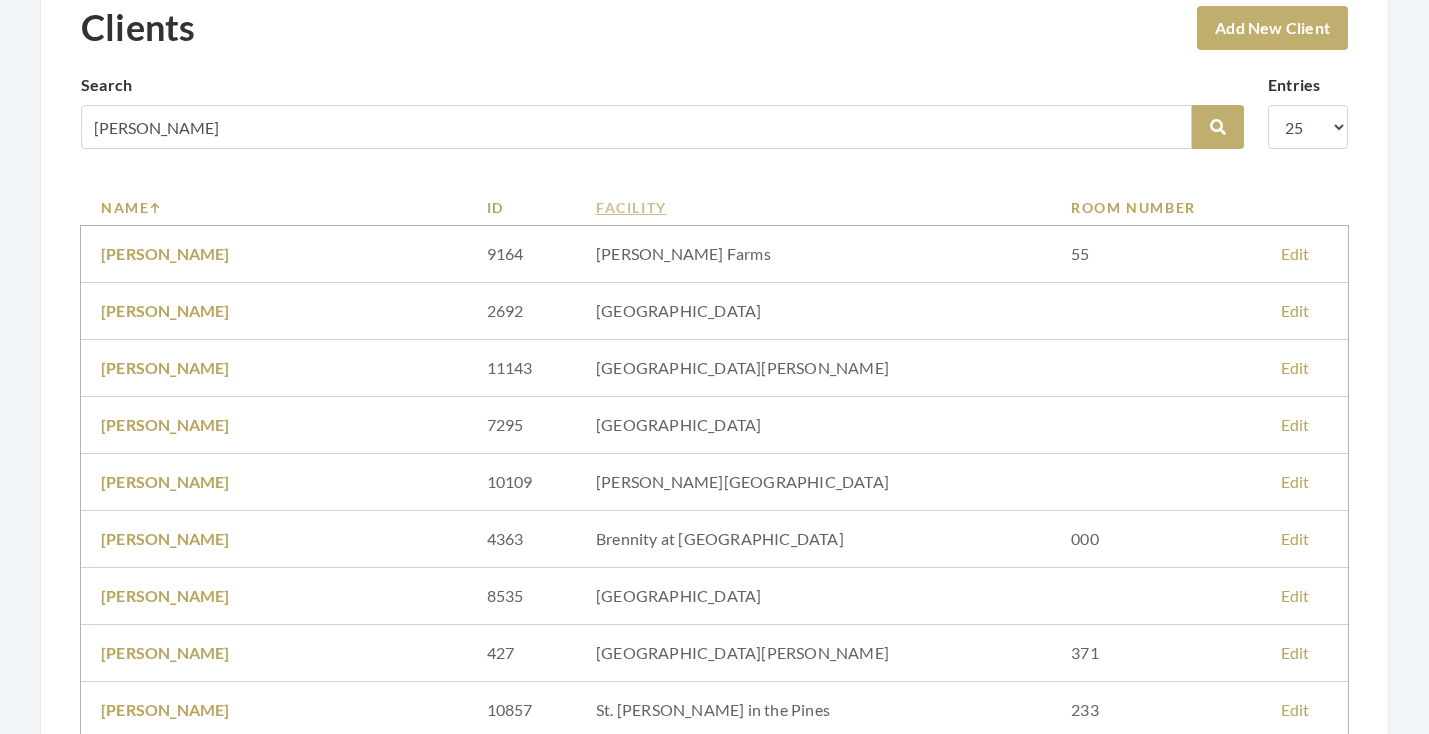 scroll, scrollTop: 100, scrollLeft: 0, axis: vertical 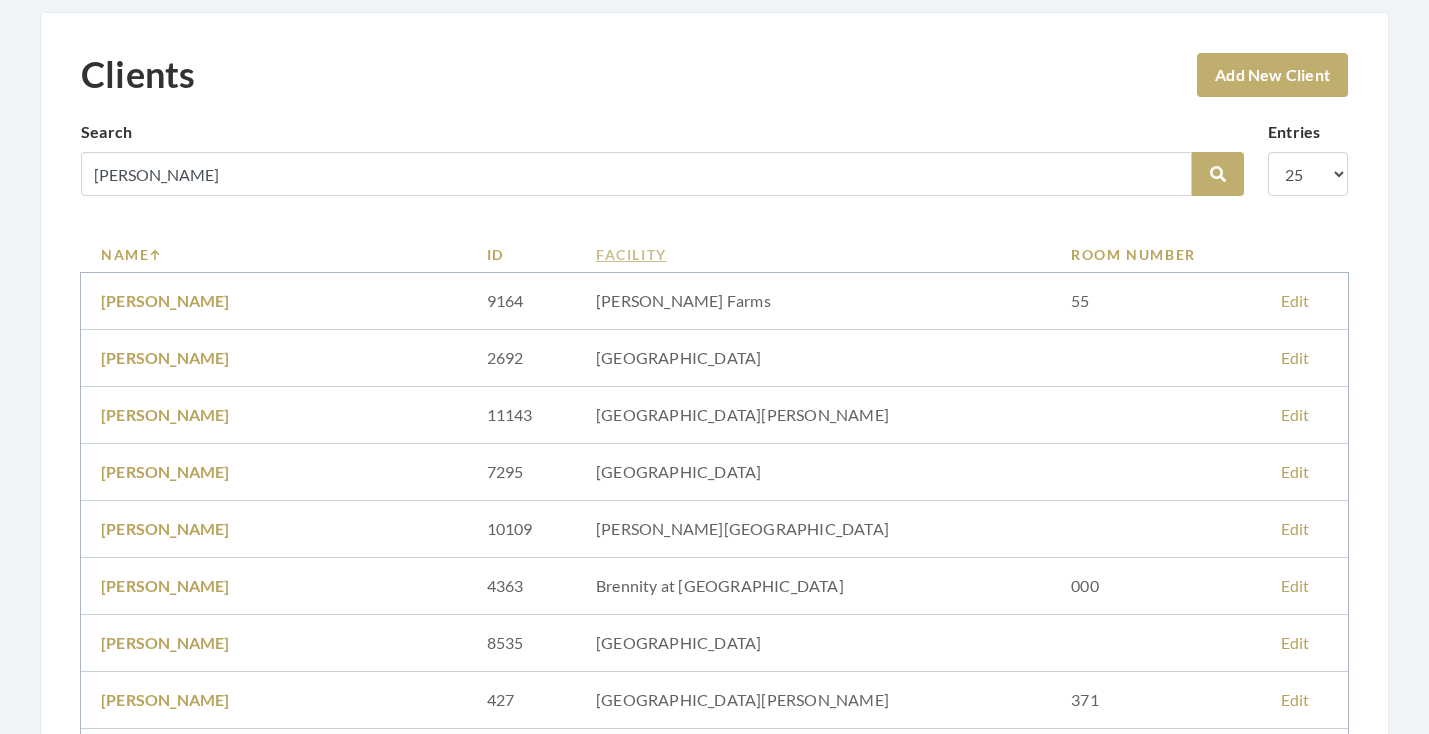 click on "Facility" at bounding box center (813, 254) 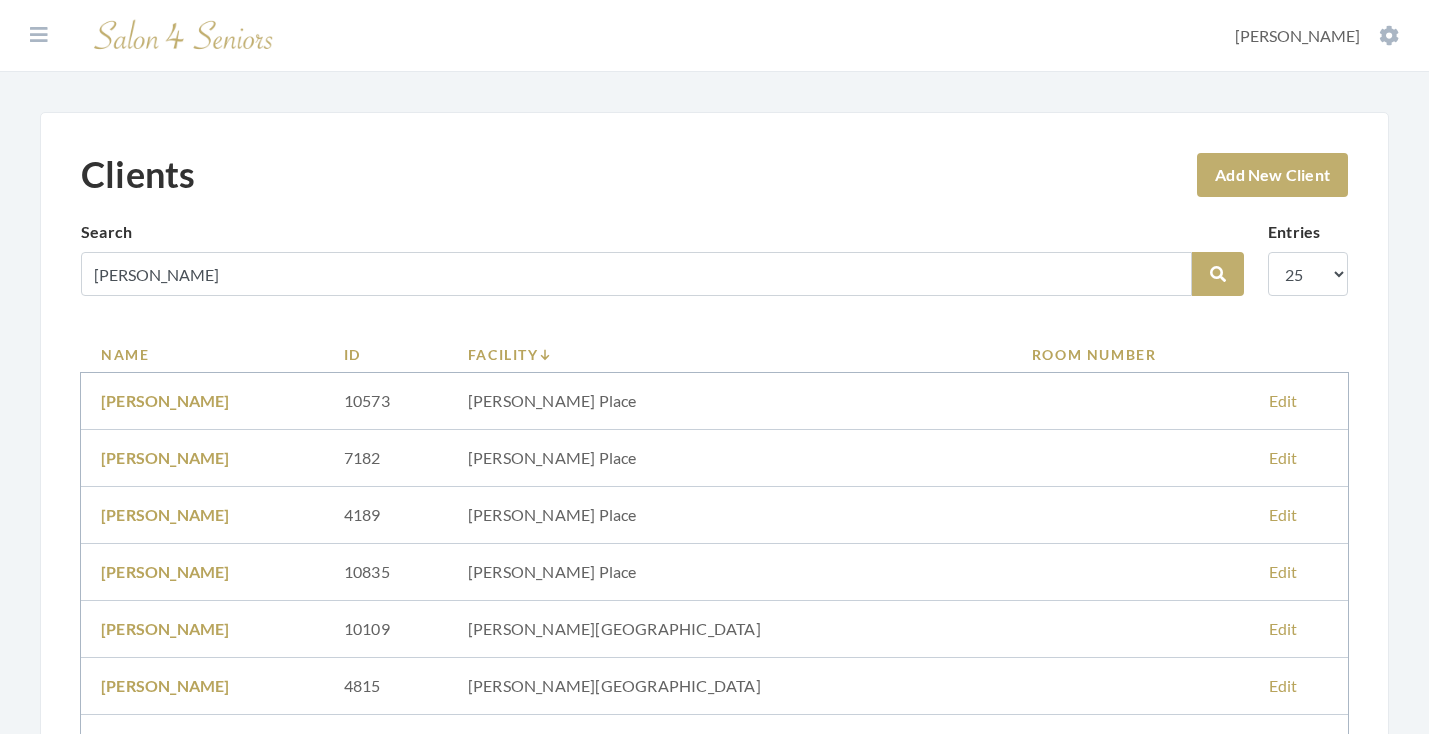 scroll, scrollTop: 0, scrollLeft: 0, axis: both 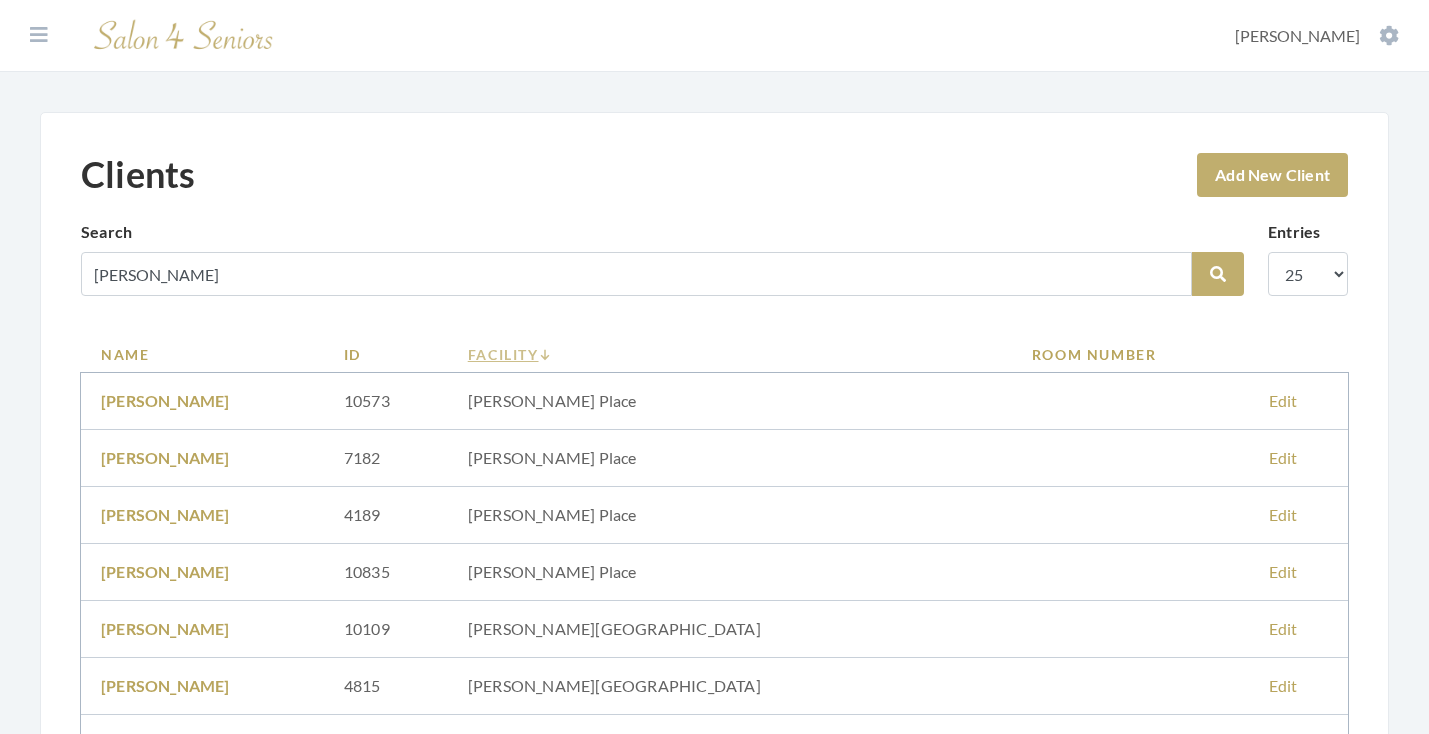 click on "Facility" at bounding box center [730, 354] 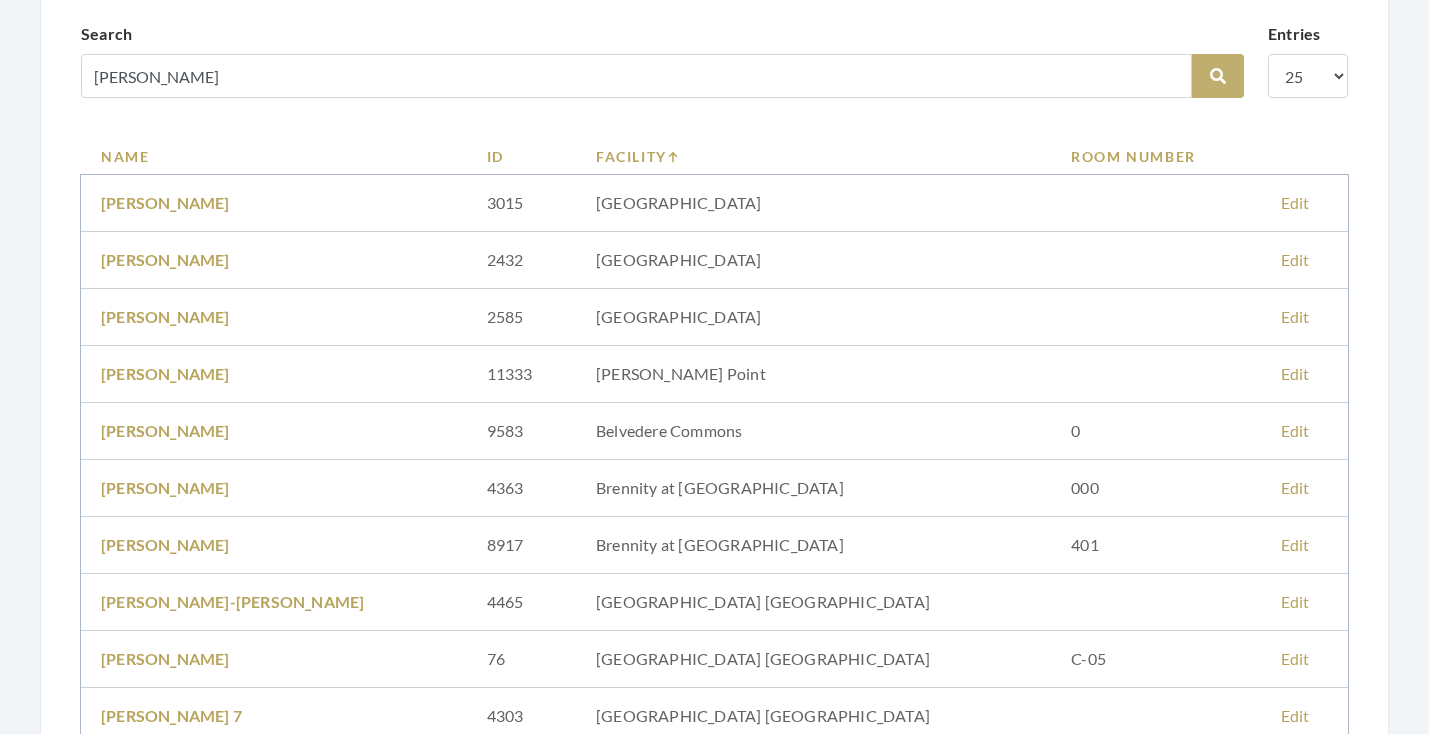 scroll, scrollTop: 198, scrollLeft: 0, axis: vertical 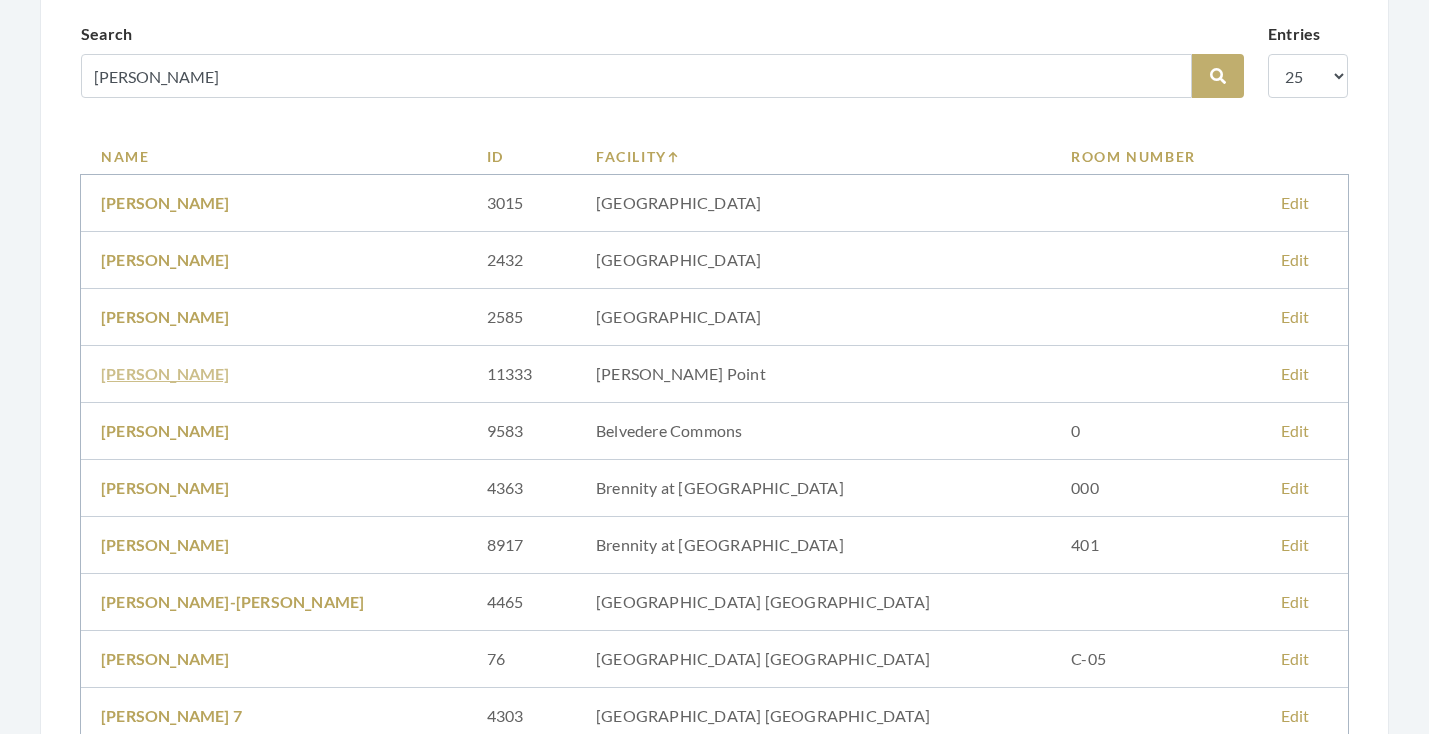 click on "[PERSON_NAME]" at bounding box center [165, 373] 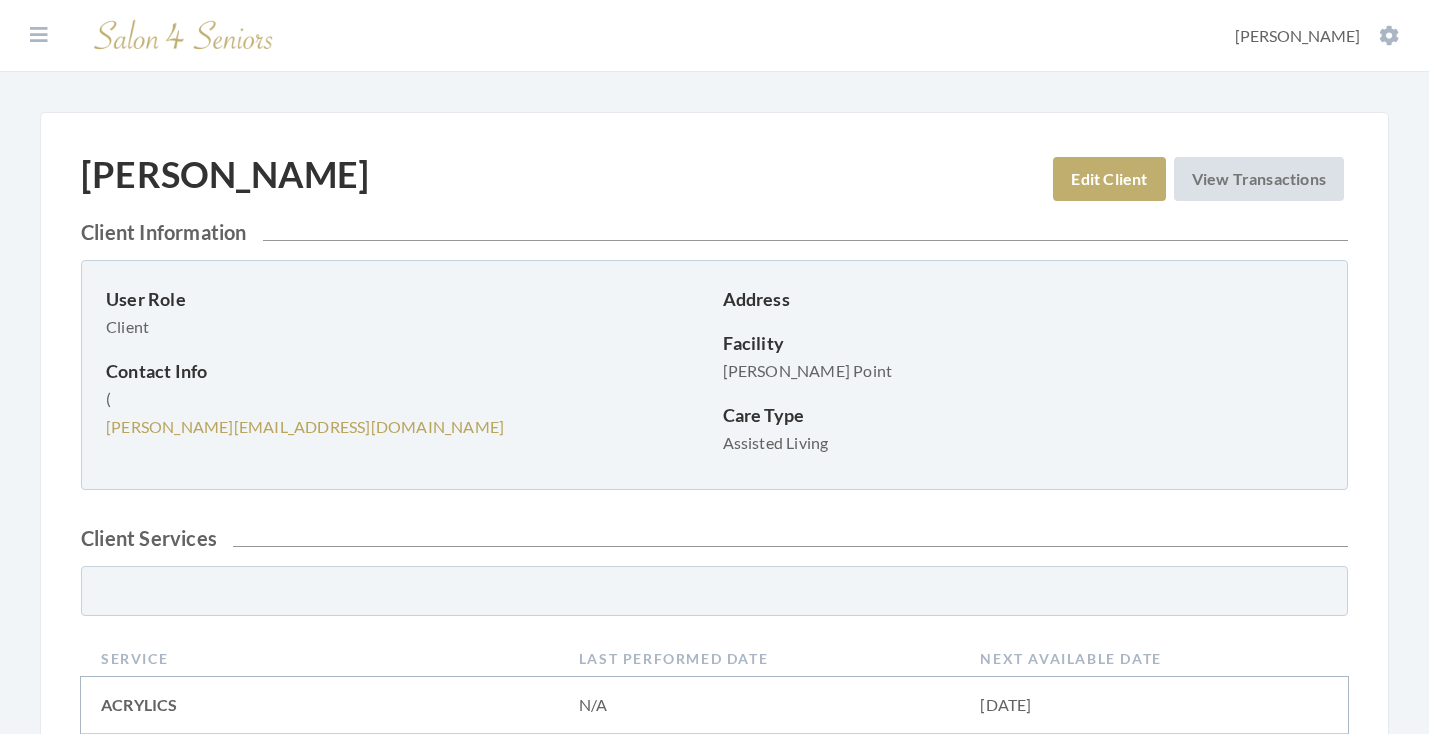 scroll, scrollTop: 0, scrollLeft: 0, axis: both 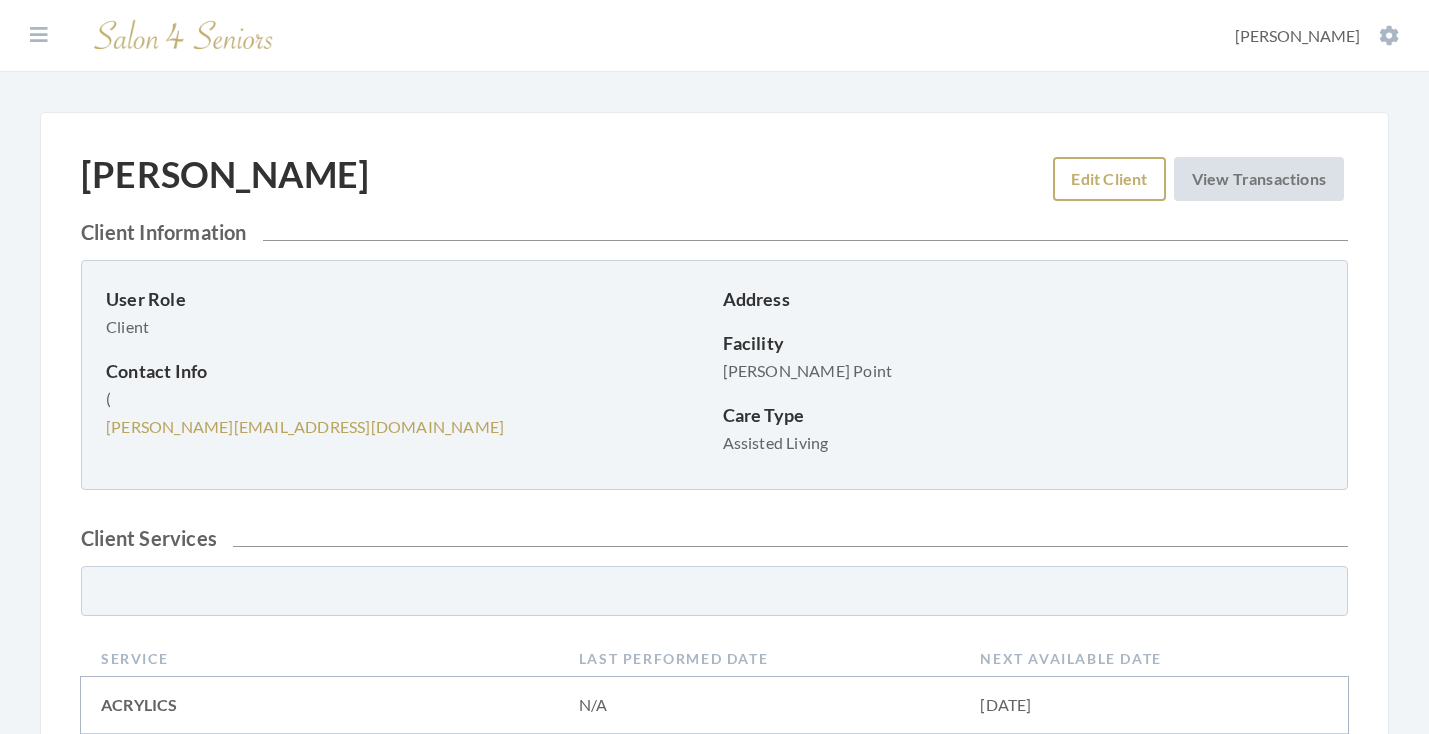 click on "Edit Client" at bounding box center (1109, 179) 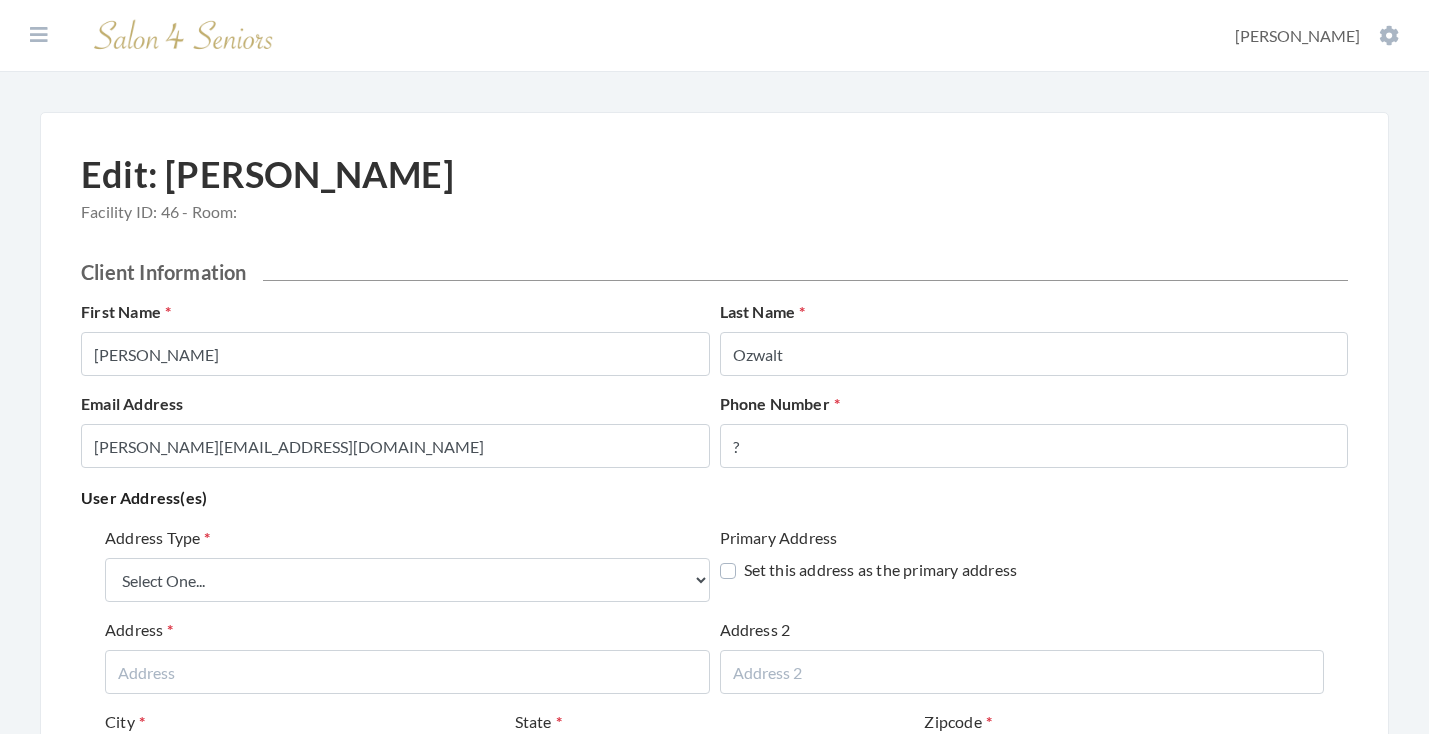 scroll, scrollTop: 0, scrollLeft: 0, axis: both 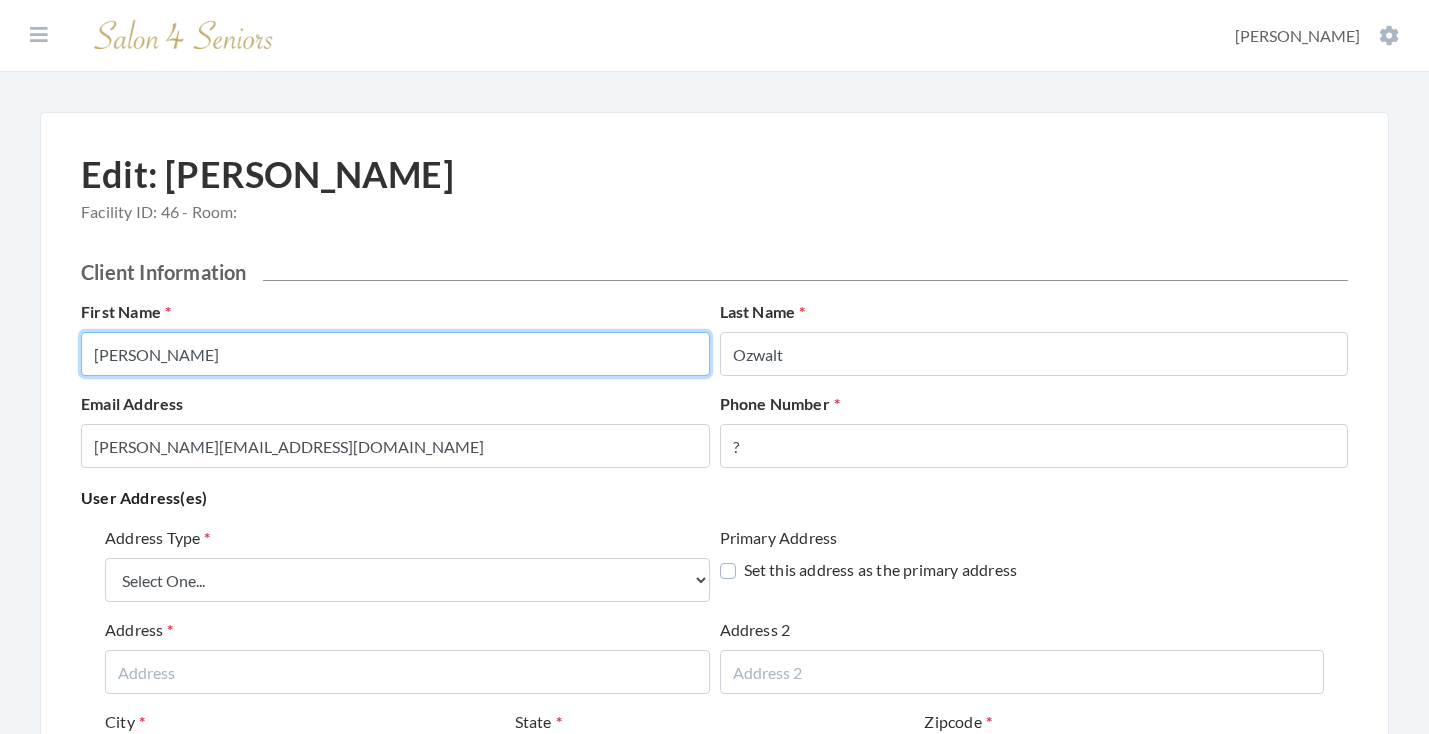 click on "Carolyn" at bounding box center (395, 354) 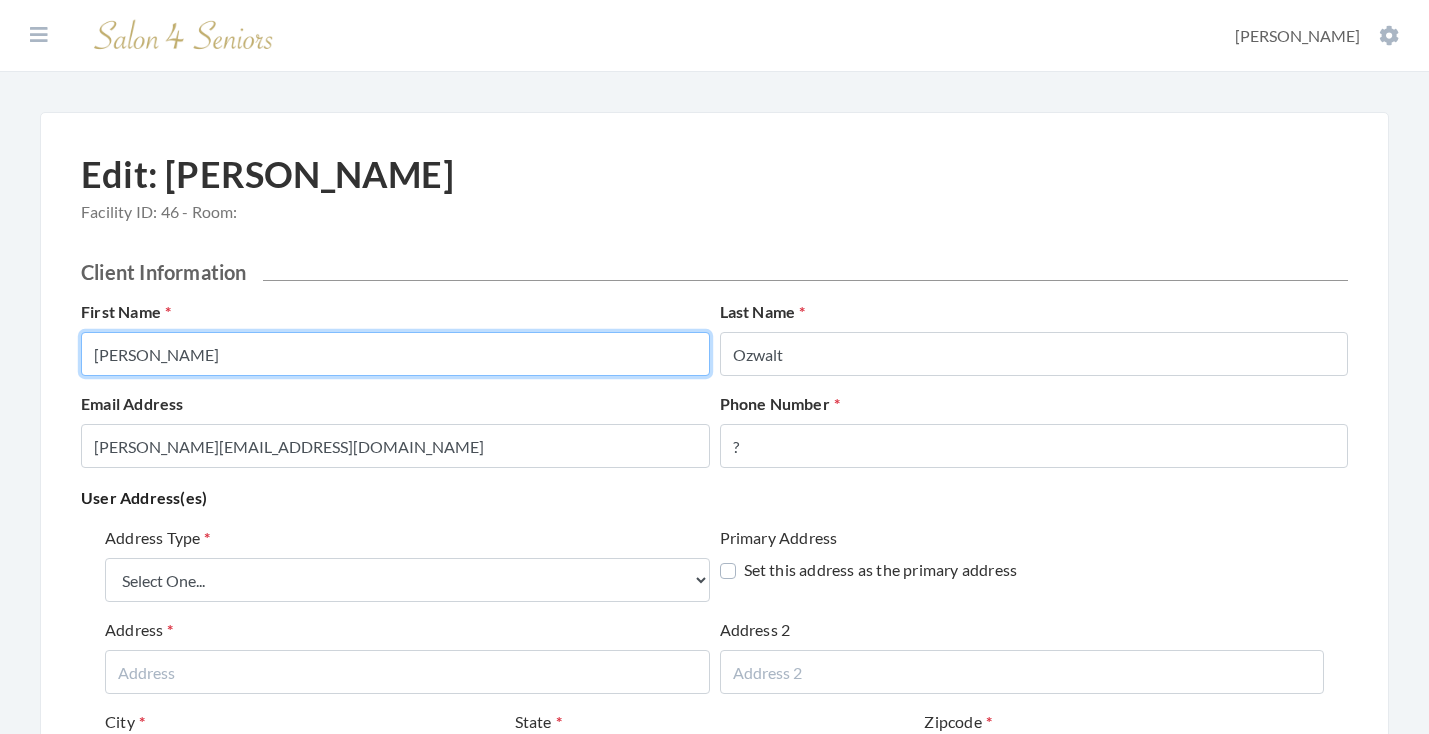 type on "CAROLYN" 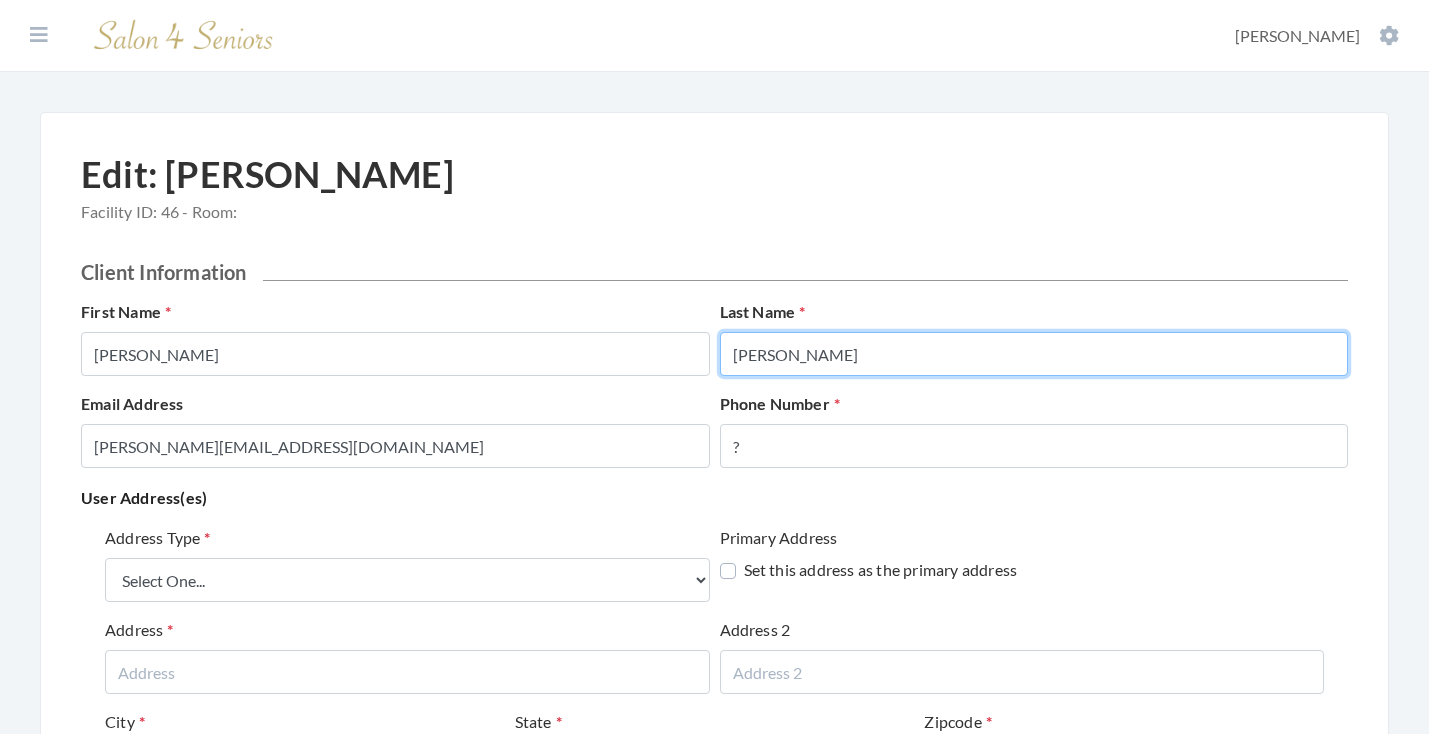 type on "OZBOLT" 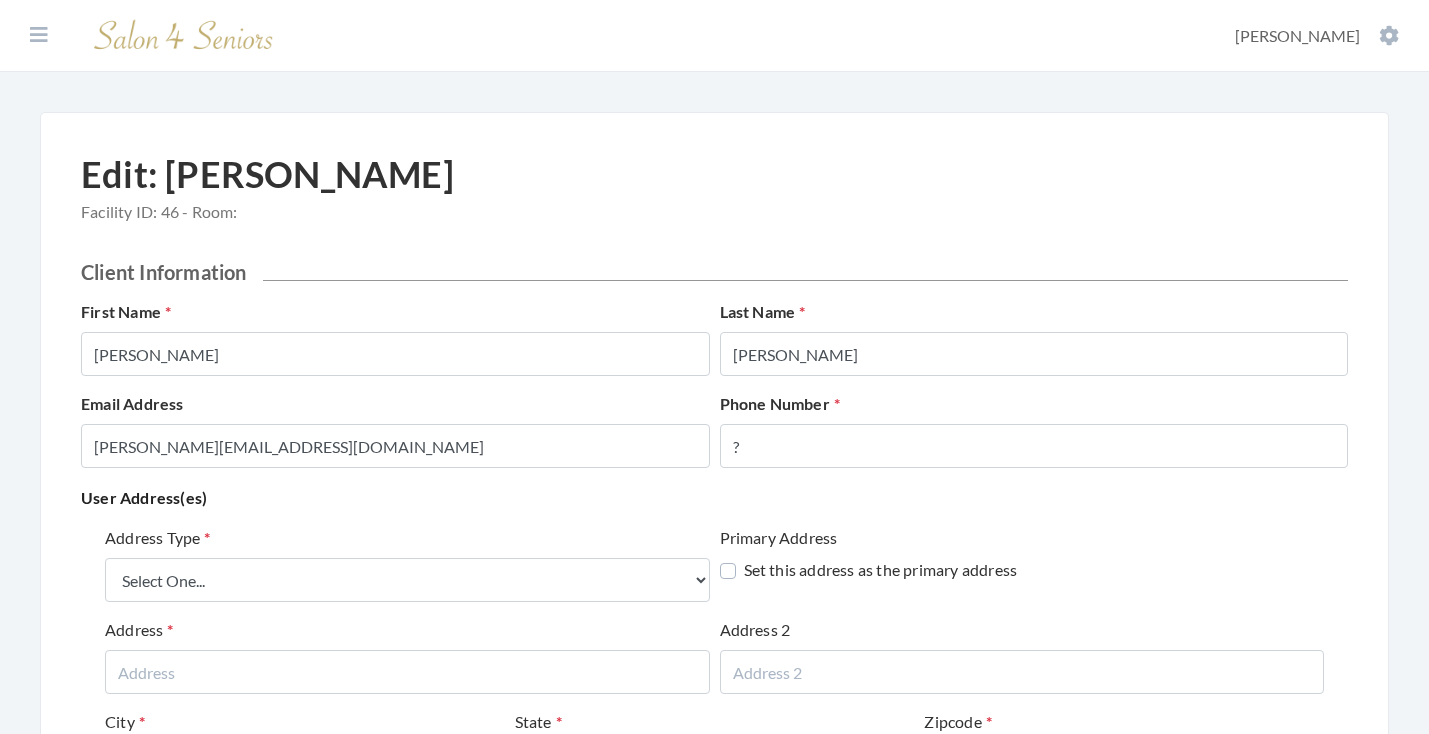 click on "Address Type   Select One...   Office Address   Home Address   Billing Address   Primary Address     Set this address as the primary address   Address     Address 2     City     State   Select One...   Alabama   Alaska   American Samoa   Arizona   Arkansas   California   Colorado   Connecticut   Delaware   District Of Columbia   Federated States Of Micronesia   Florida   Georgia   Guam Gu   Hawaii   Idaho   Illinois   Indiana   Iowa   Kansas   Kentucky   Louisiana   Maine   Marshall Islands   Maryland   Massachusetts   Michigan   Minnesota   Mississippi   Missouri   Montana   Nebraska   Nevada   New Hampshire   New Jersey   New Mexico   New York   North Carolina   North Dakota   Northern Mariana Islands   Ohio   Oklahoma   Oregon   Palau   Pennsylvania   Puerto Rico   Rhode Island   South Carolina   South Dakota   Tennessee   Texas   Utah   Vermont   Virgin Islands   Virginia   Washington   West Virginia   Wisconsin   Wyoming   Zipcode     Delete Address   Add Address" at bounding box center [714, 718] 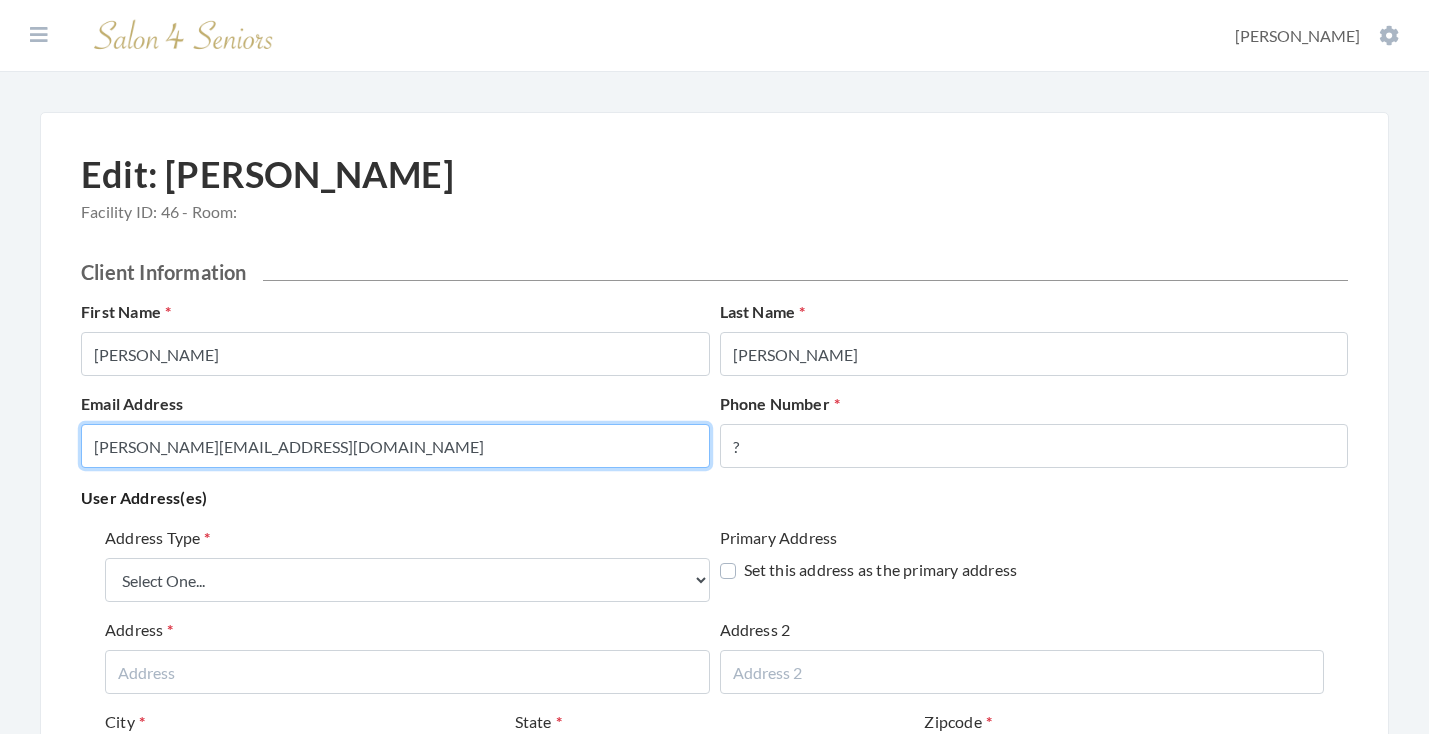 click on "Carolyn.Ozwalt.?@salon4seniors.com" at bounding box center [395, 446] 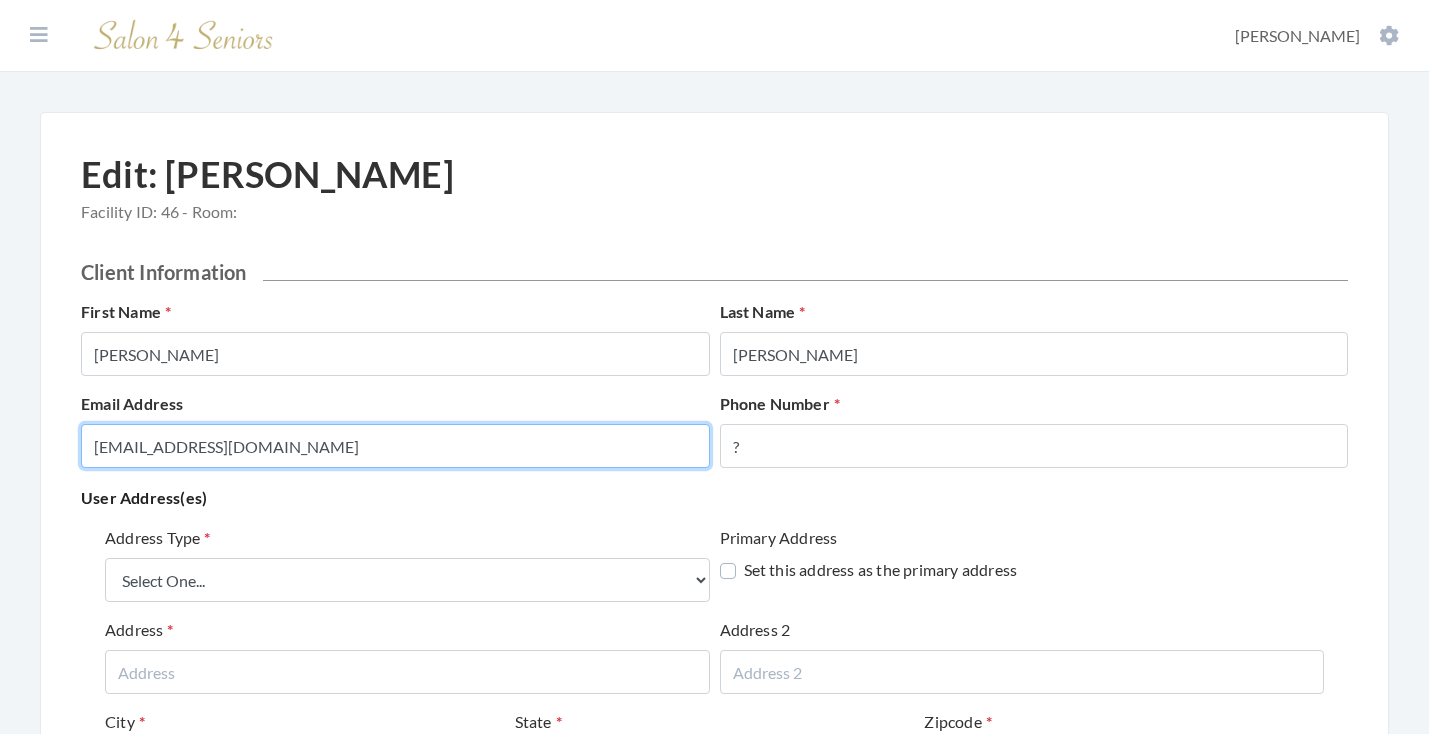 type on "COZZIE116@GMAIL.COM" 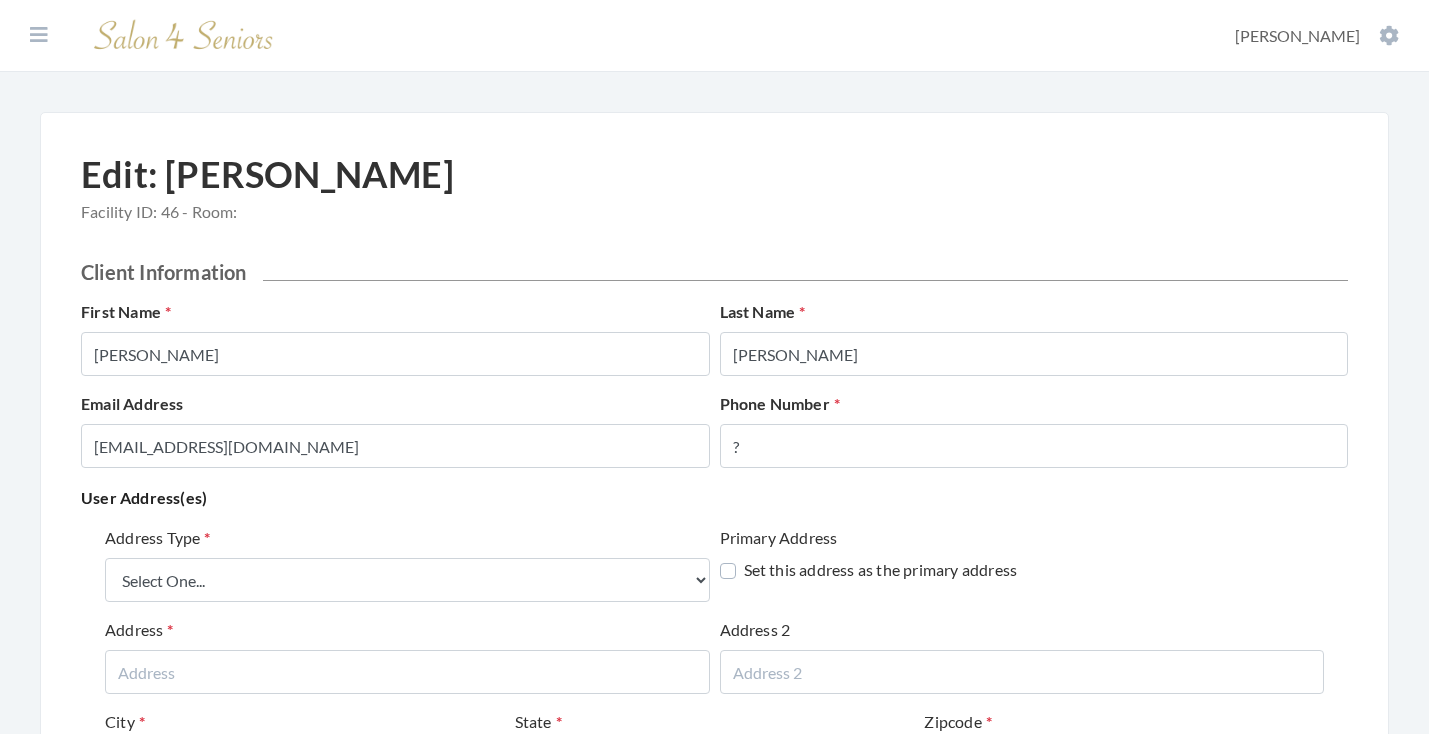 click on "Address Type   Select One...   Office Address   Home Address   Billing Address" at bounding box center [407, 564] 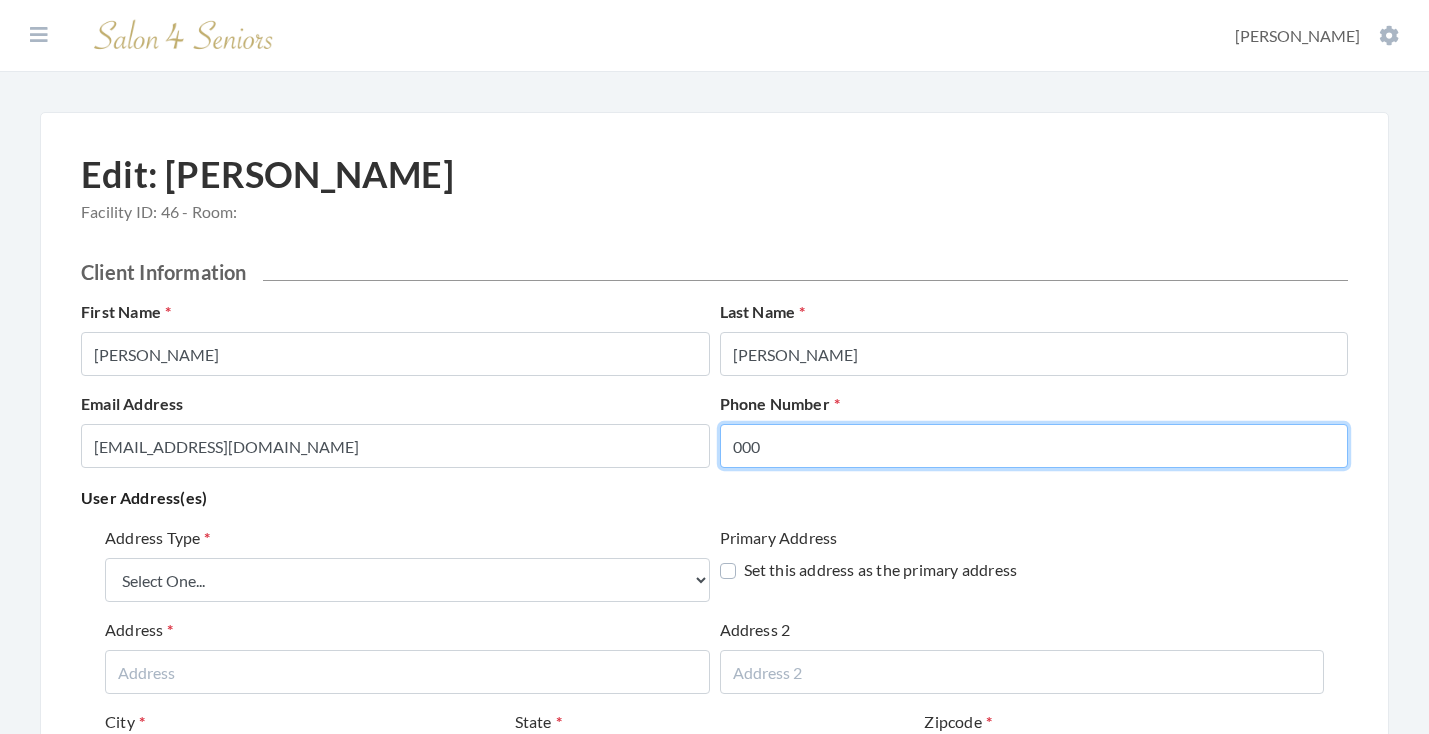 type on "000" 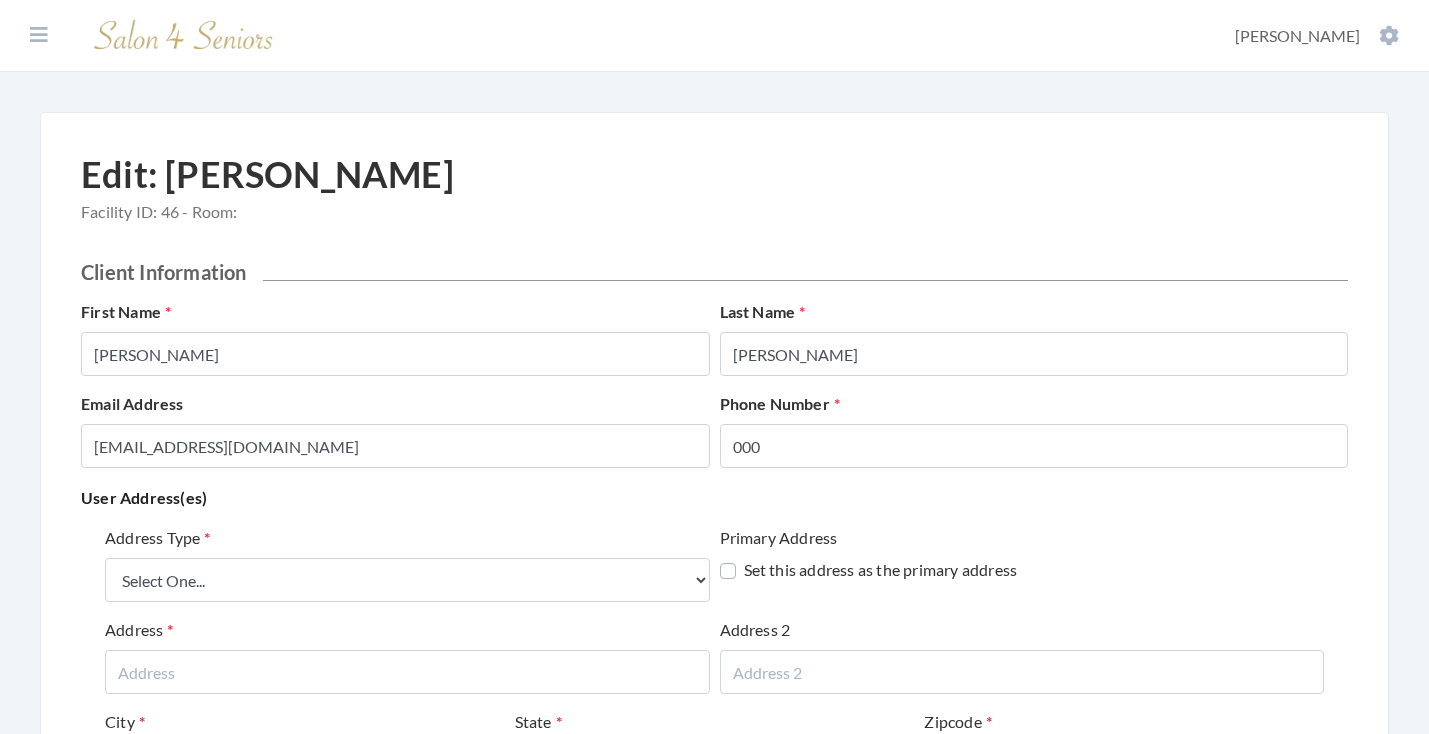 click on "Address Type   Select One...   Office Address   Home Address   Billing Address" at bounding box center (407, 564) 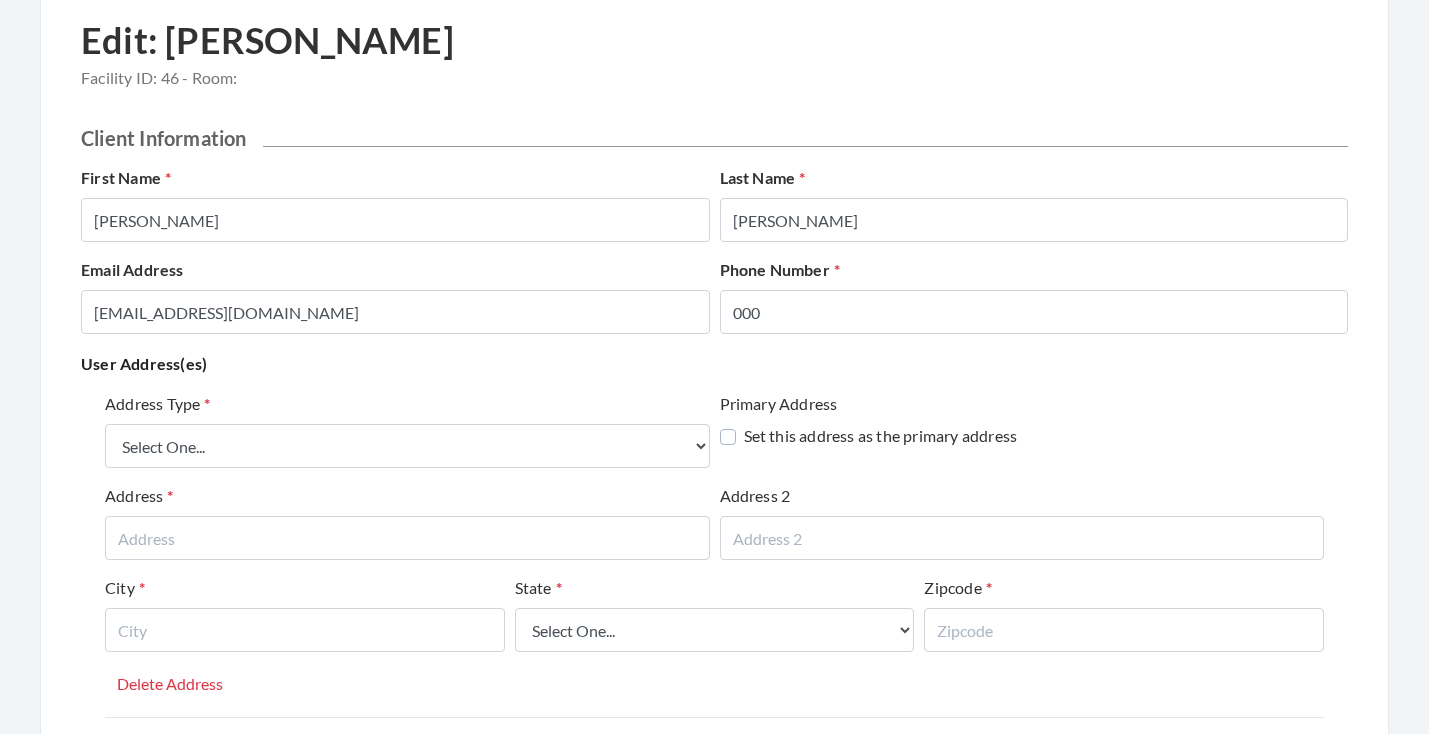 scroll, scrollTop: 150, scrollLeft: 0, axis: vertical 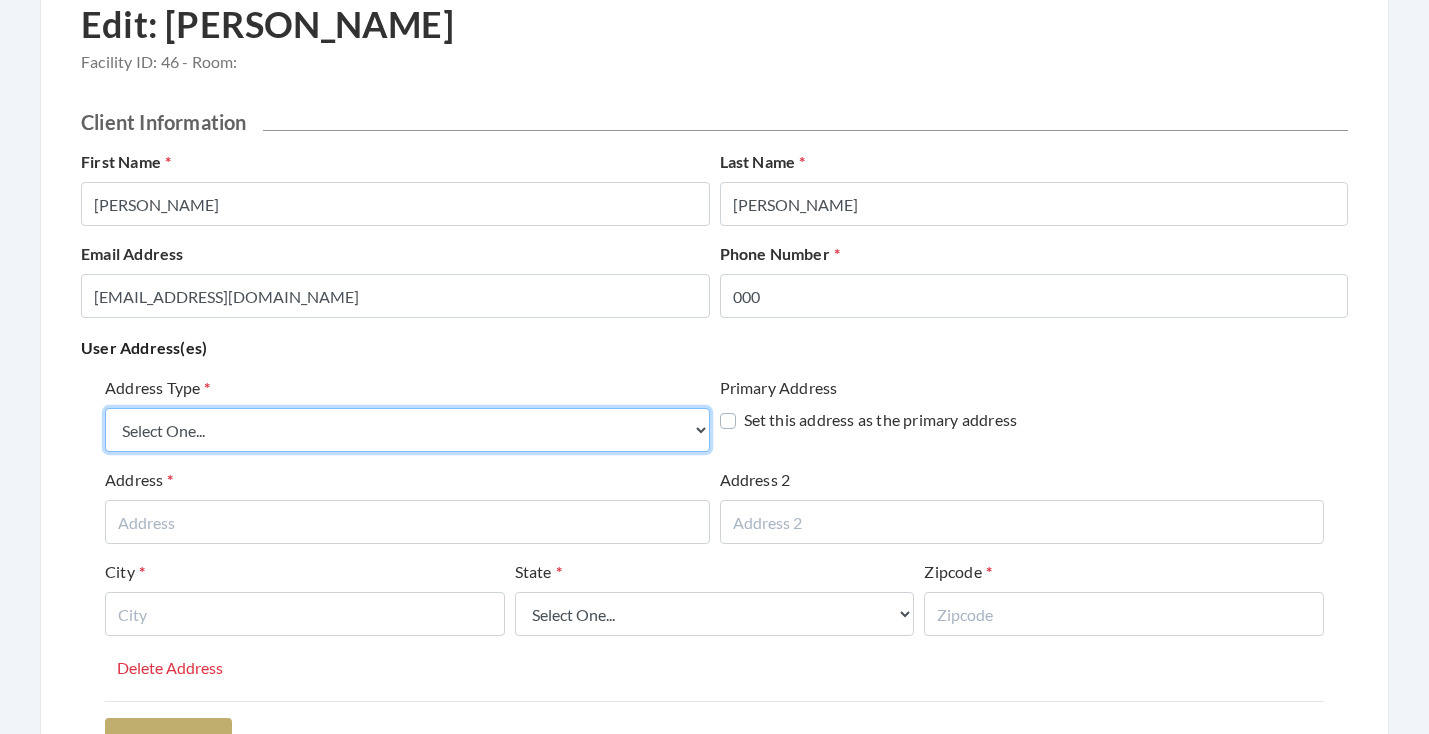 select on "billing" 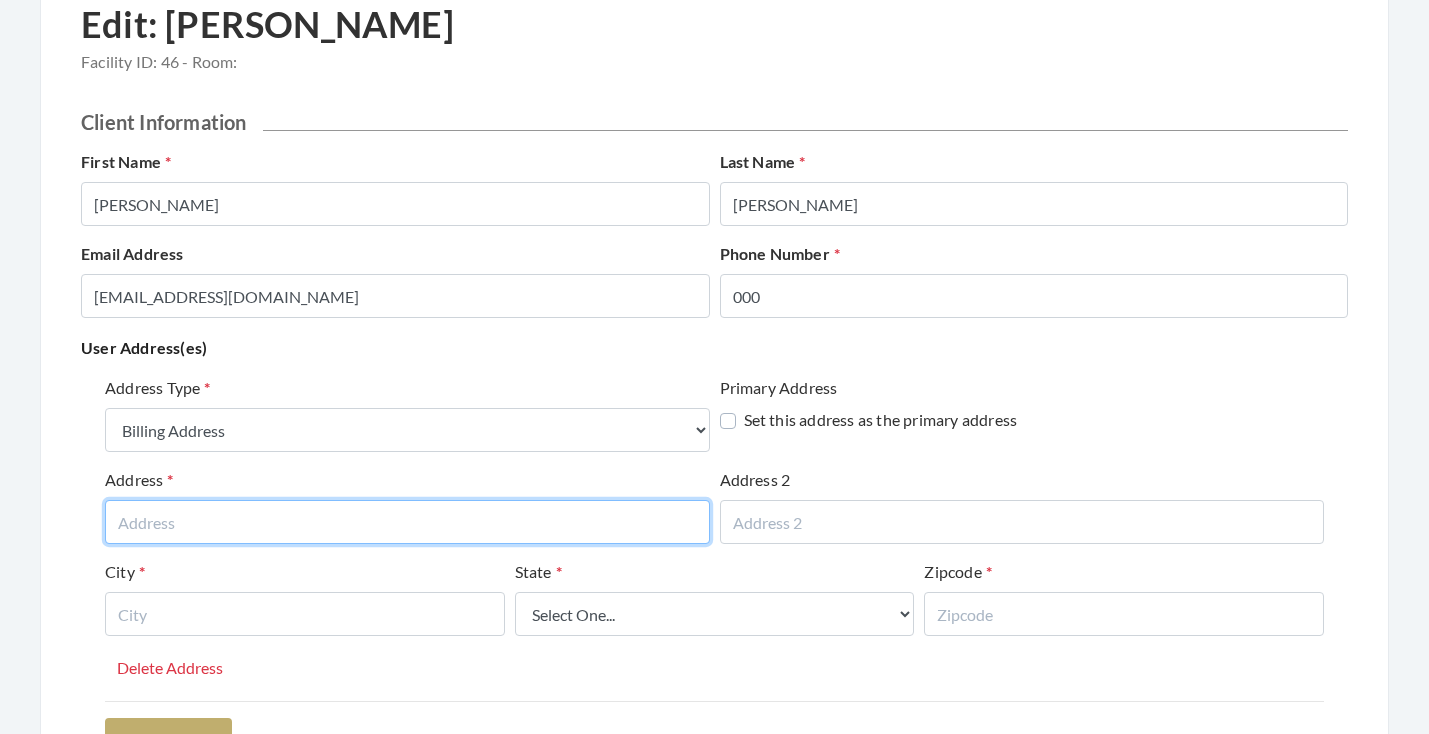 paste on "3517 Lorna Road" 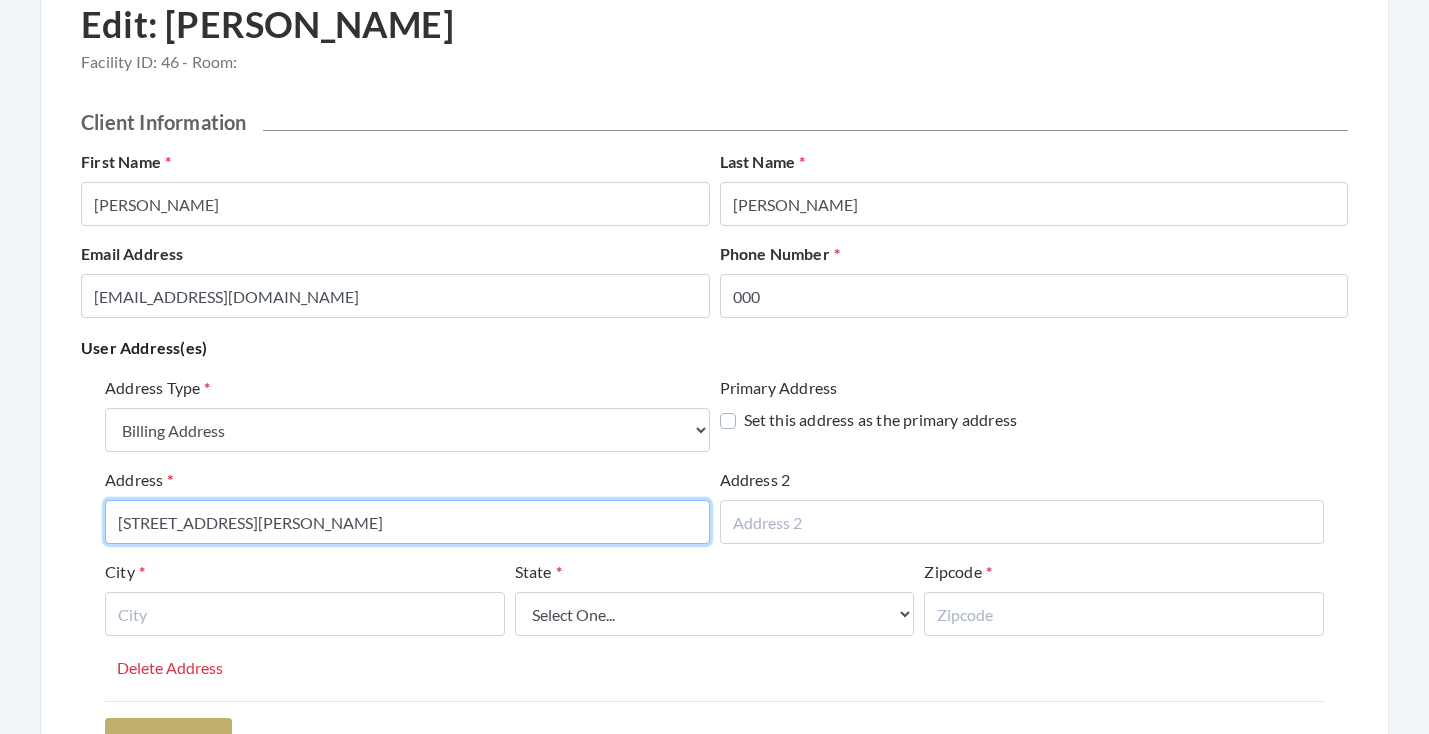 drag, startPoint x: 271, startPoint y: 517, endPoint x: 161, endPoint y: 521, distance: 110.0727 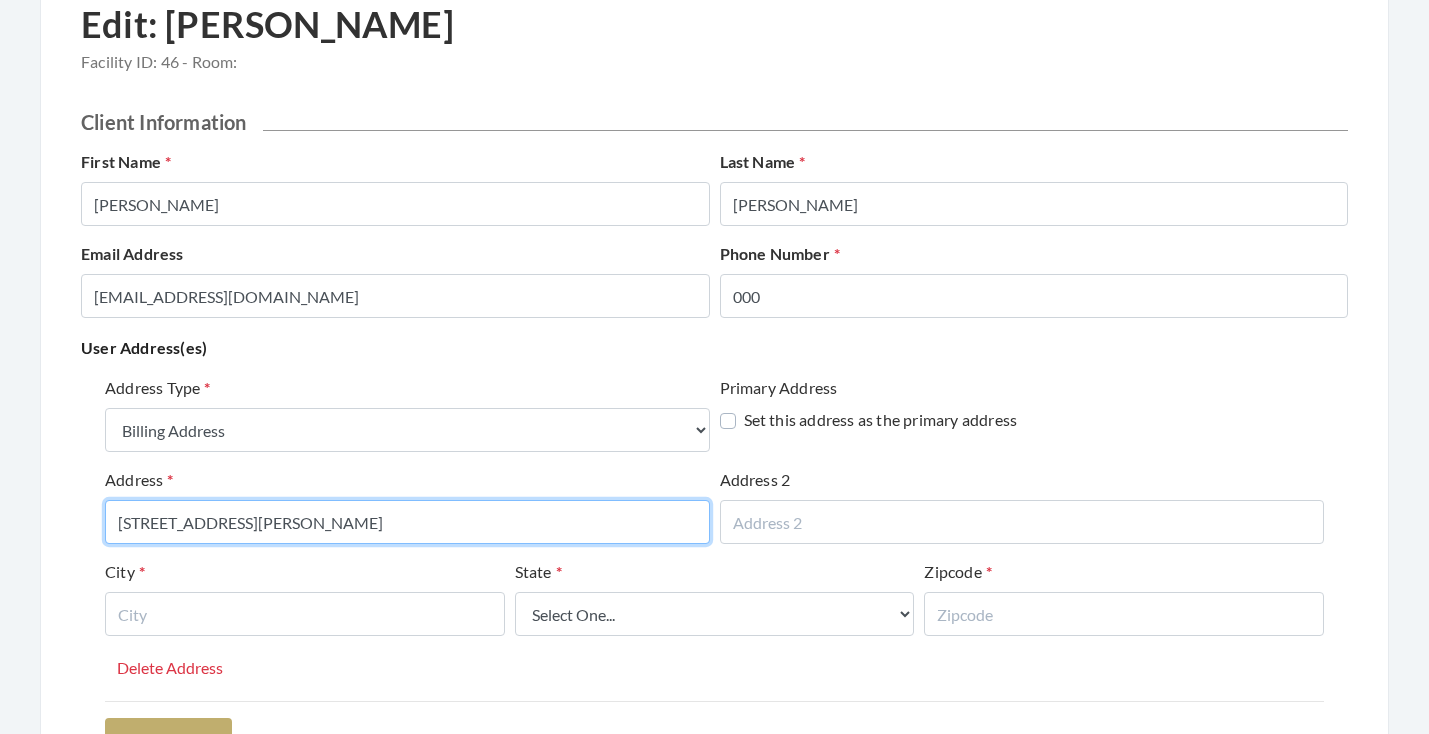 type on "3517 LORNA ROAD" 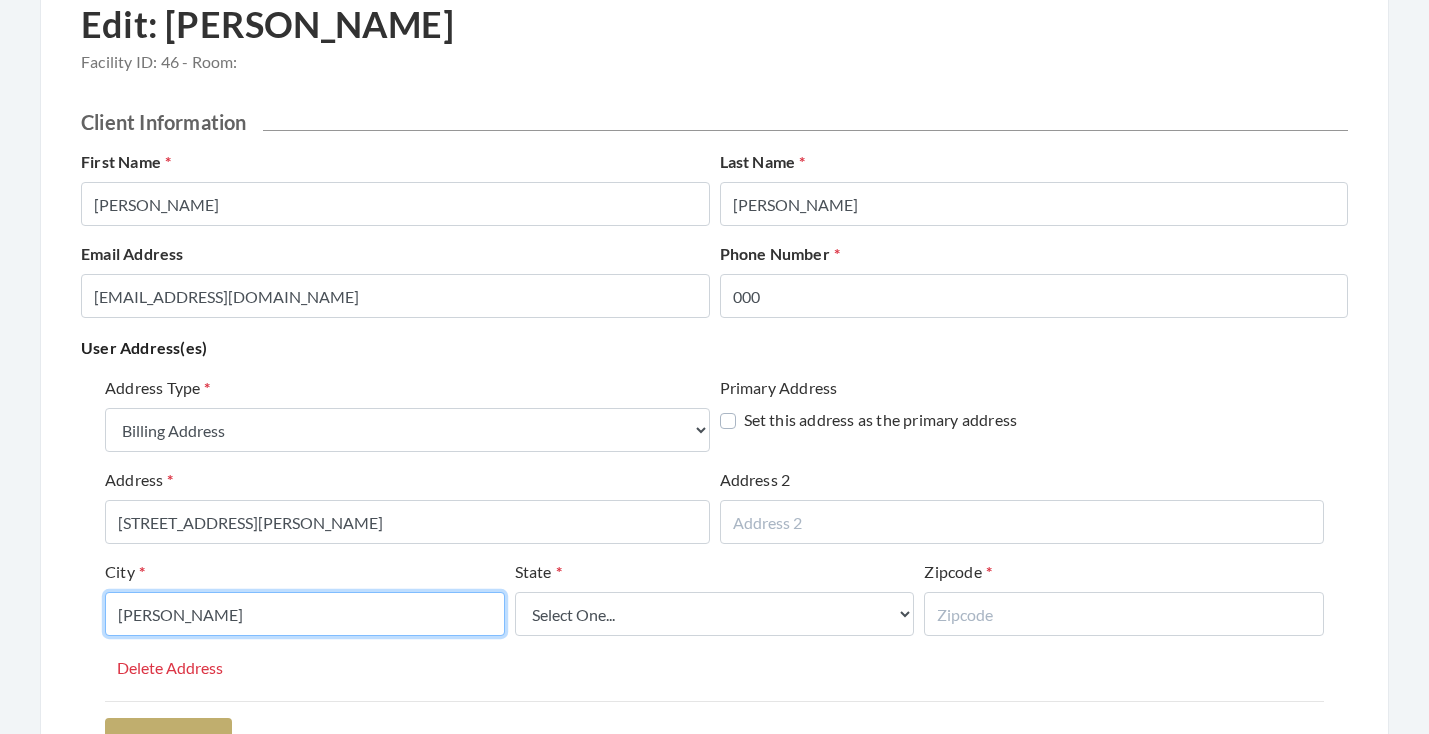 type on "HOOVER" 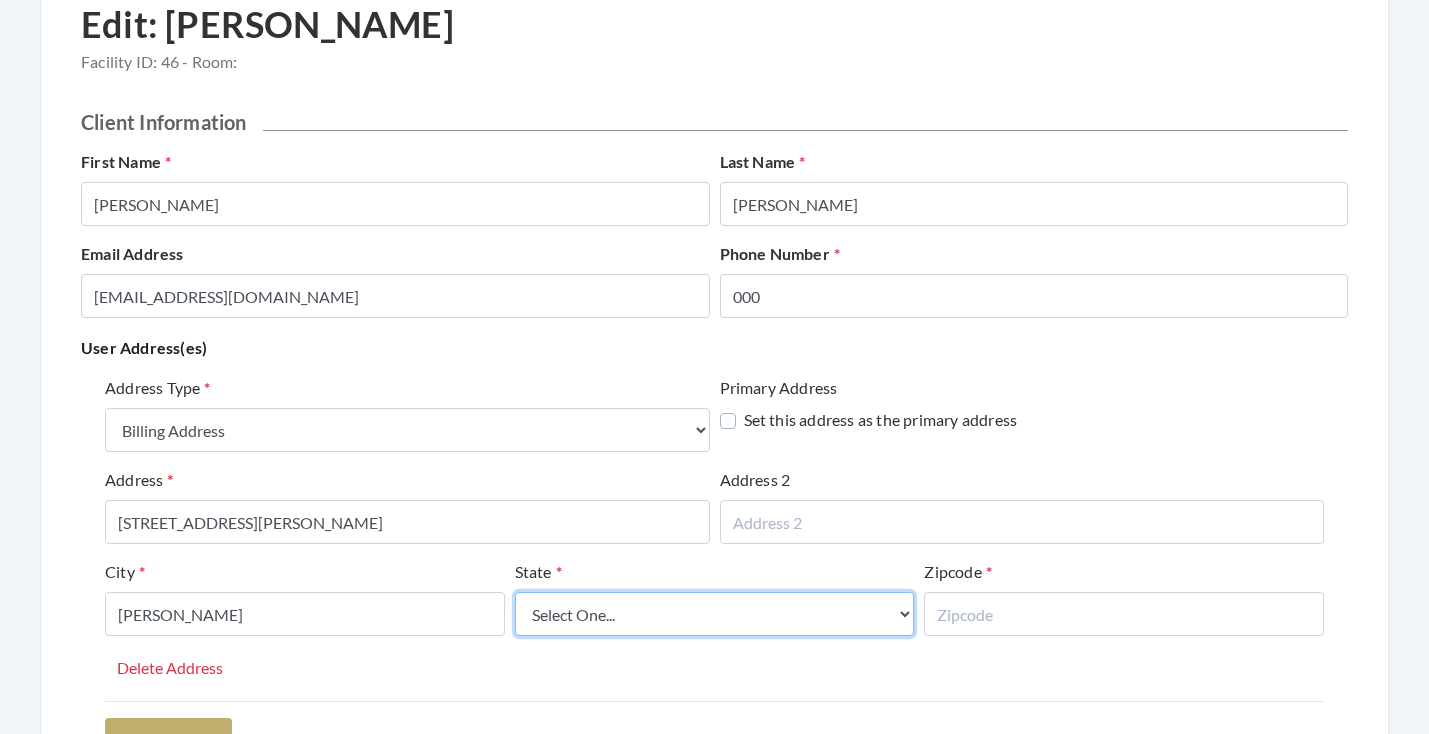 select on "al" 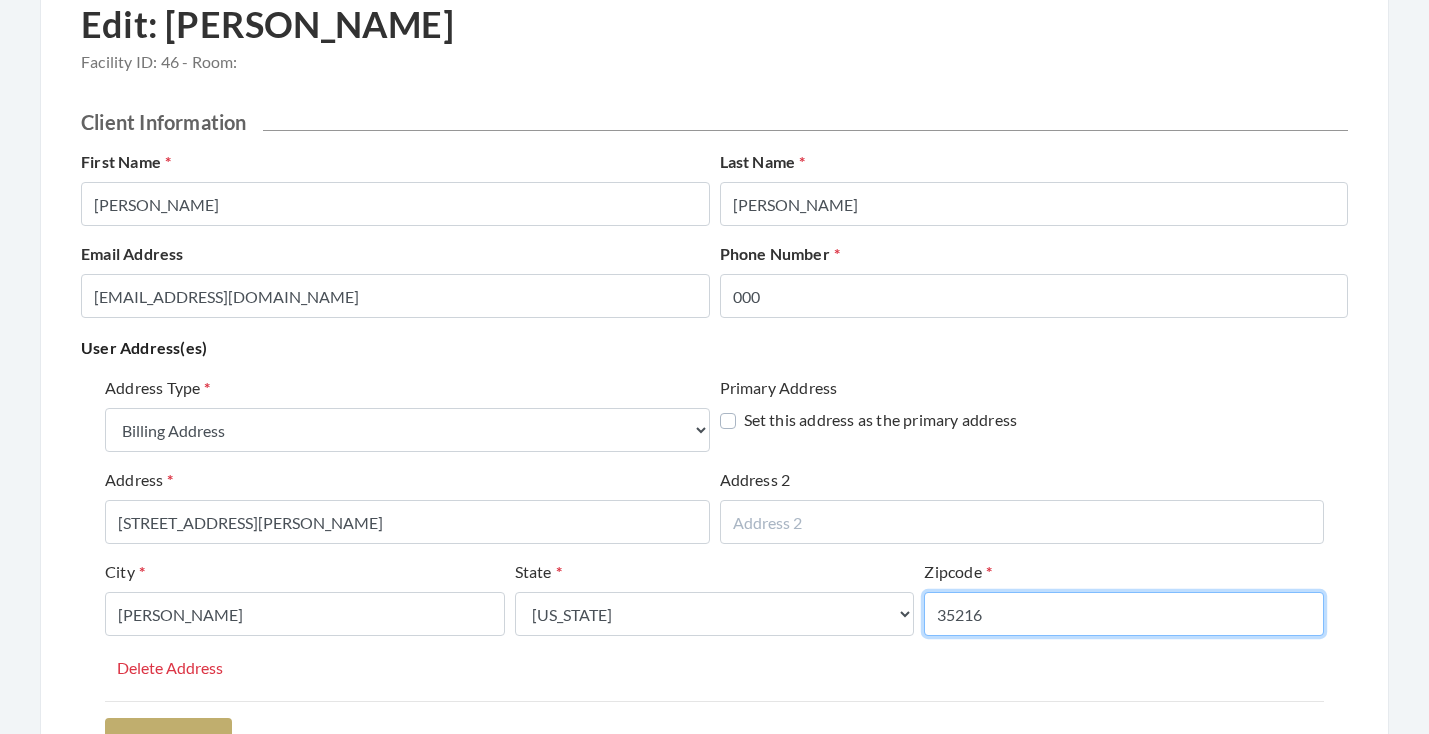 type on "35216" 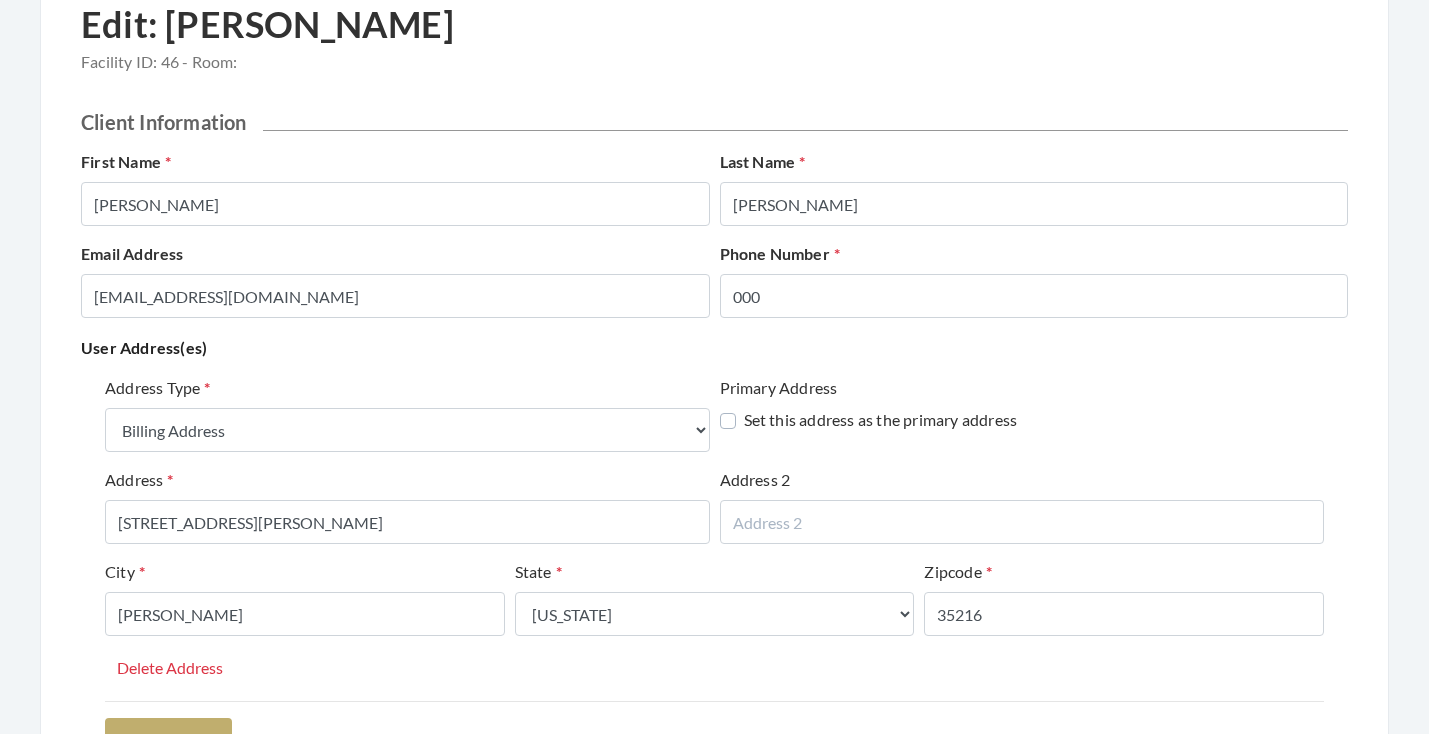 click on "Address Type   Select One...   Office Address   Home Address   Billing Address   Primary Address     Set this address as the primary address   Address   3517 LORNA ROAD   Address 2     City   HOOVER   State   Select One...   Alabama   Alaska   American Samoa   Arizona   Arkansas   California   Colorado   Connecticut   Delaware   District Of Columbia   Federated States Of Micronesia   Florida   Georgia   Guam Gu   Hawaii   Idaho   Illinois   Indiana   Iowa   Kansas   Kentucky   Louisiana   Maine   Marshall Islands   Maryland   Massachusetts   Michigan   Minnesota   Mississippi   Missouri   Montana   Nebraska   Nevada   New Hampshire   New Jersey   New Mexico   New York   North Carolina   North Dakota   Northern Mariana Islands   Ohio   Oklahoma   Oregon   Palau   Pennsylvania   Puerto Rico   Rhode Island   South Carolina   South Dakota   Tennessee   Texas   Utah   Vermont   Virgin Islands   Virginia   Washington   West Virginia   Wisconsin   Wyoming   Zipcode   35216   Delete Address" at bounding box center [714, 538] 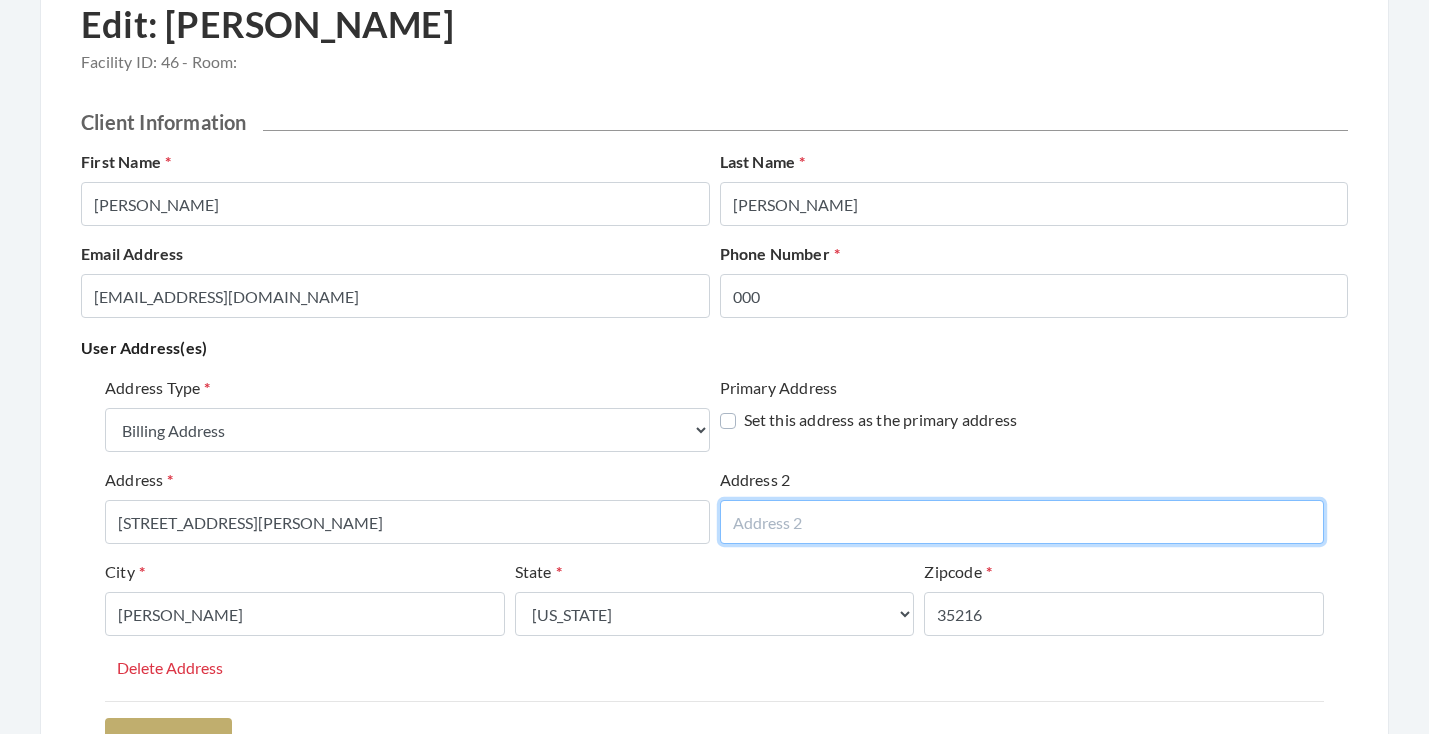 click at bounding box center [1022, 522] 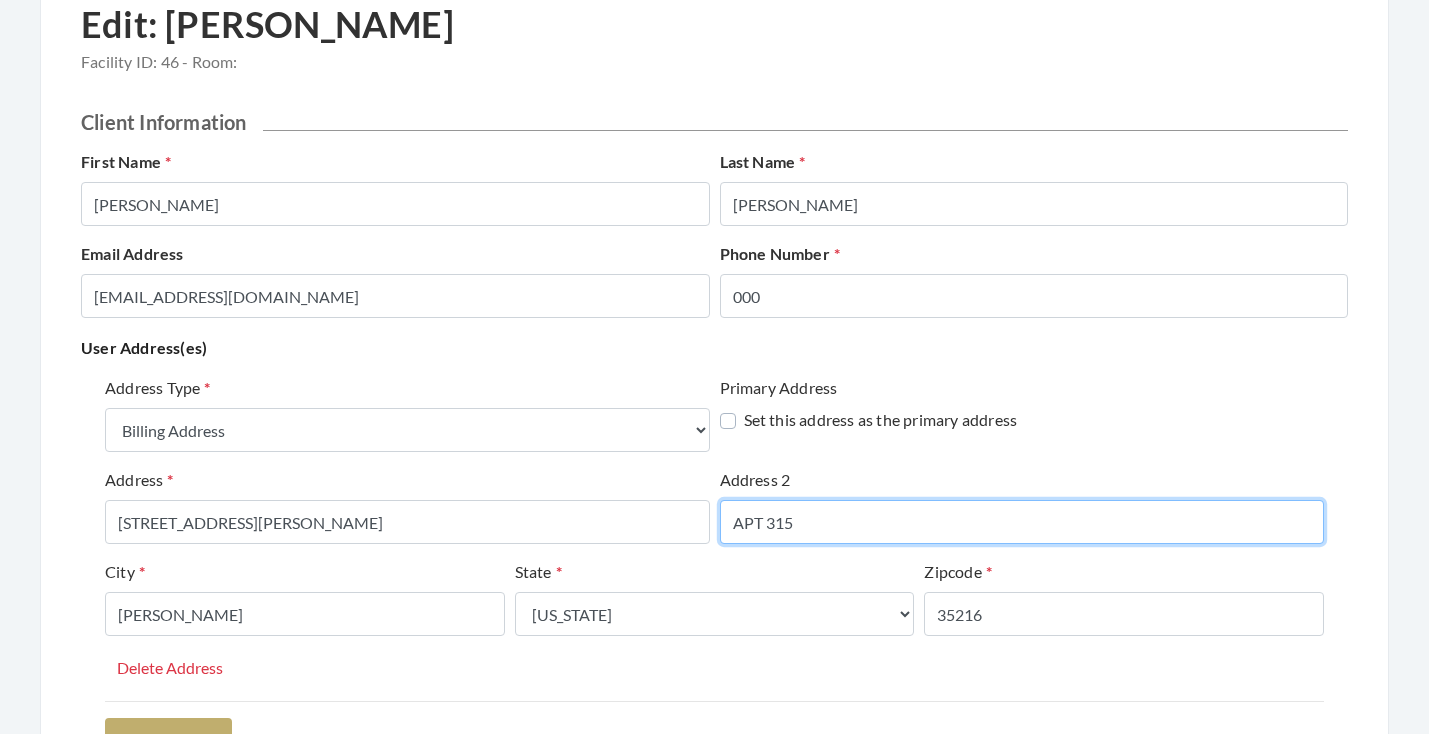 type on "APT 315" 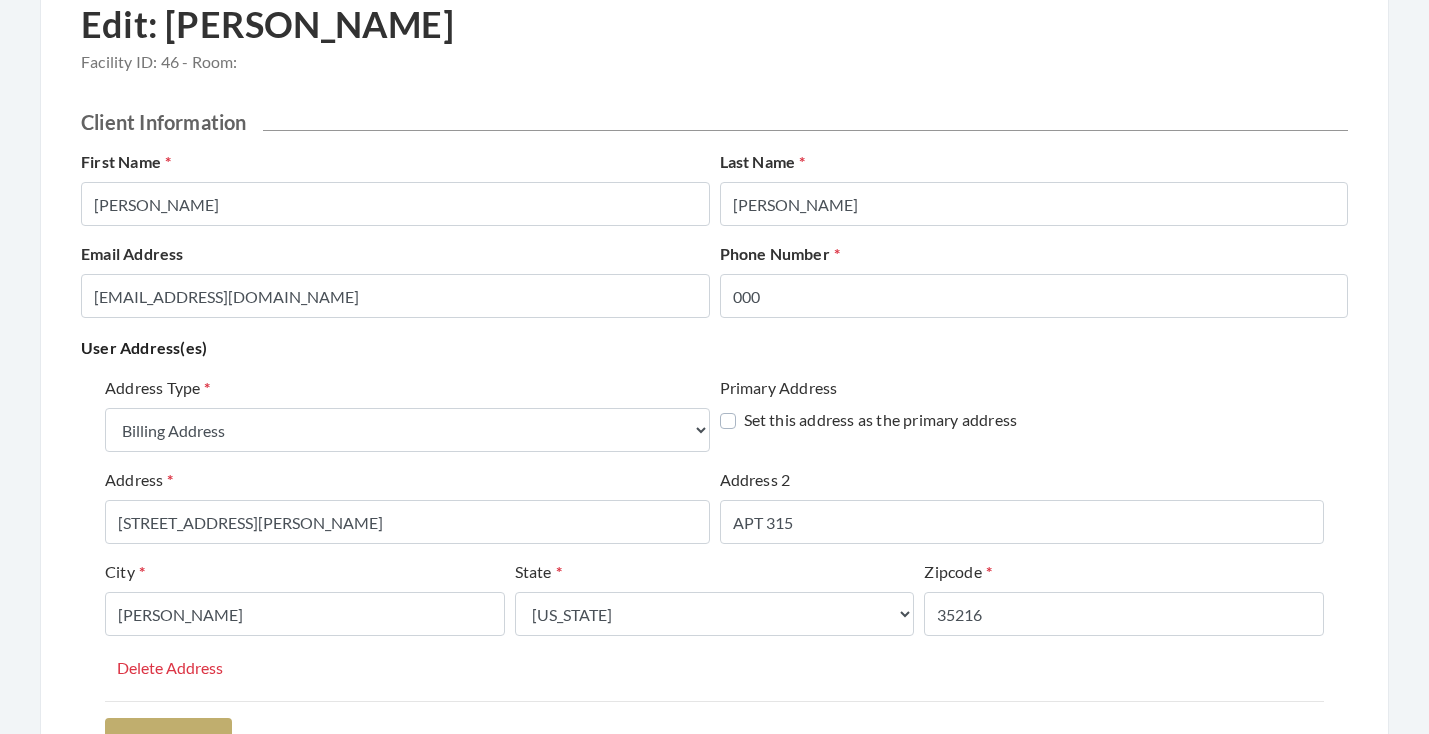 click on "Address Type   Select One...   Office Address   Home Address   Billing Address   Primary Address     Set this address as the primary address   Address   3517 LORNA ROAD   Address 2   APT 315   City   HOOVER   State   Select One...   Alabama   Alaska   American Samoa   Arizona   Arkansas   California   Colorado   Connecticut   Delaware   District Of Columbia   Federated States Of Micronesia   Florida   Georgia   Guam Gu   Hawaii   Idaho   Illinois   Indiana   Iowa   Kansas   Kentucky   Louisiana   Maine   Marshall Islands   Maryland   Massachusetts   Michigan   Minnesota   Mississippi   Missouri   Montana   Nebraska   Nevada   New Hampshire   New Jersey   New Mexico   New York   North Carolina   North Dakota   Northern Mariana Islands   Ohio   Oklahoma   Oregon   Palau   Pennsylvania   Puerto Rico   Rhode Island   South Carolina   South Dakota   Tennessee   Texas   Utah   Vermont   Virgin Islands   Virginia   Washington   West Virginia   Wisconsin   Wyoming   Zipcode   35216   Delete Address" at bounding box center (714, 538) 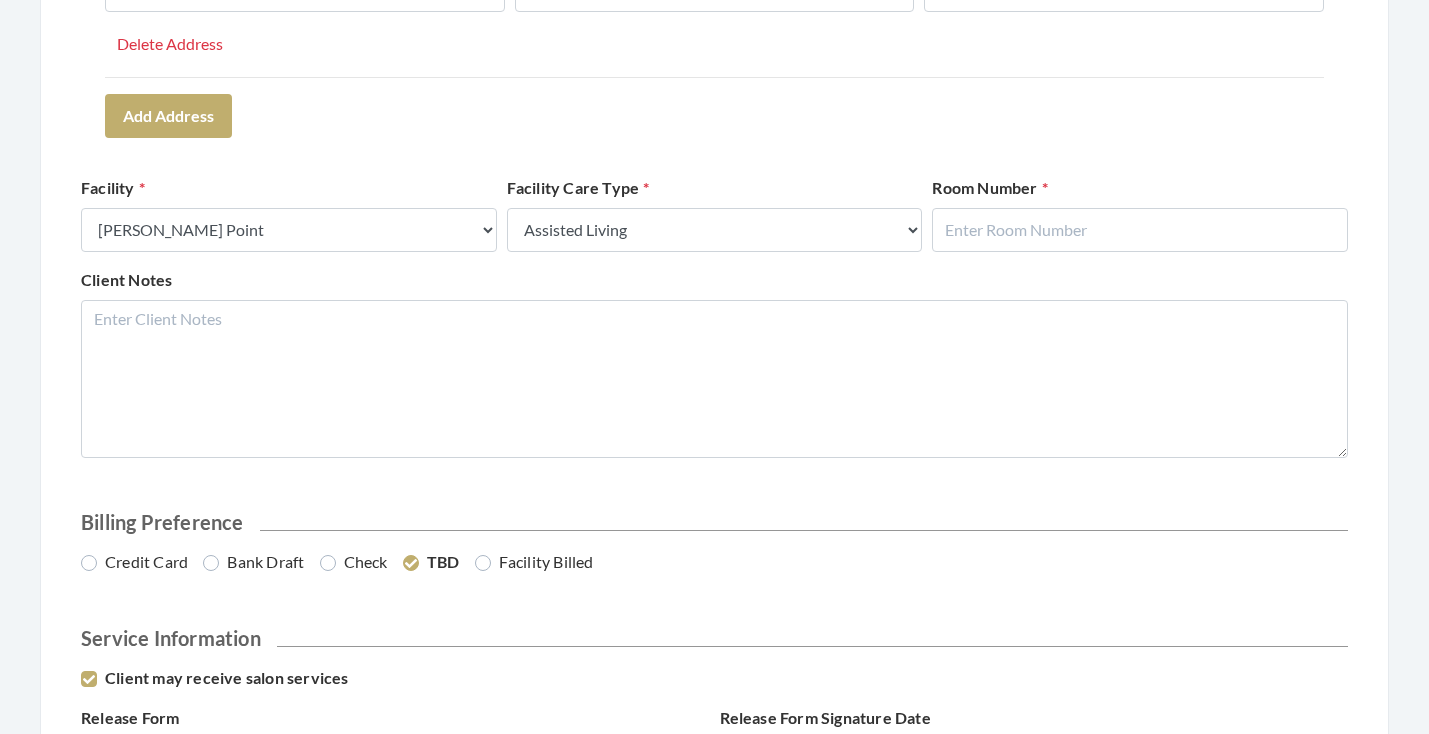 scroll, scrollTop: 788, scrollLeft: 0, axis: vertical 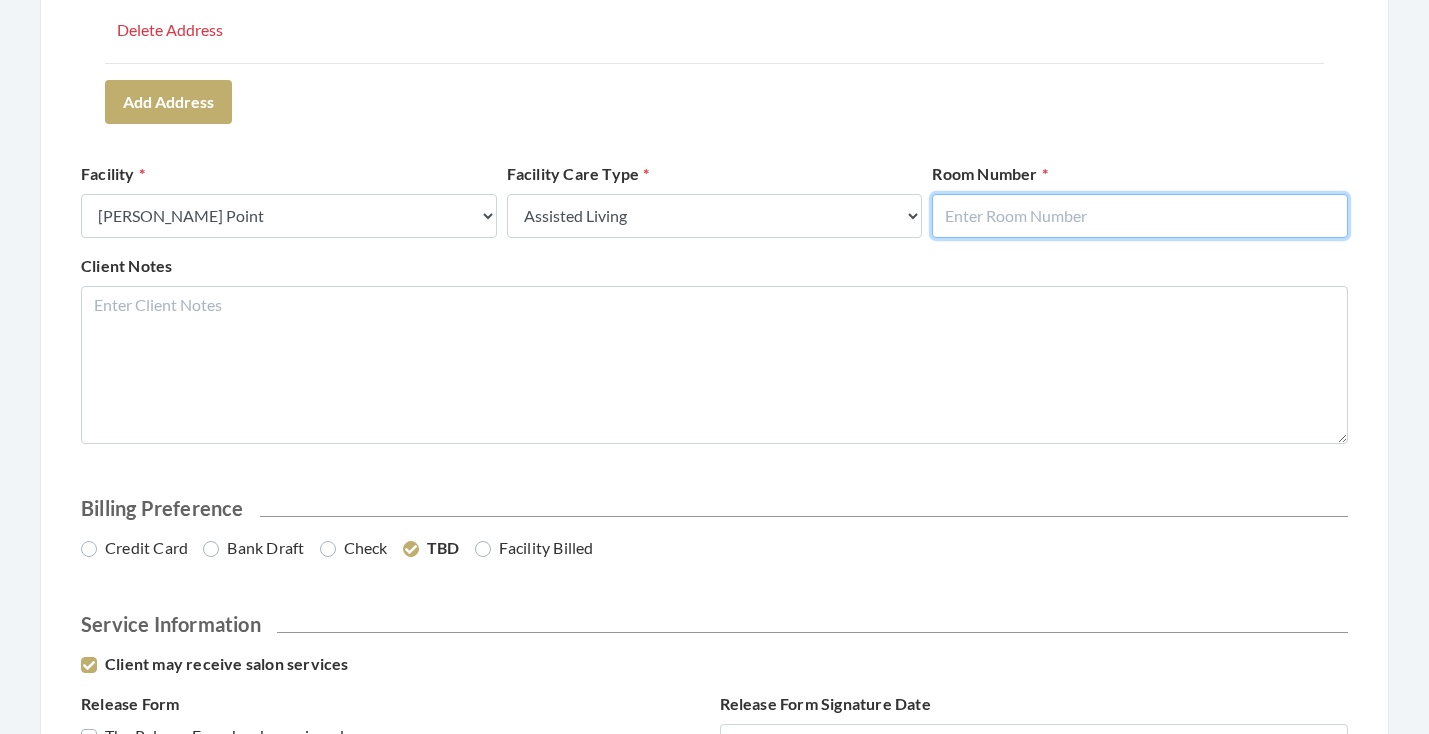 click at bounding box center [1140, 216] 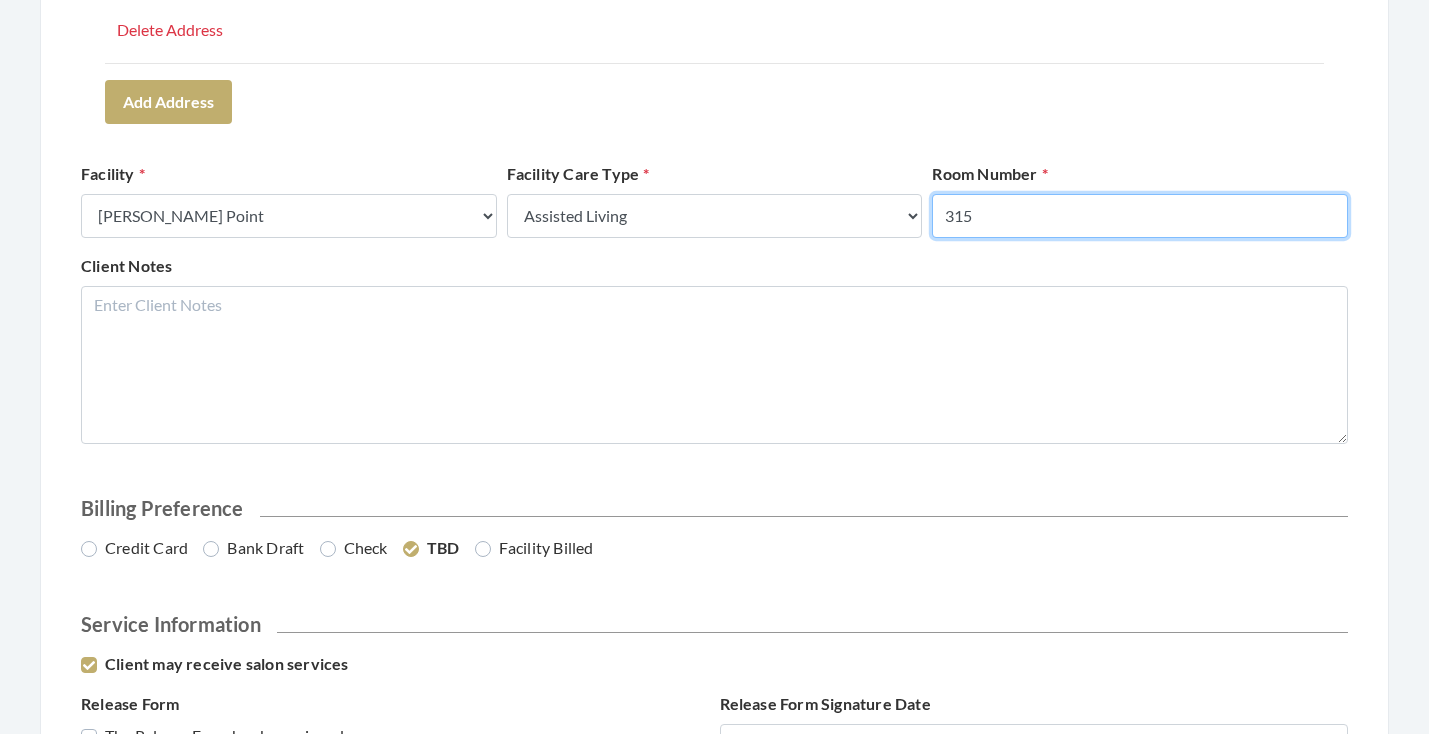 type on "315" 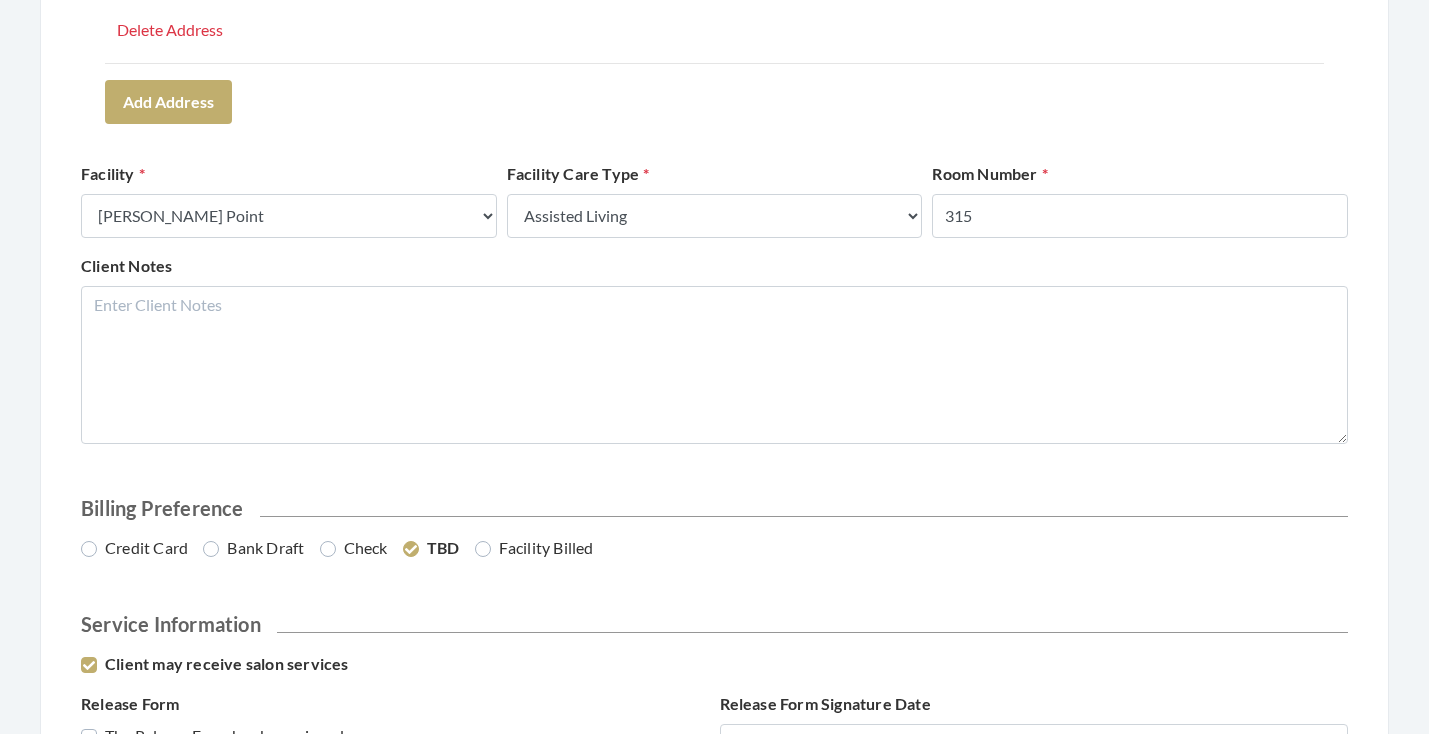 click on "Client Information     First Name   CAROLYN   Last Name   OZBOLT   Email Address   COZZIE116@GMAIL.COM   Phone Number   000   User Address(es)     Address Type   Select One...   Office Address   Home Address   Billing Address   Primary Address     Set this address as the primary address   Address   3517 LORNA ROAD   Address 2   APT 315   City   HOOVER   State   Select One...   Alabama   Alaska   American Samoa   Arizona   Arkansas   California   Colorado   Connecticut   Delaware   District Of Columbia   Federated States Of Micronesia   Florida   Georgia   Guam Gu   Hawaii   Idaho   Illinois   Indiana   Iowa   Kansas   Kentucky   Louisiana   Maine   Marshall Islands   Maryland   Massachusetts   Michigan   Minnesota   Mississippi   Missouri   Montana   Nebraska   Nevada   New Hampshire   New Jersey   New Mexico   New York   North Carolina   North Dakota   Northern Mariana Islands   Ohio   Oklahoma   Oregon   Palau   Pennsylvania   Puerto Rico   Rhode Island   South Carolina   South Dakota   Tennessee" at bounding box center (714, 2169) 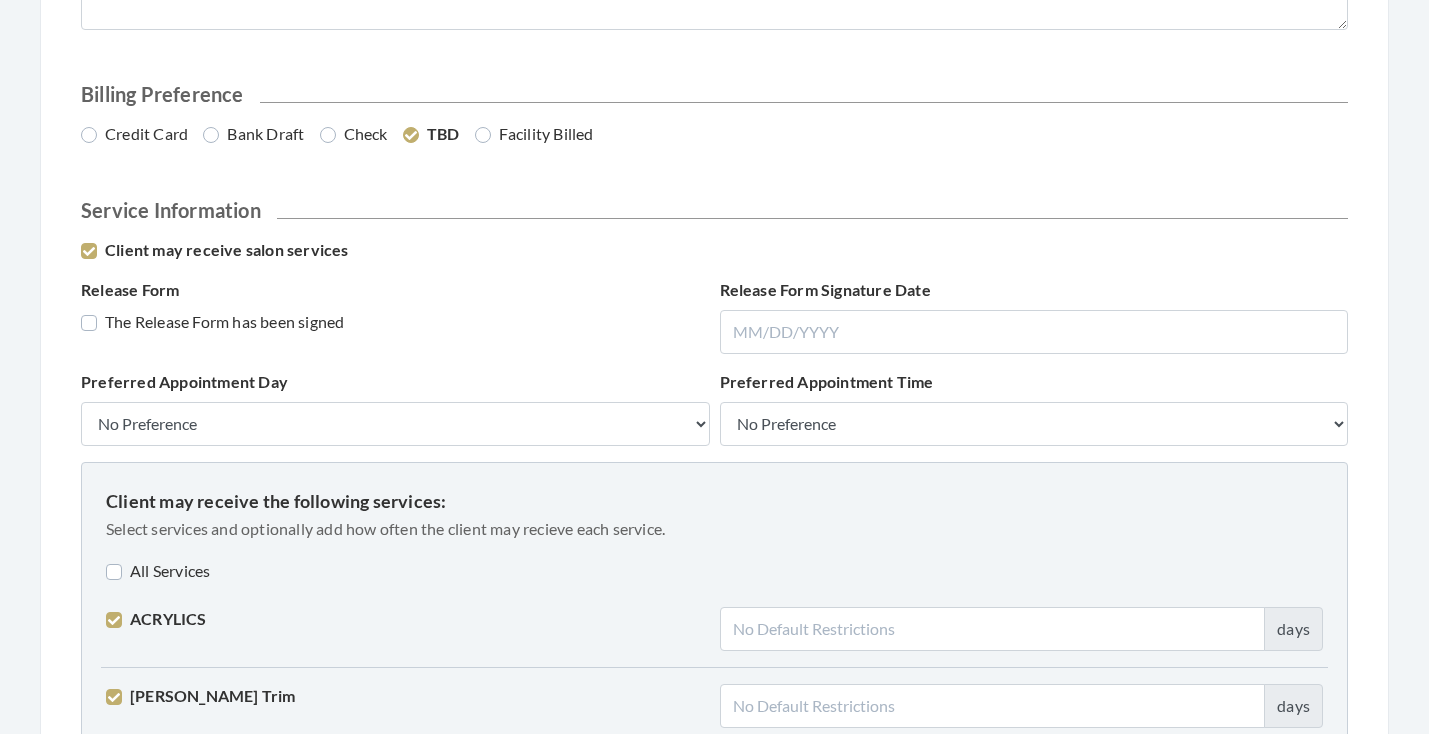 scroll, scrollTop: 1206, scrollLeft: 0, axis: vertical 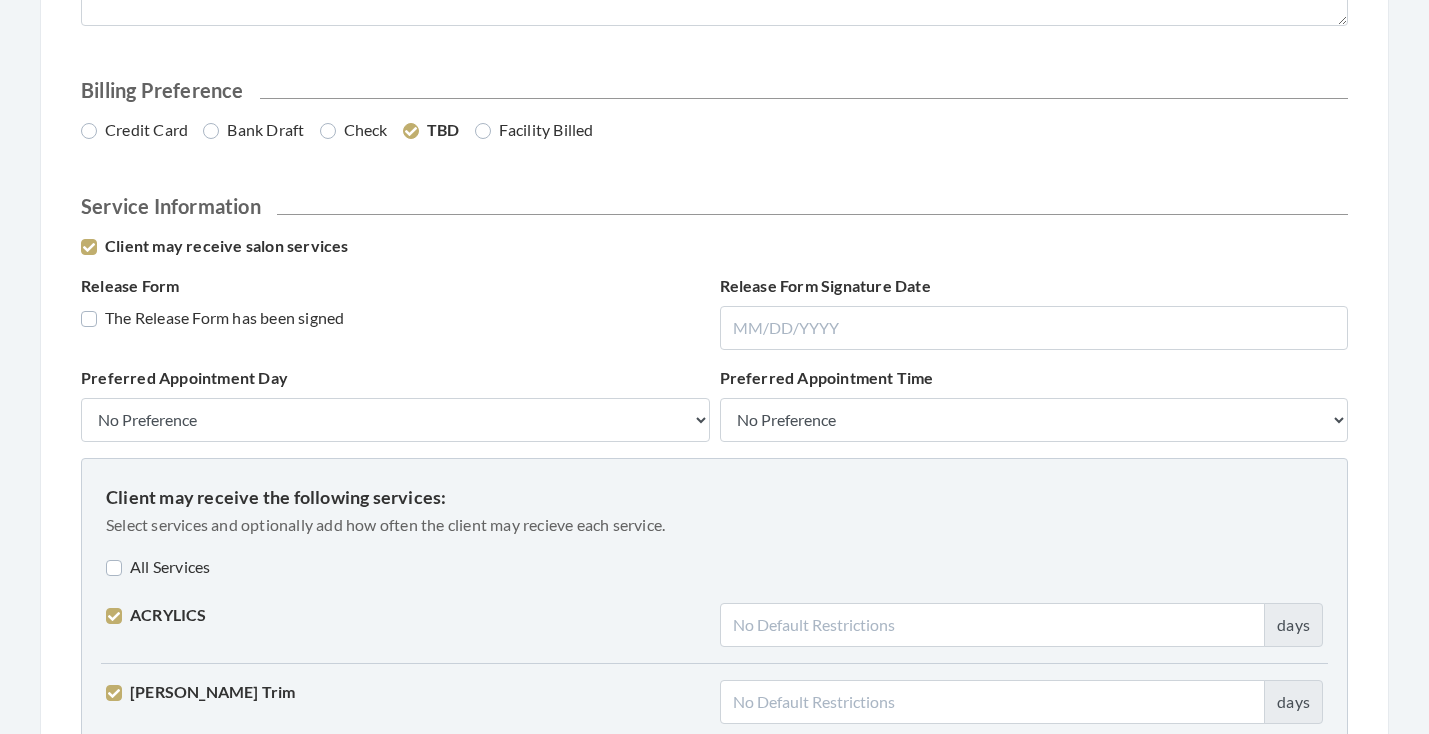 click on "The Release Form has been signed" at bounding box center [212, 318] 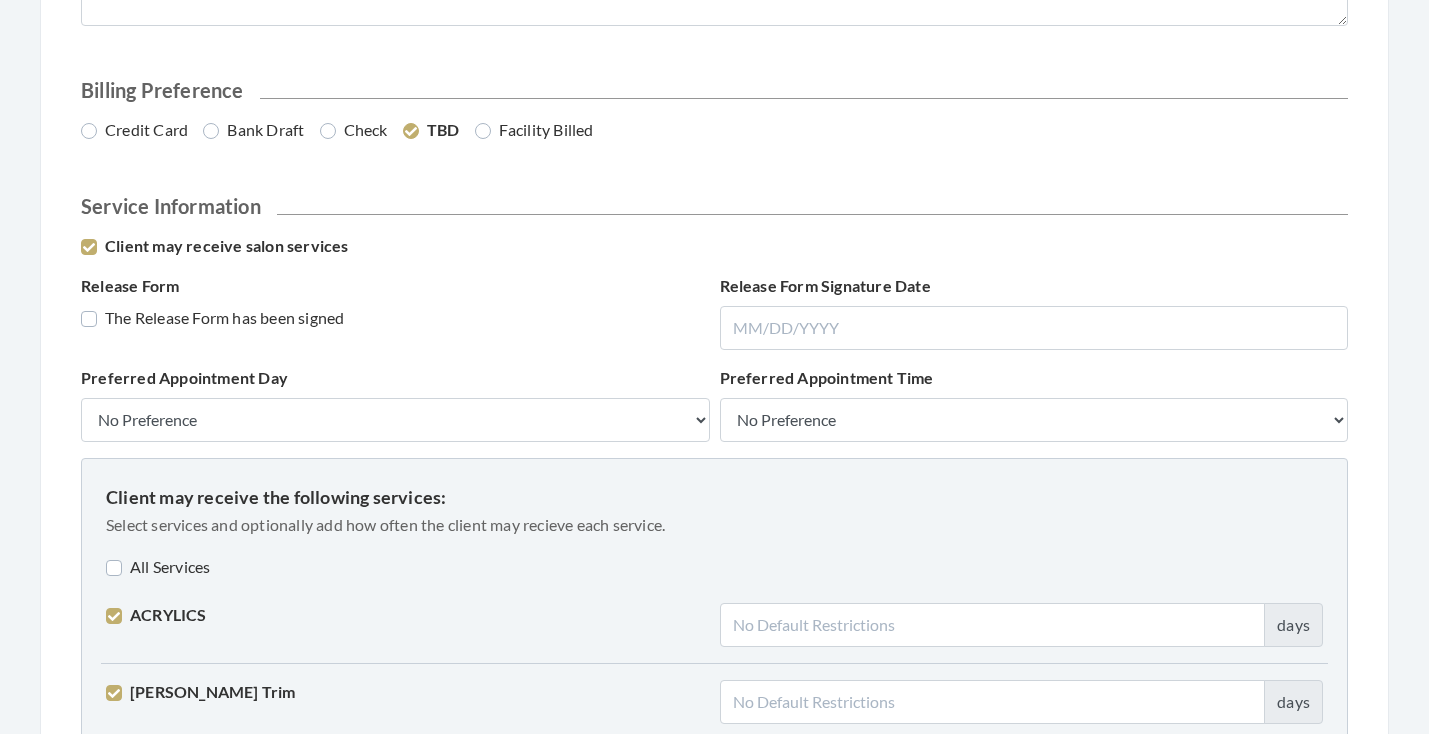 checkbox on "true" 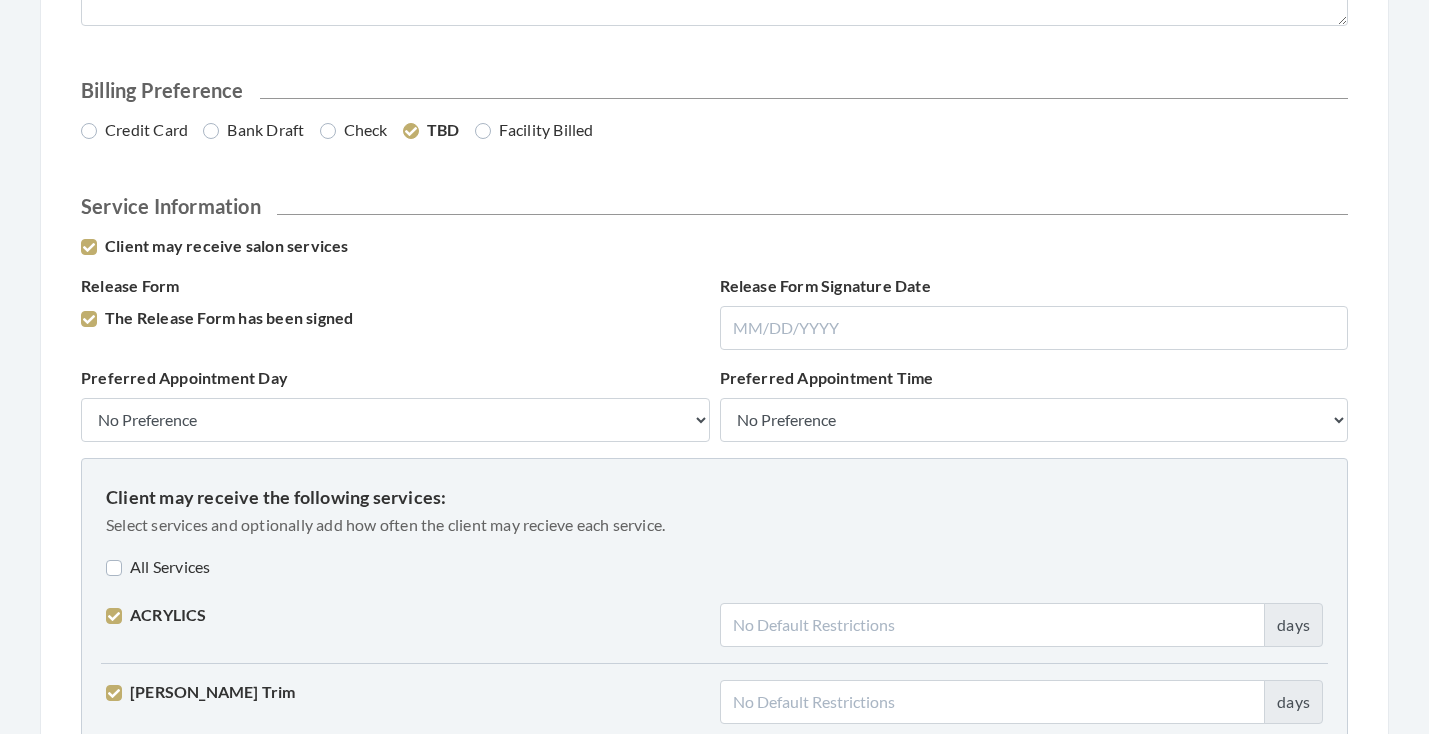 click on "Credit Card" at bounding box center (134, 130) 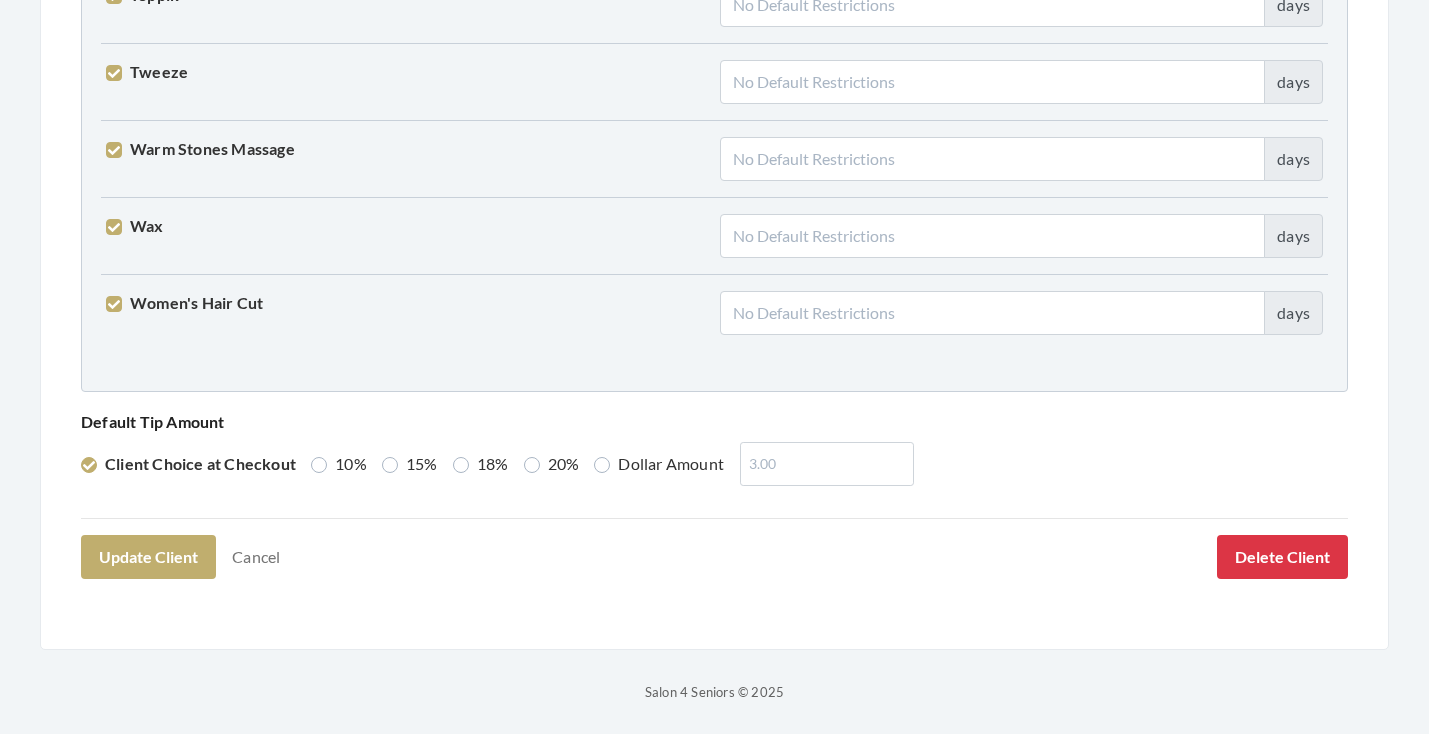 scroll, scrollTop: 5136, scrollLeft: 0, axis: vertical 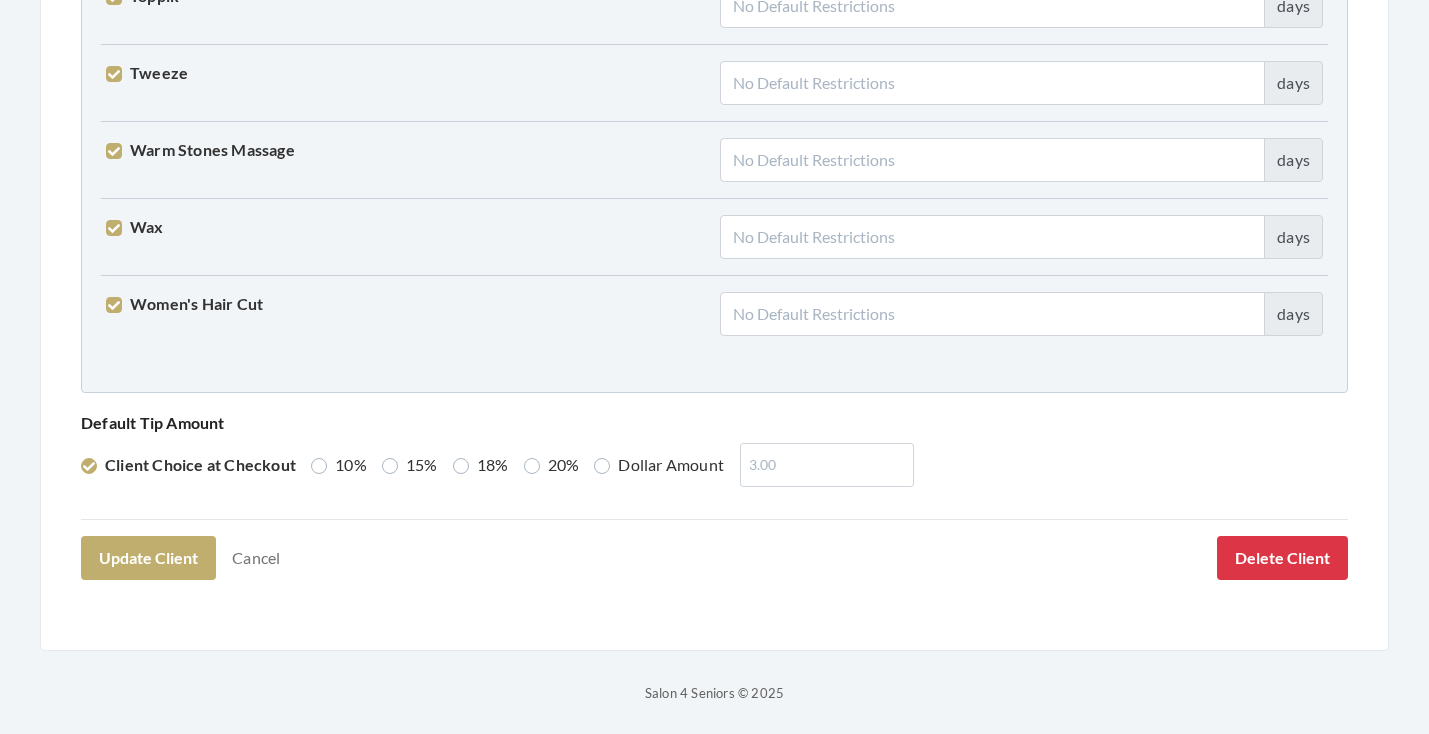 click on "18%" at bounding box center [481, 465] 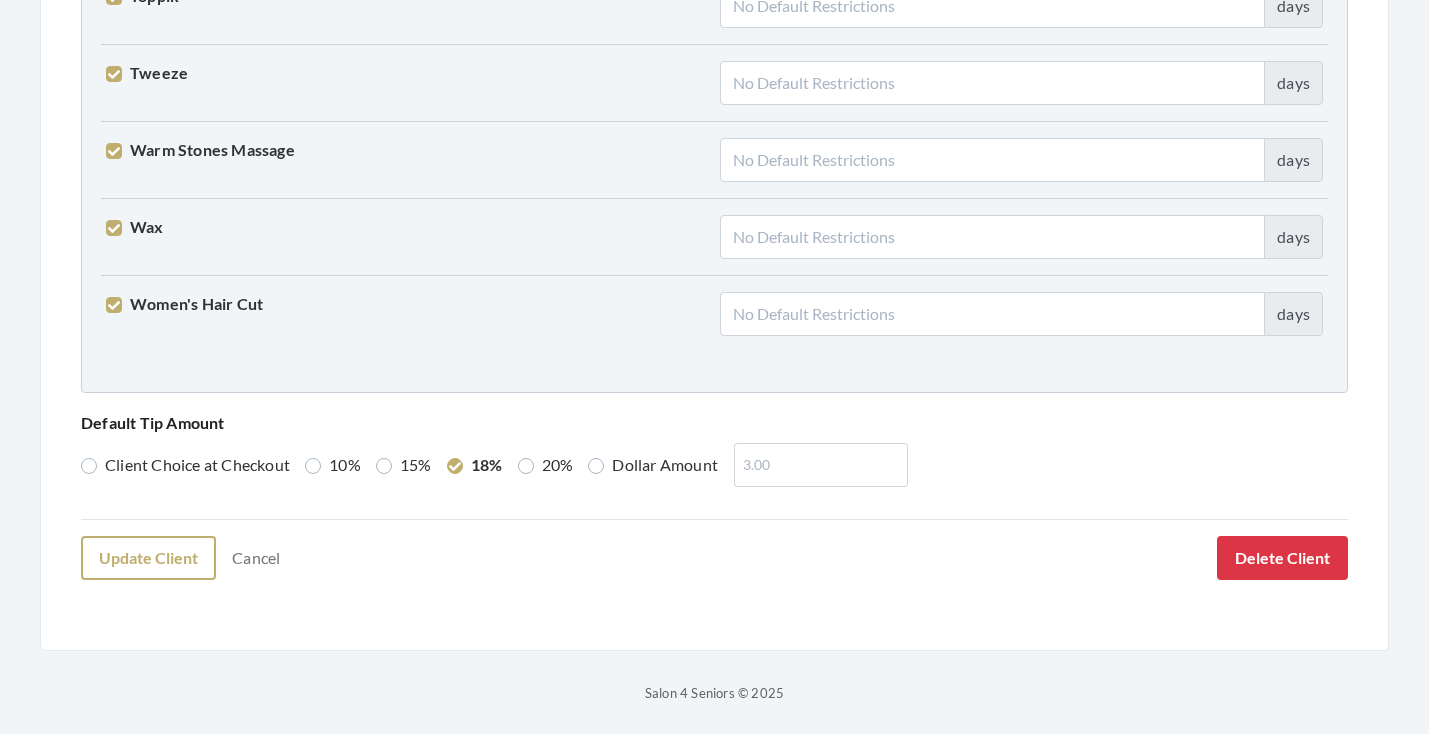 click on "Update Client" at bounding box center (148, 558) 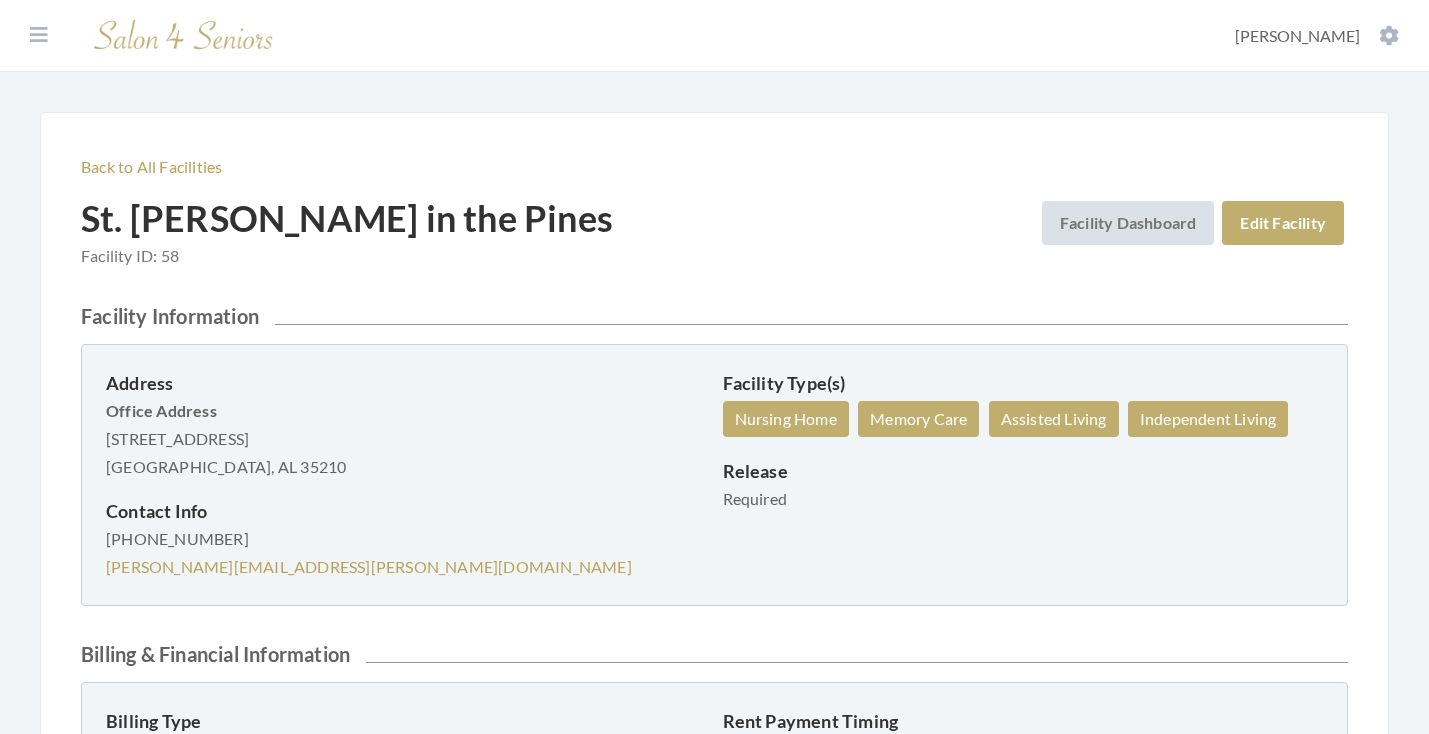 scroll, scrollTop: 0, scrollLeft: 0, axis: both 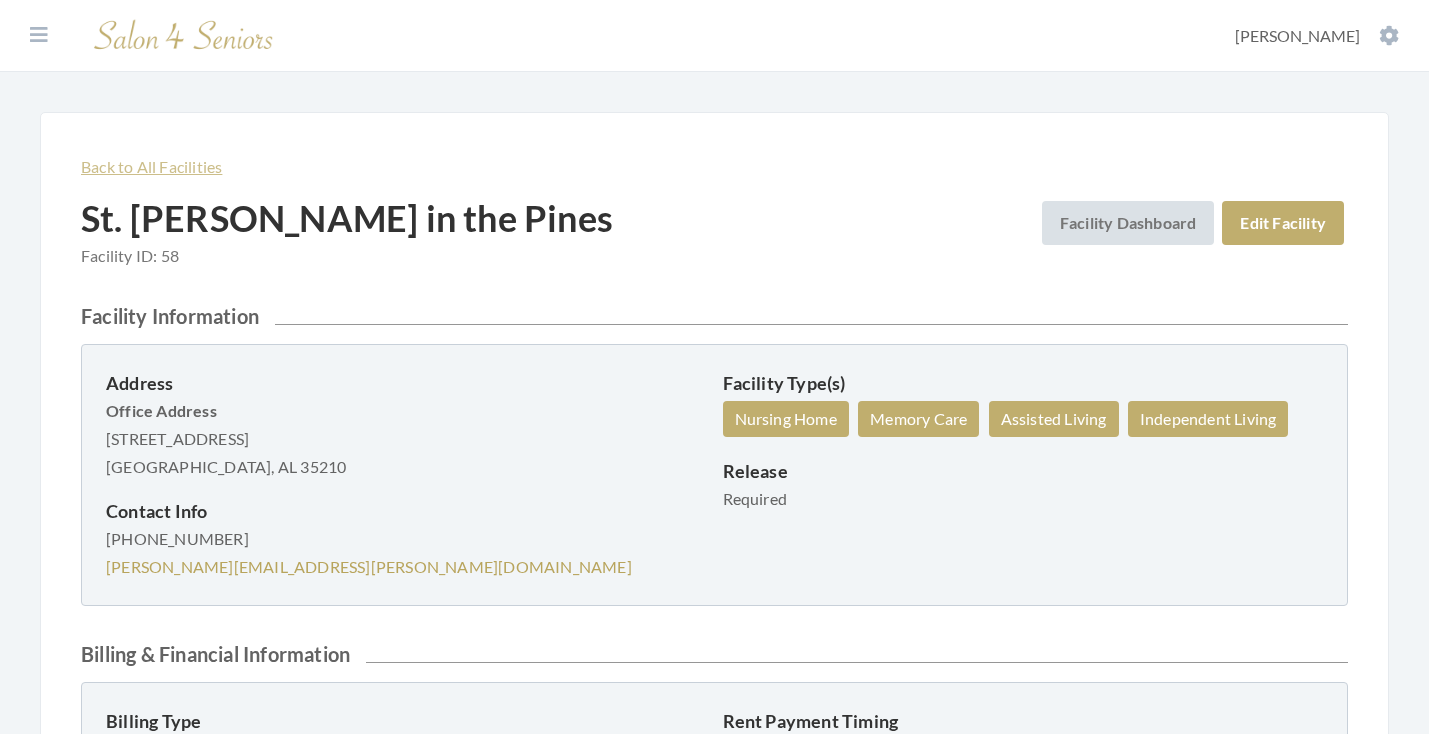 click on "Back to All Facilities" at bounding box center (714, 167) 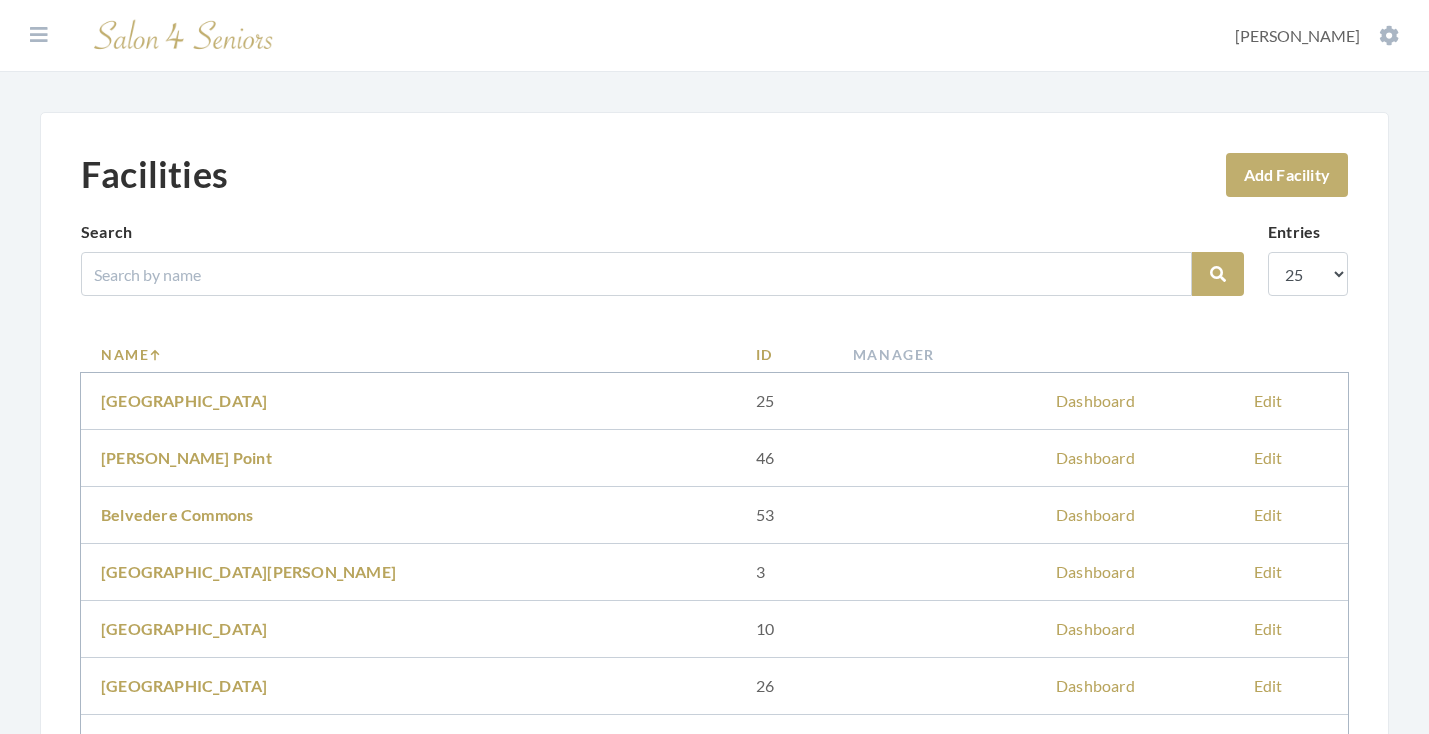 scroll, scrollTop: 0, scrollLeft: 0, axis: both 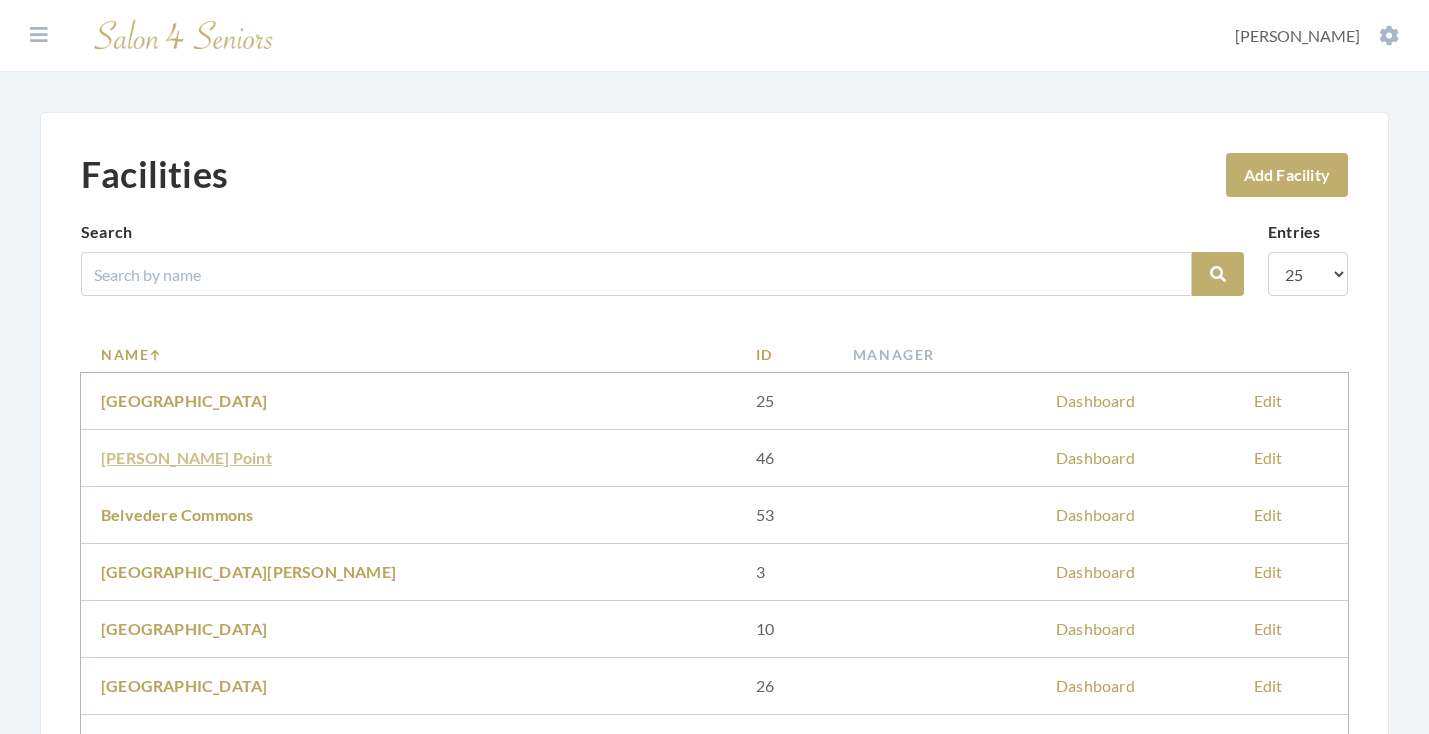 click on "[PERSON_NAME] Point" at bounding box center [186, 457] 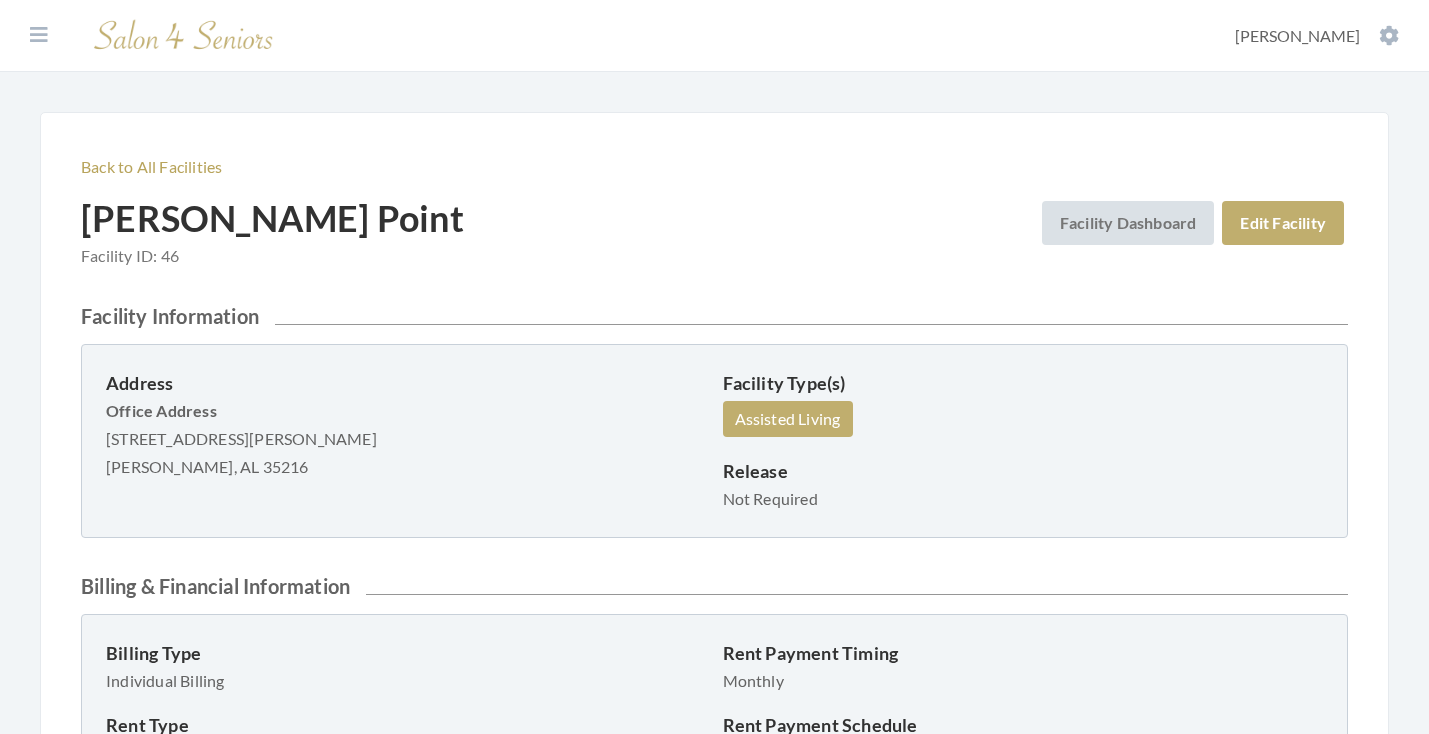 scroll, scrollTop: 0, scrollLeft: 0, axis: both 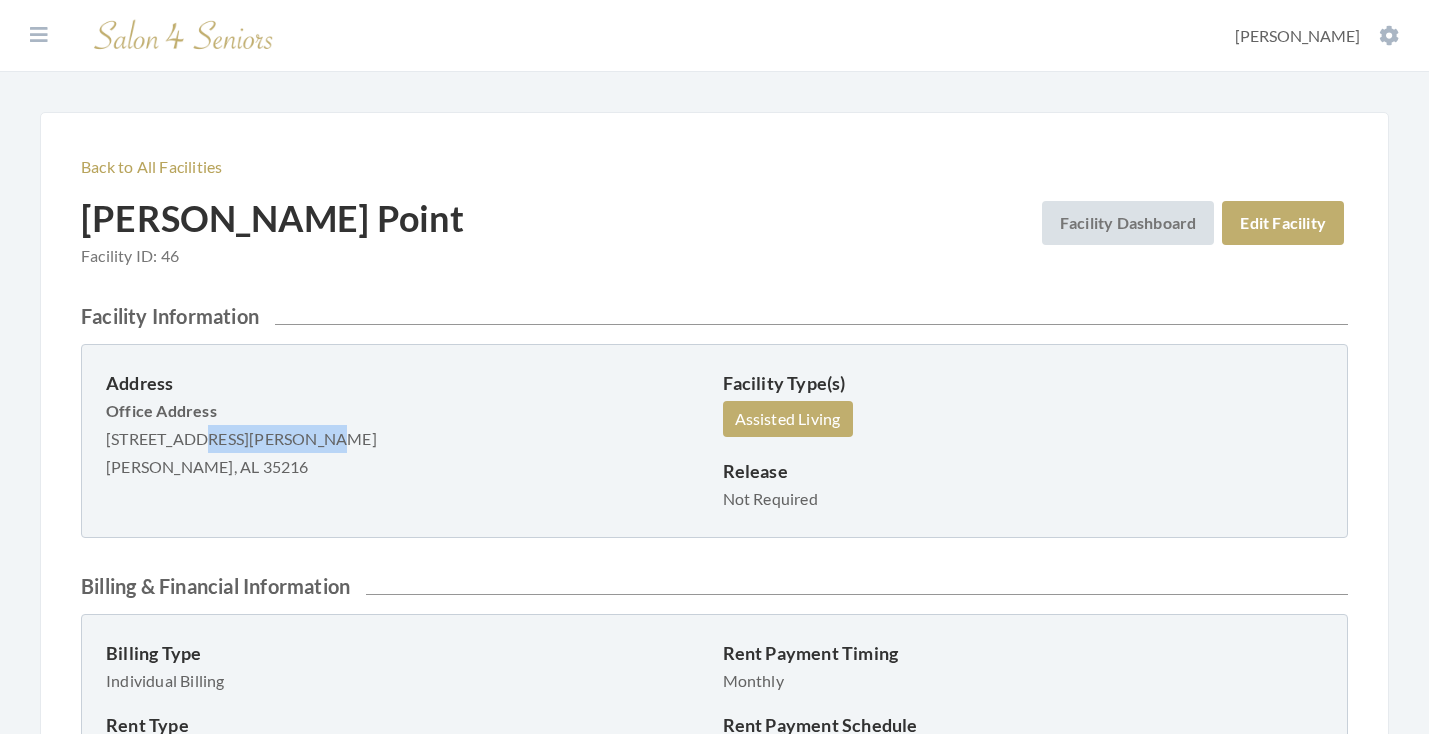 drag, startPoint x: 108, startPoint y: 436, endPoint x: 270, endPoint y: 445, distance: 162.2498 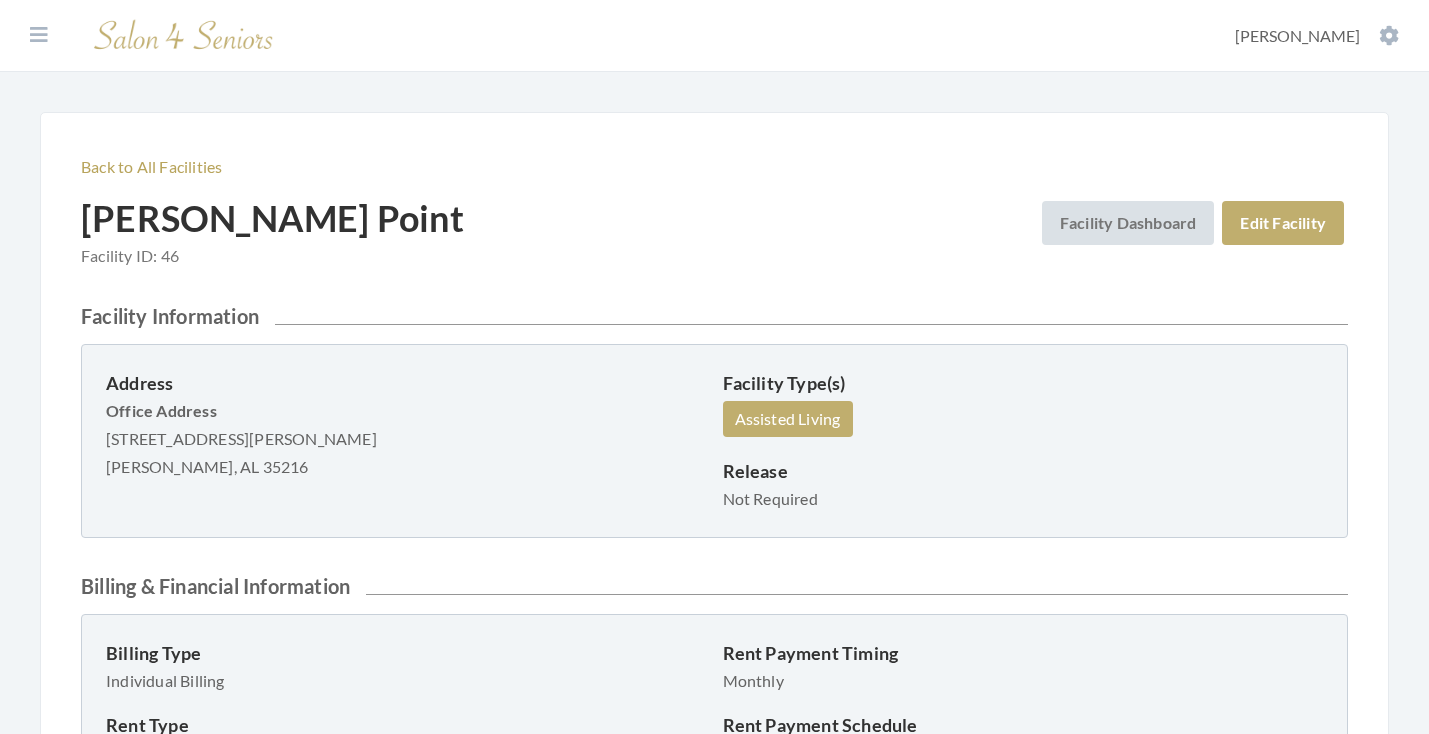 click on "Address" at bounding box center (406, 383) 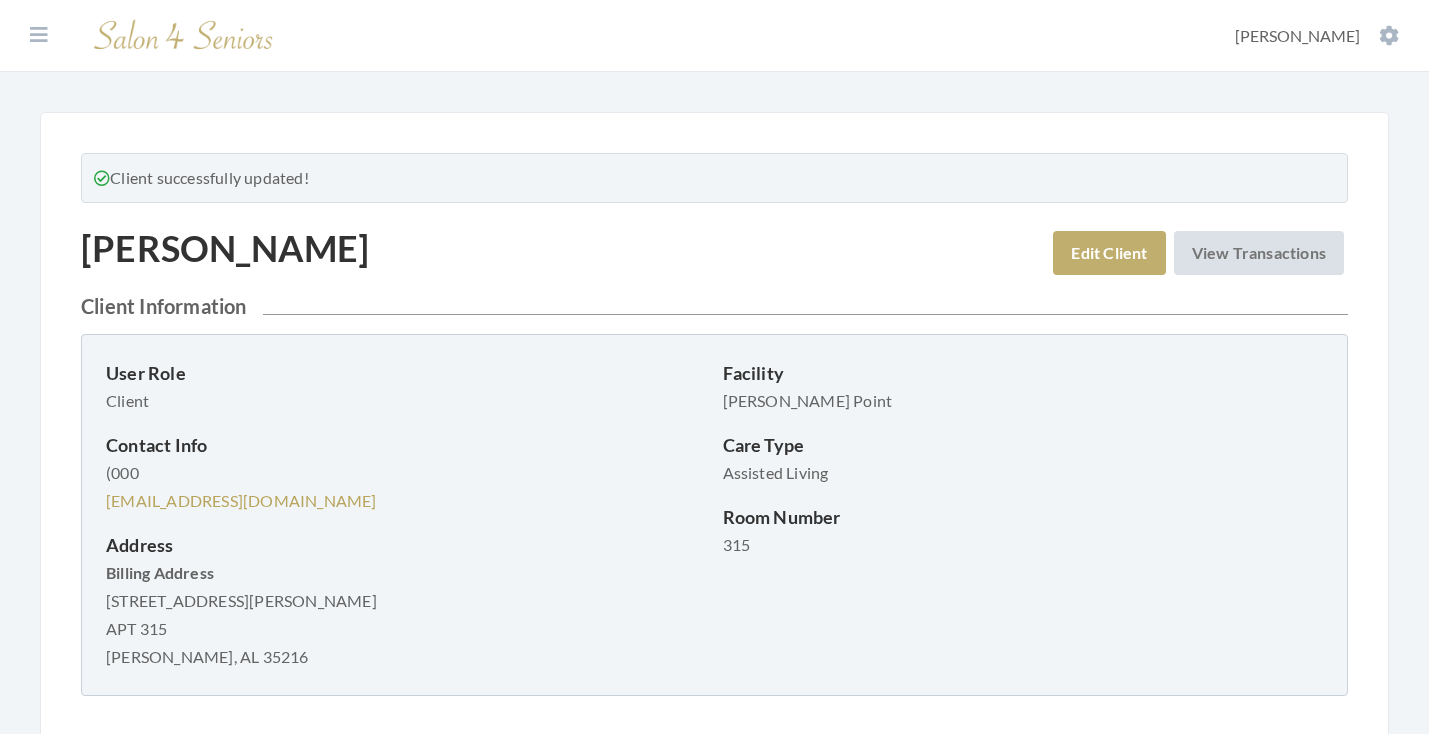 scroll, scrollTop: 0, scrollLeft: 0, axis: both 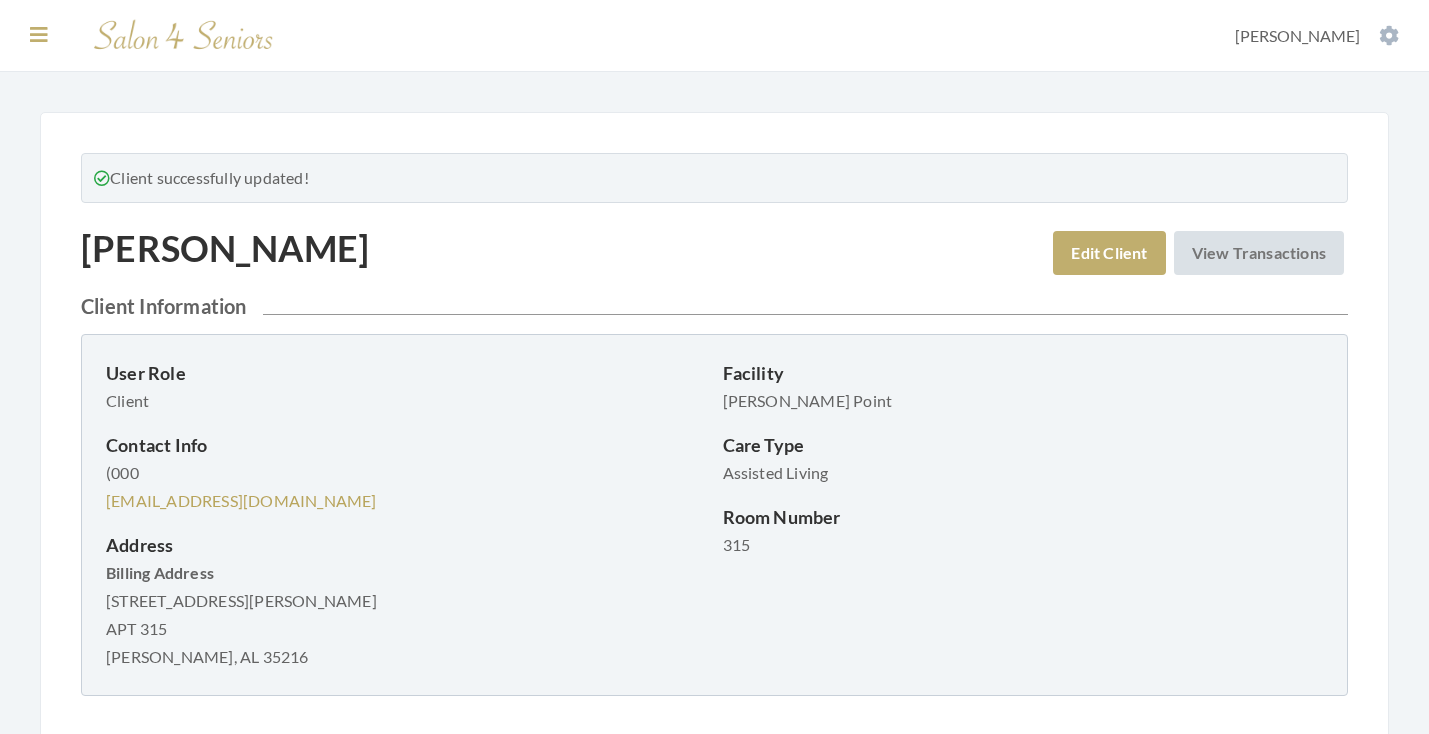 click at bounding box center [39, 35] 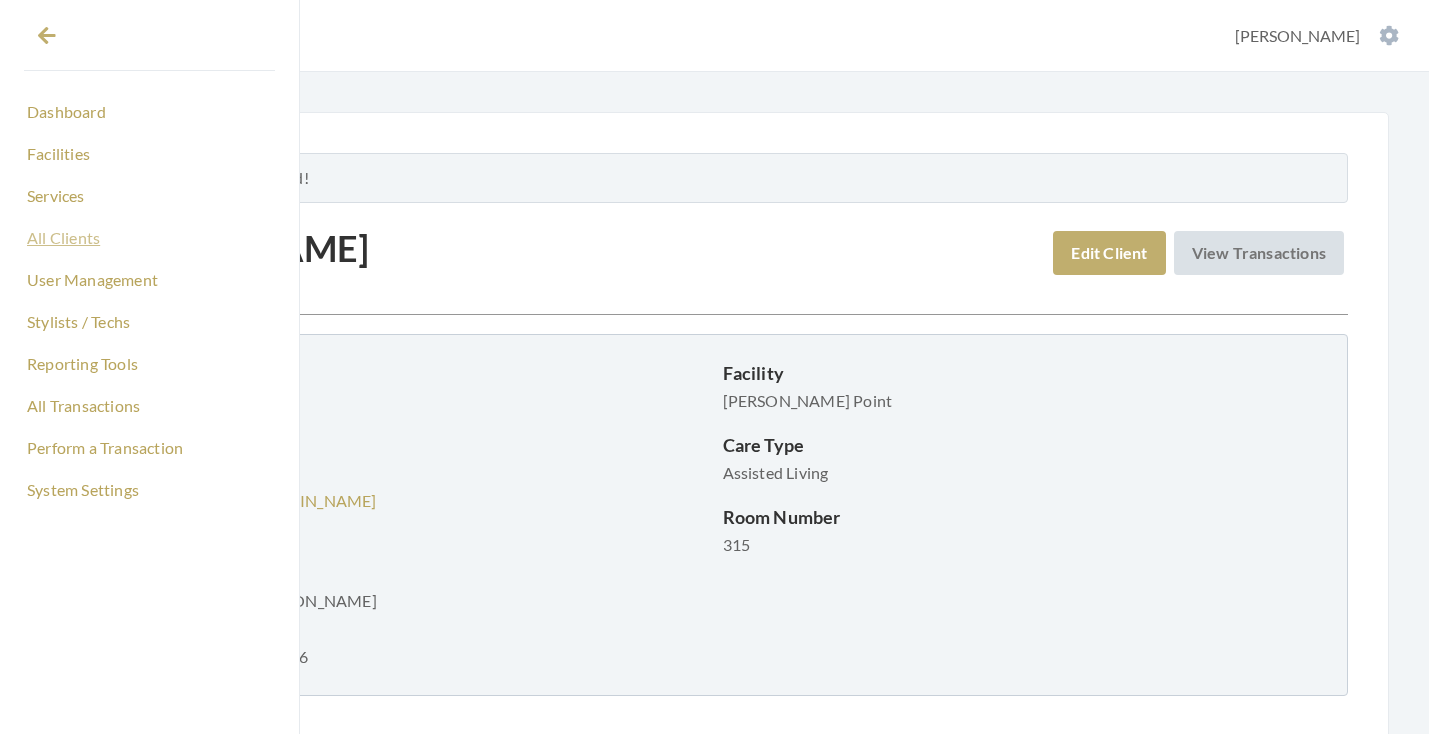 click on "All Clients" at bounding box center (149, 238) 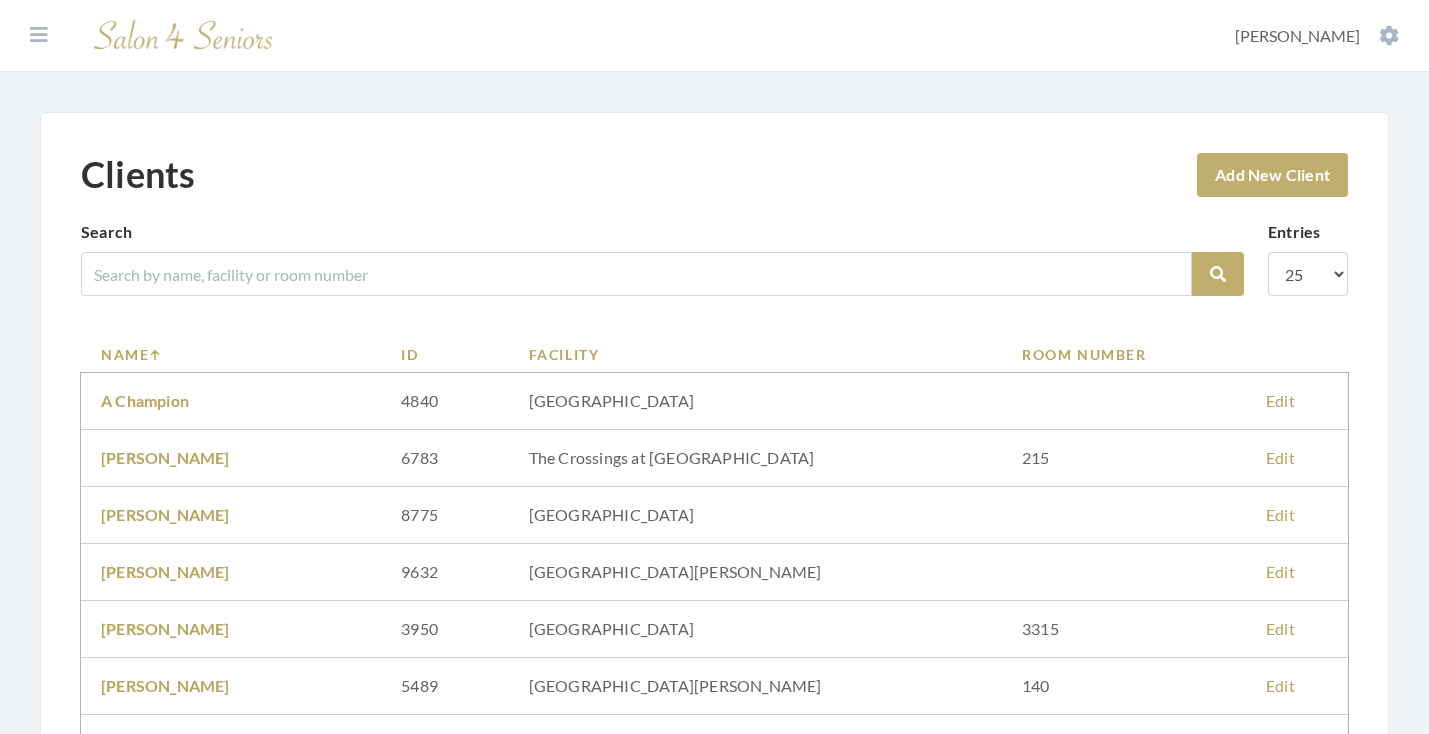 scroll, scrollTop: 0, scrollLeft: 0, axis: both 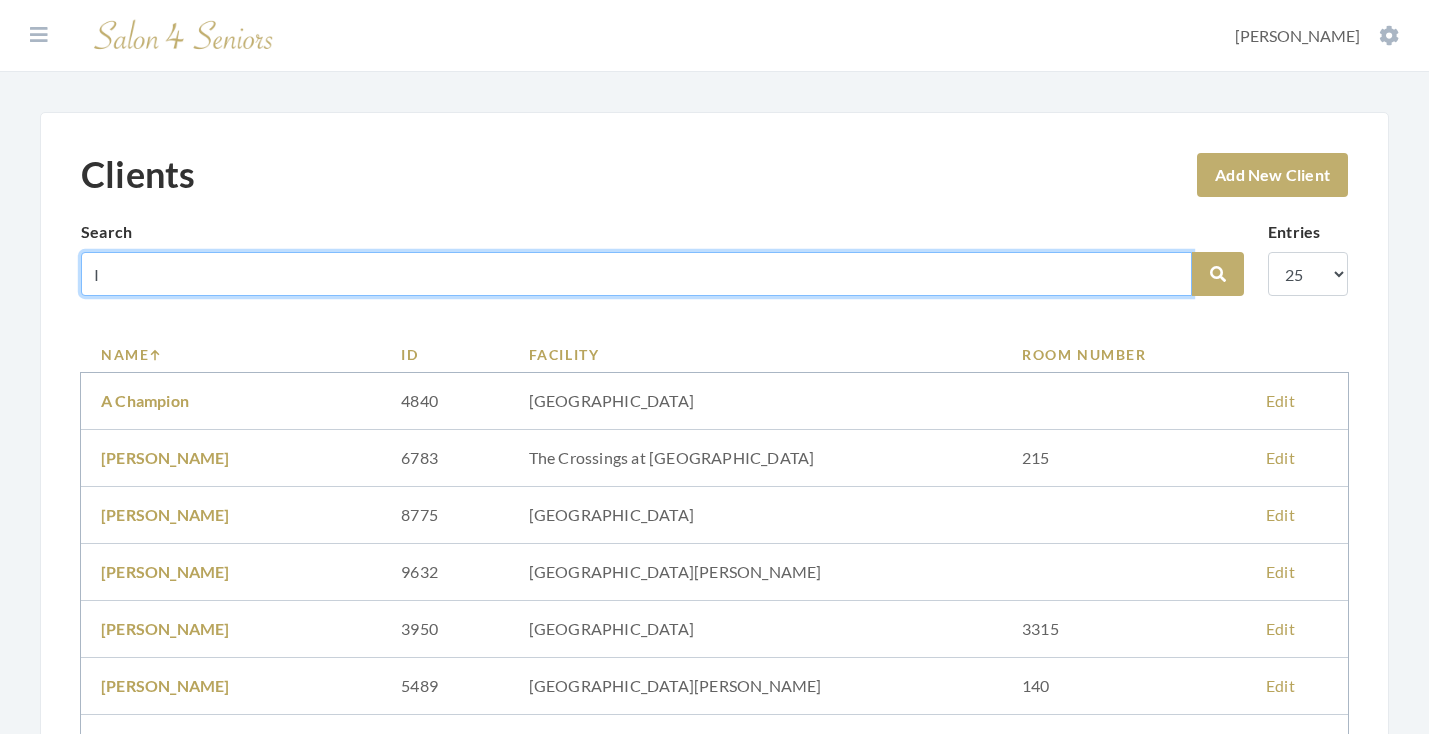 click on "I" at bounding box center [636, 274] 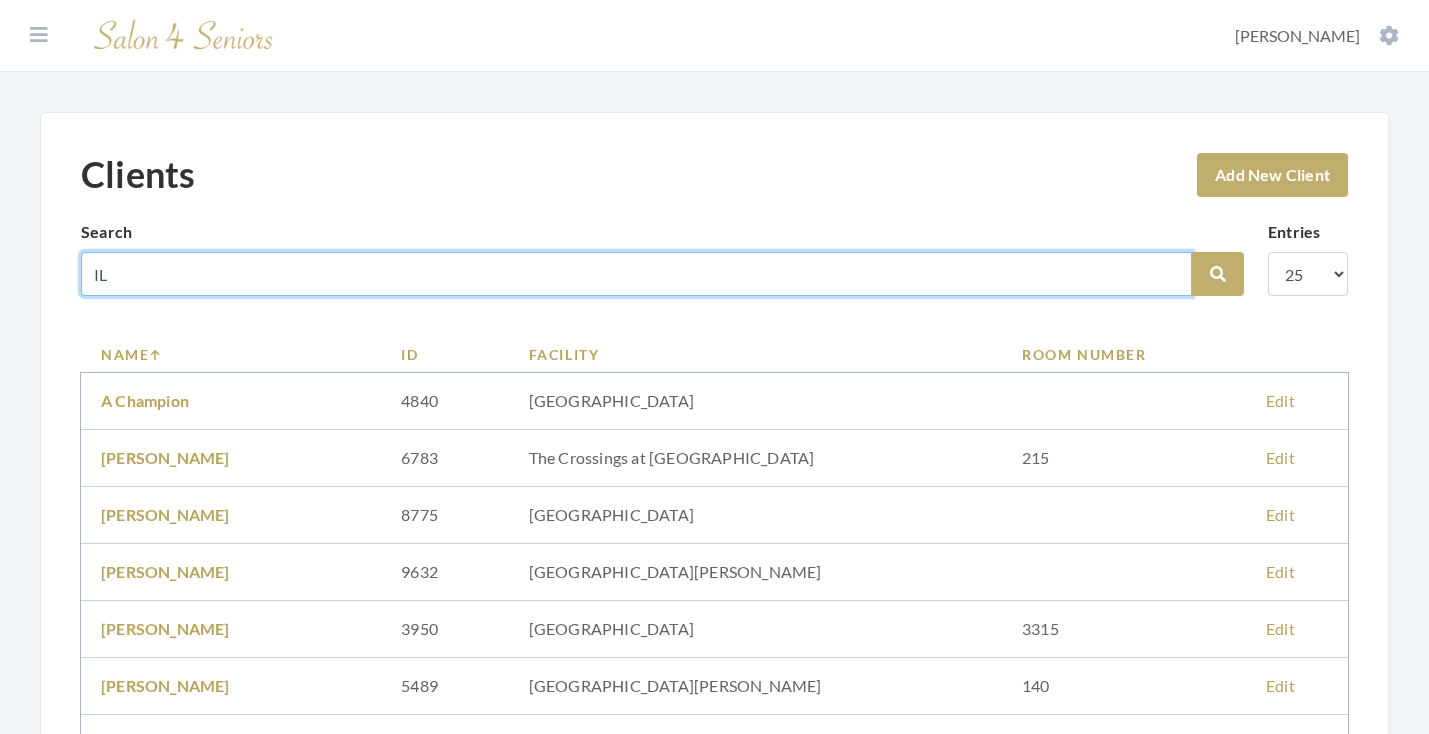 type on "I" 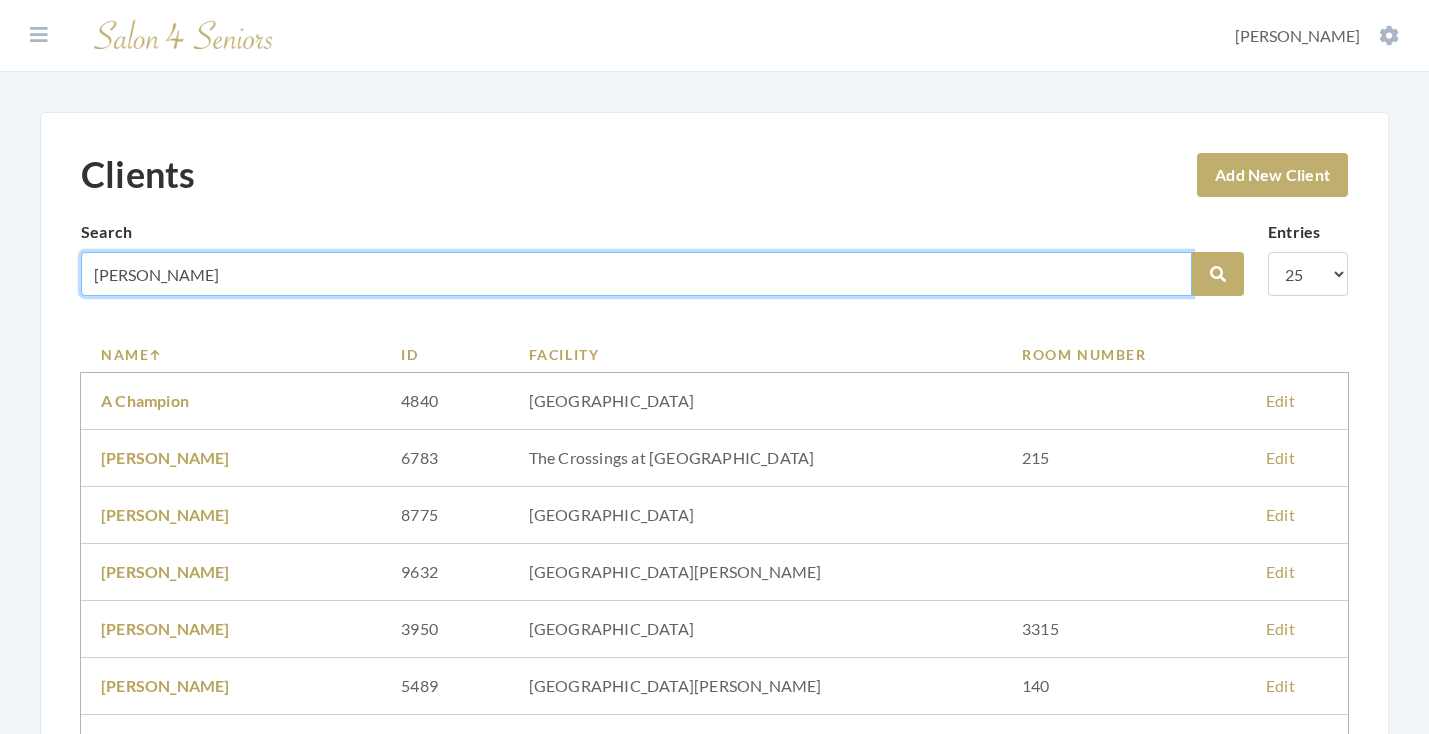 type on "[PERSON_NAME]" 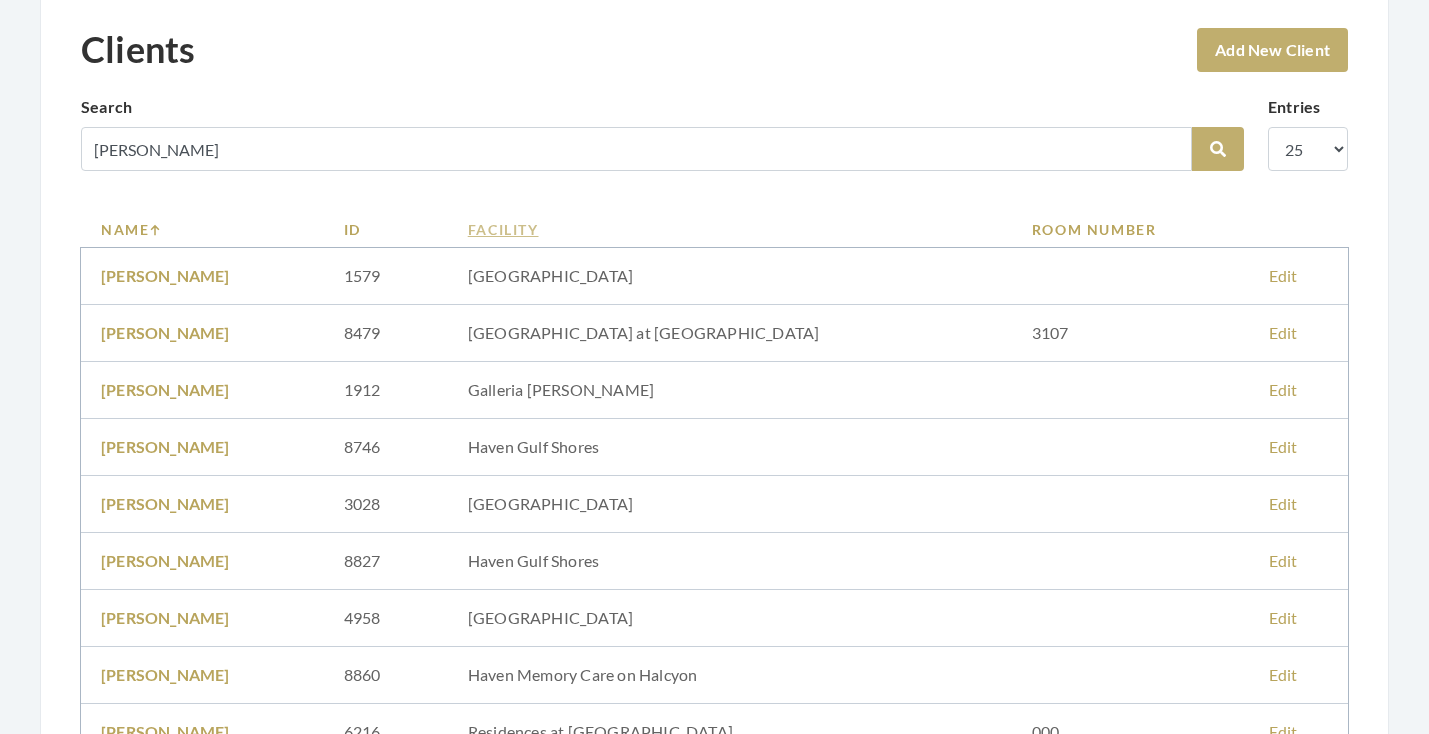 scroll, scrollTop: 0, scrollLeft: 0, axis: both 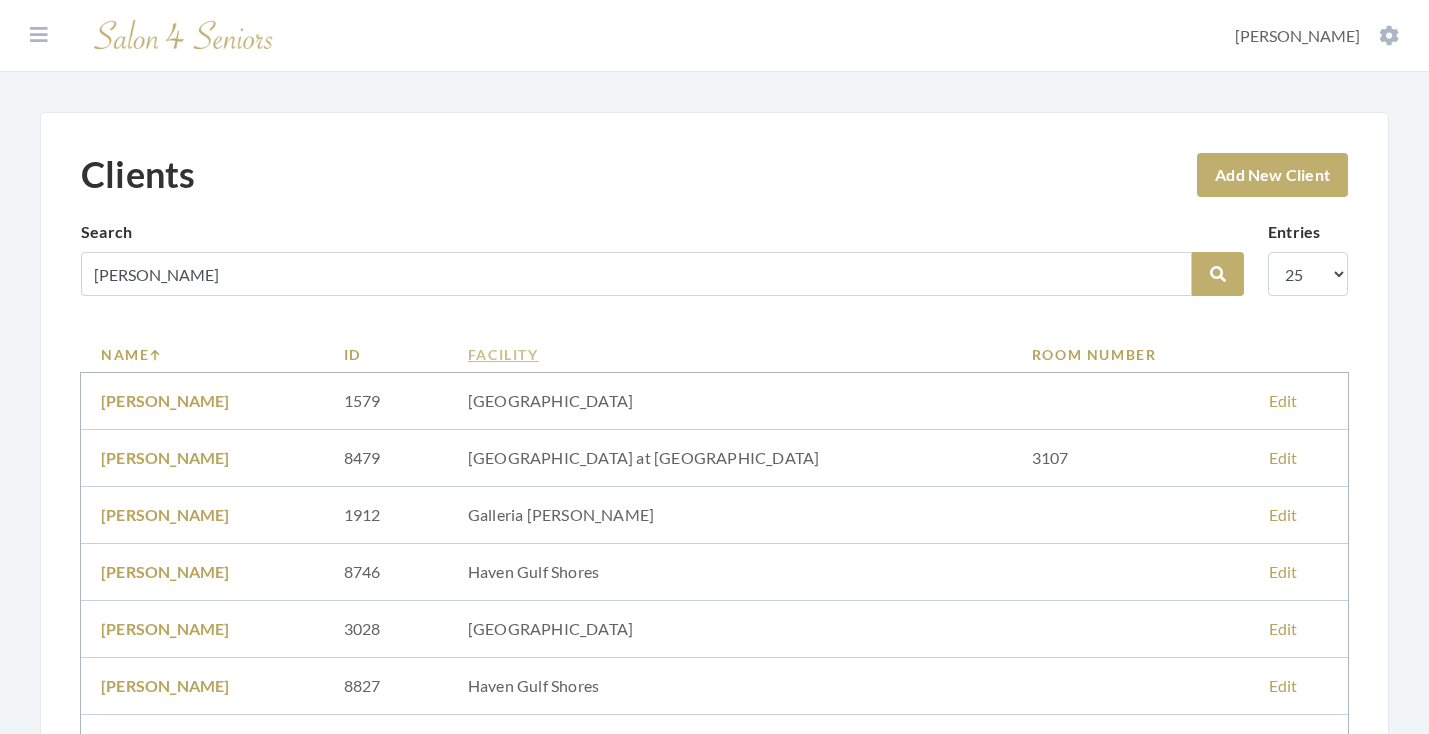 click on "Facility" at bounding box center (730, 354) 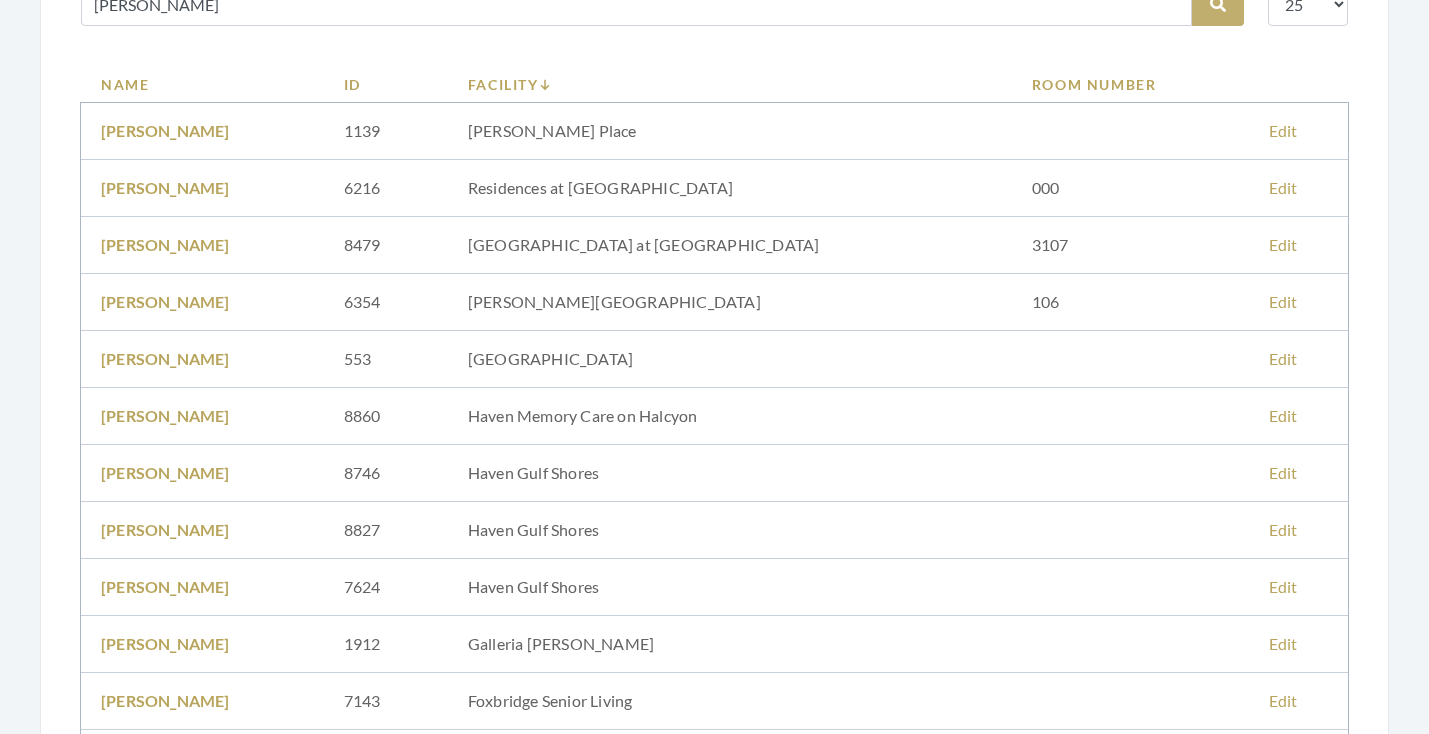 scroll, scrollTop: 180, scrollLeft: 0, axis: vertical 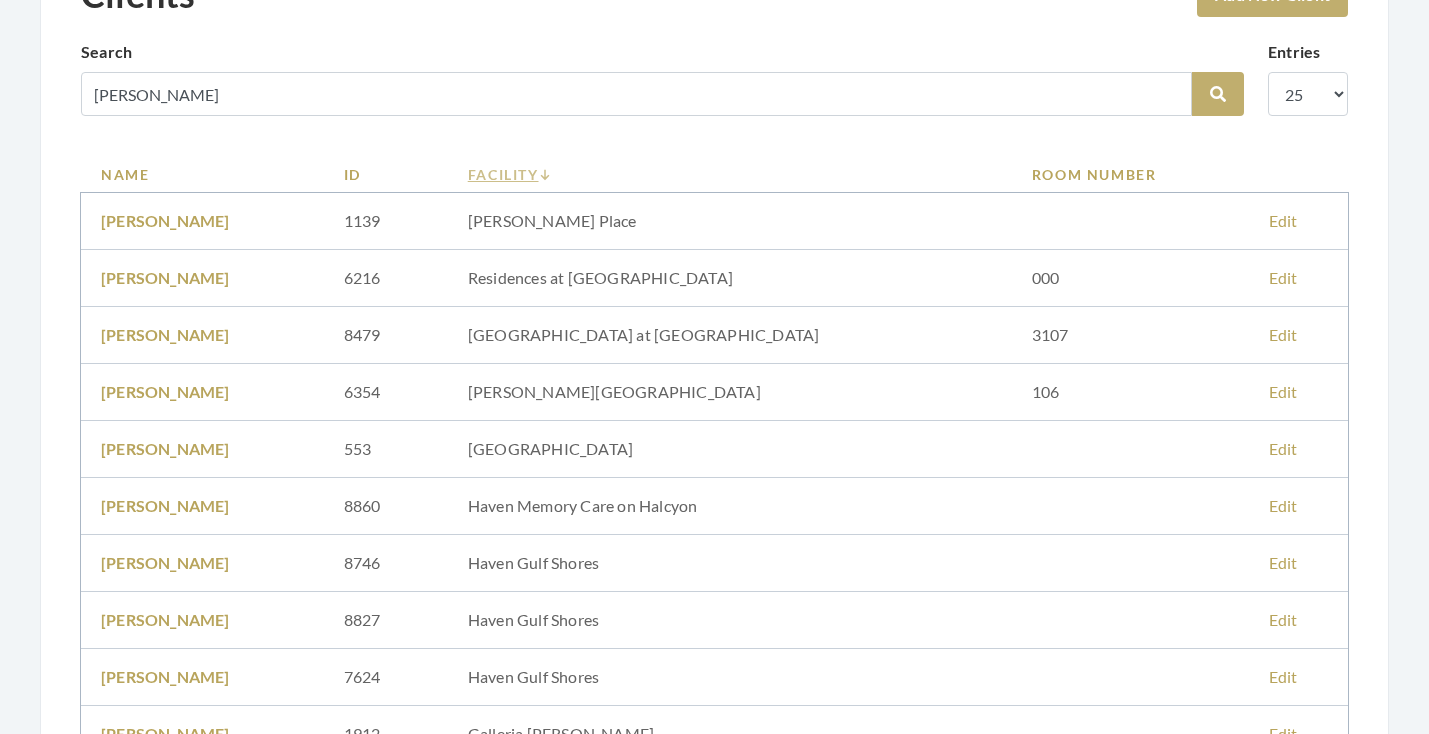 click on "Facility" at bounding box center (730, 174) 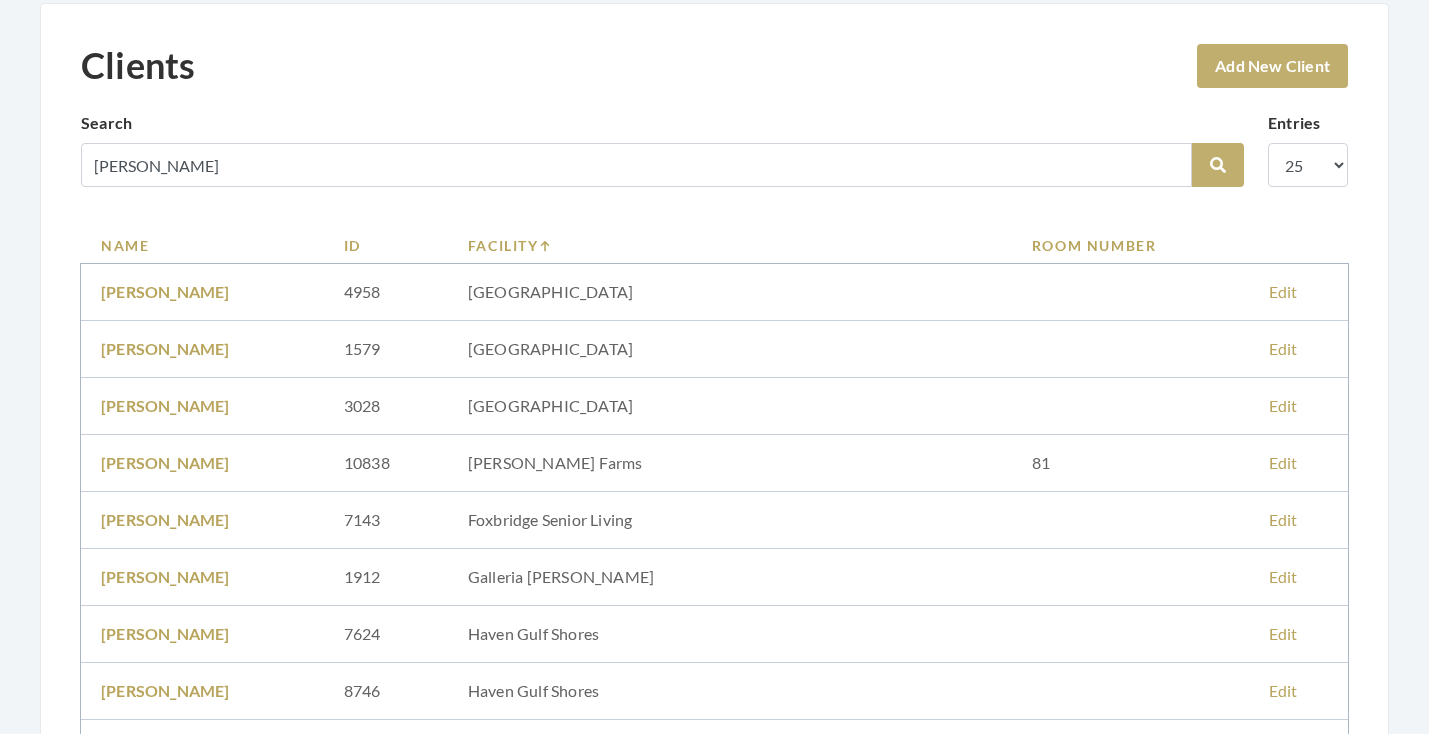 scroll, scrollTop: 0, scrollLeft: 0, axis: both 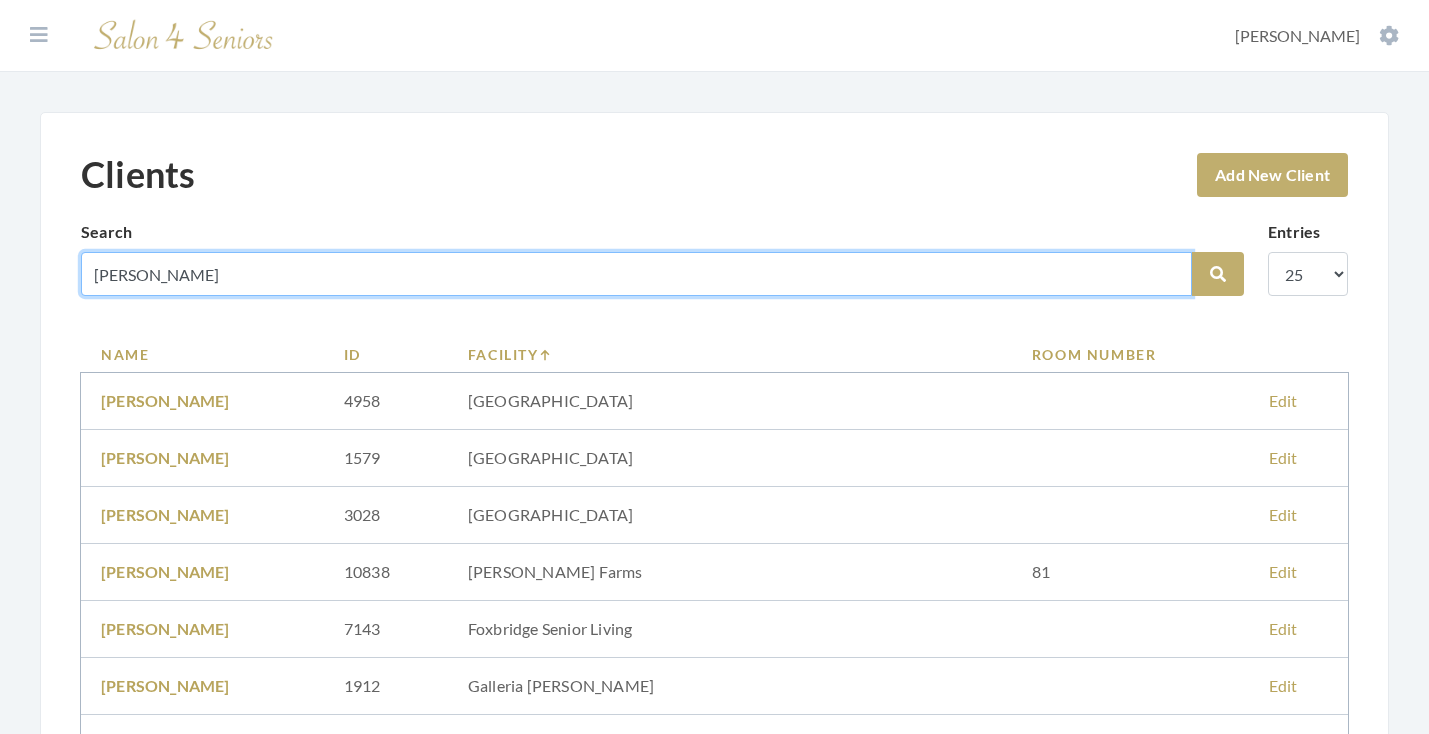drag, startPoint x: 161, startPoint y: 266, endPoint x: 42, endPoint y: 261, distance: 119.104996 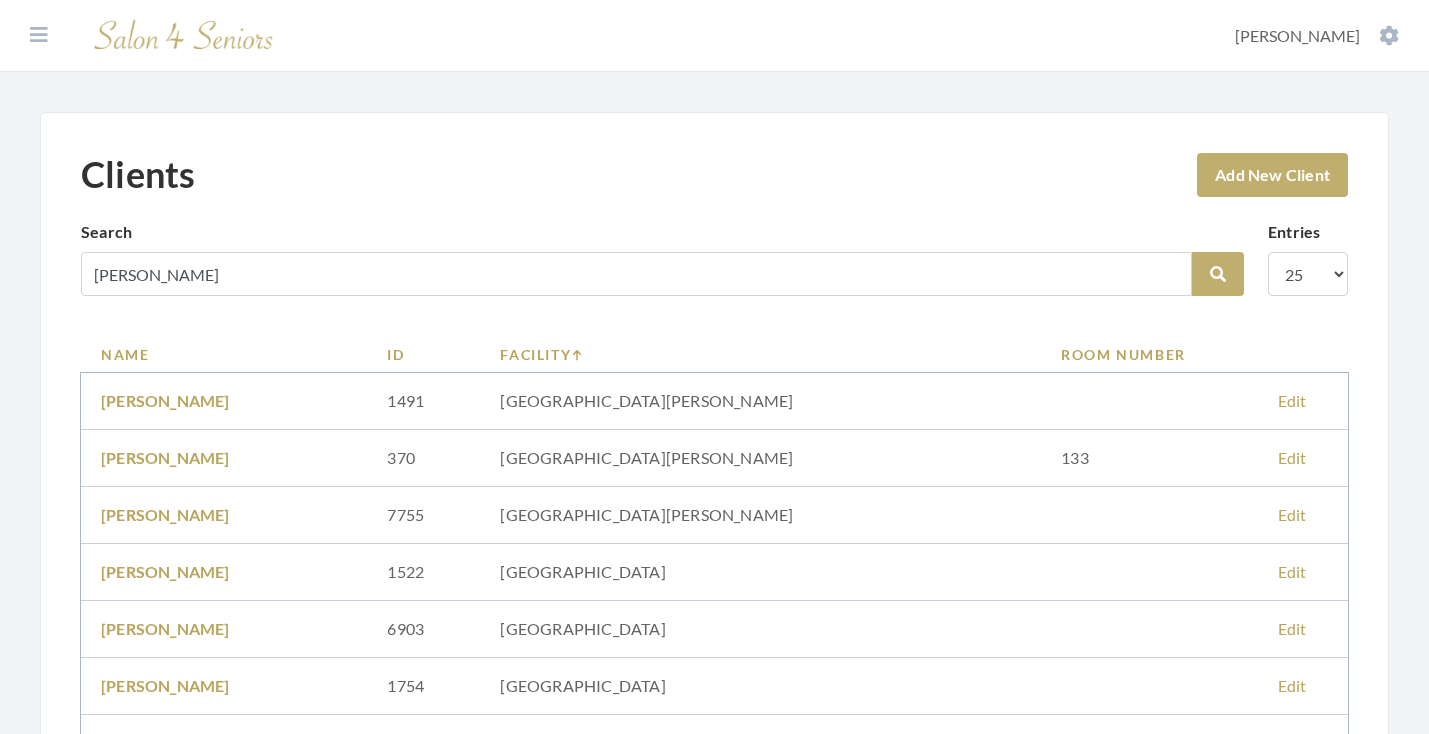 scroll, scrollTop: 0, scrollLeft: 0, axis: both 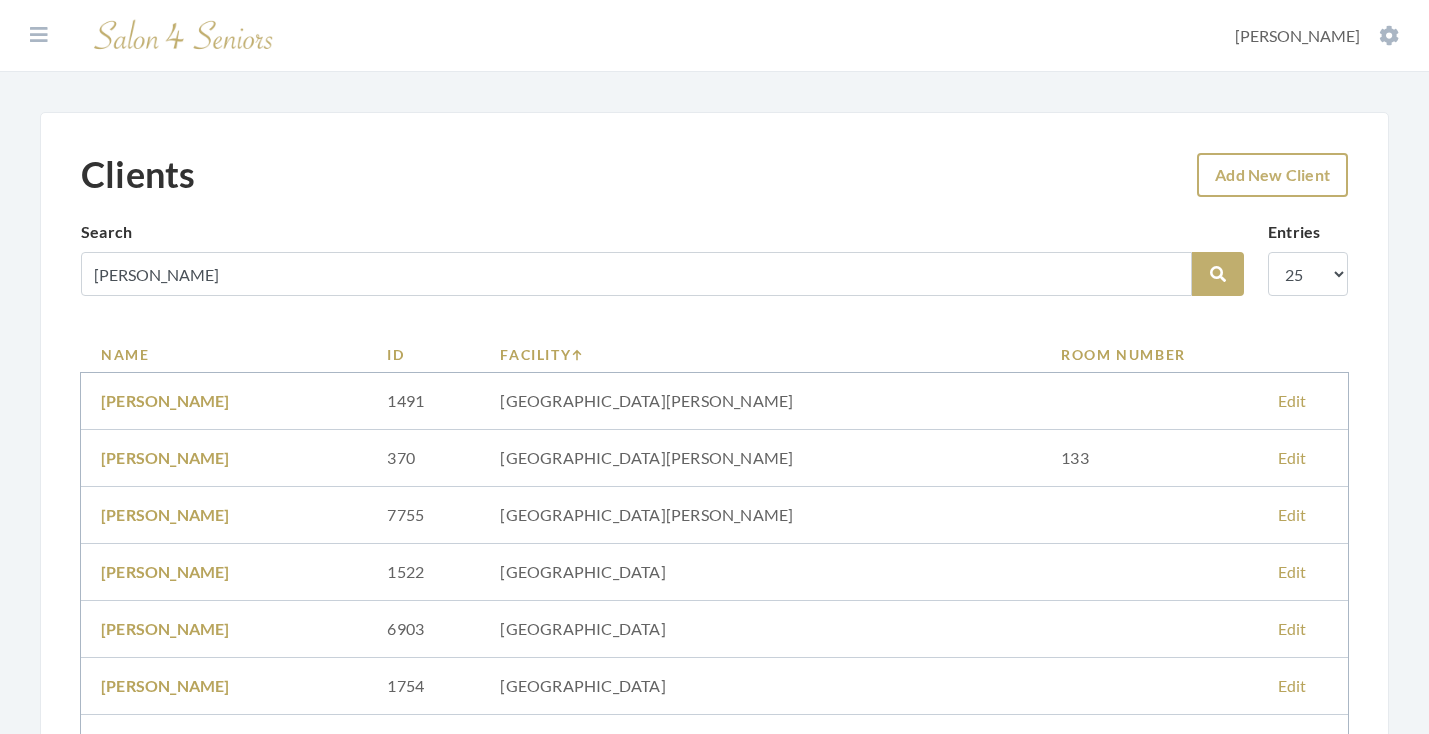 click on "Add New Client" at bounding box center (1272, 175) 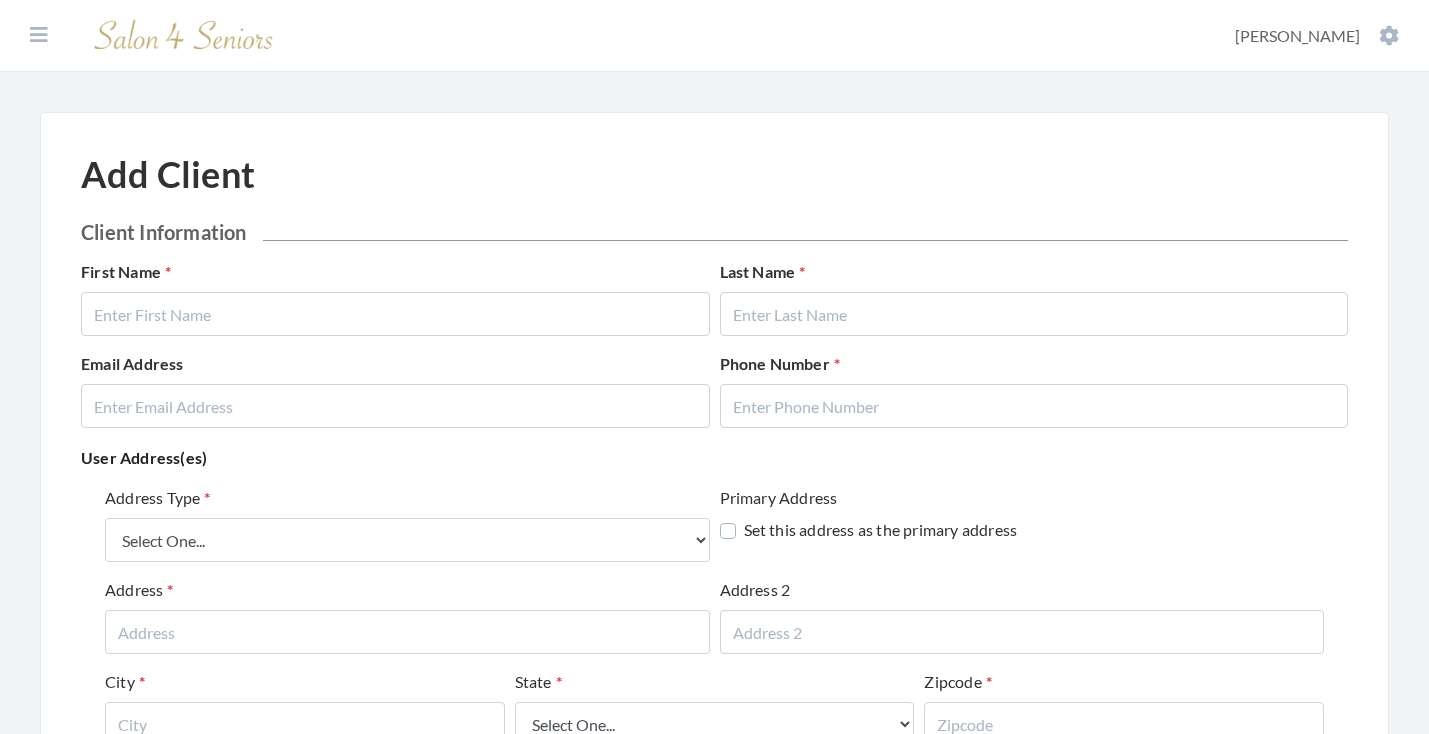 scroll, scrollTop: 0, scrollLeft: 0, axis: both 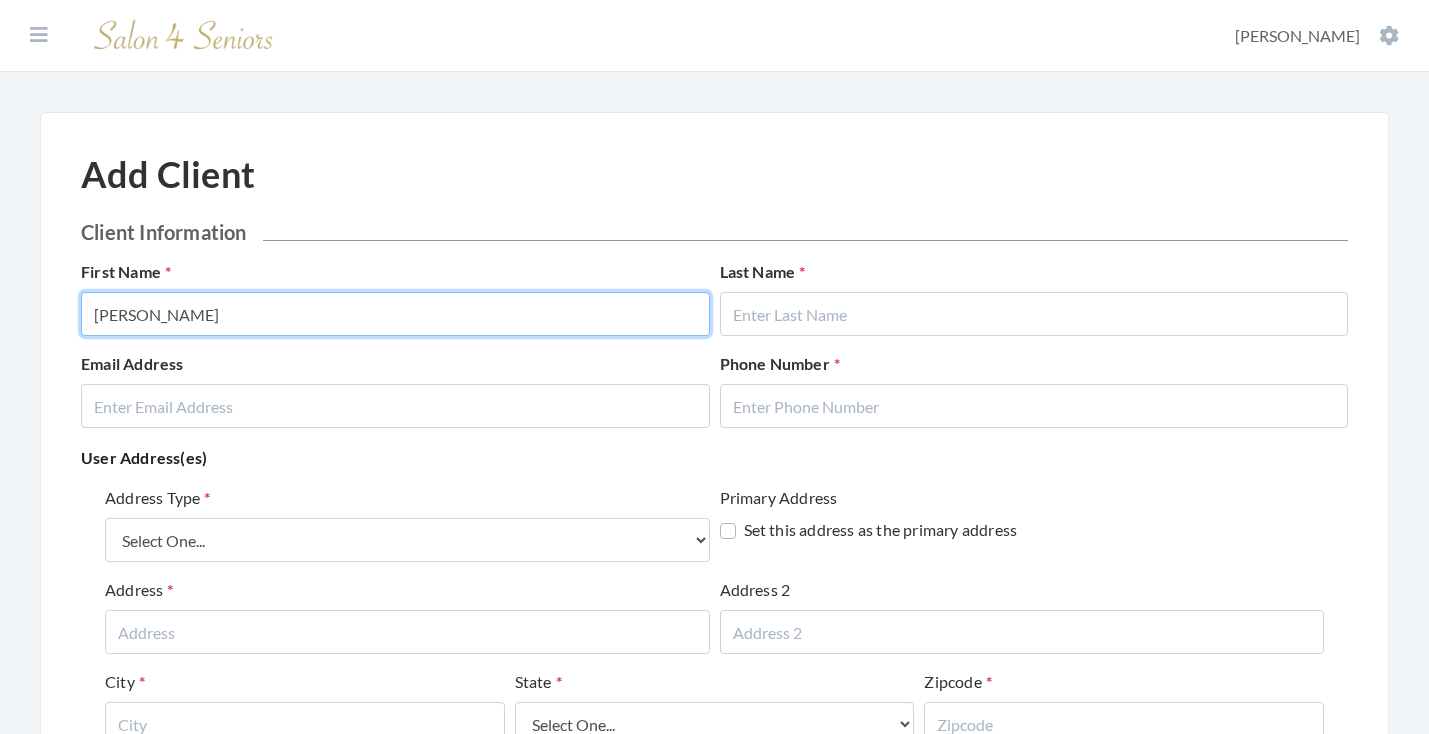type on "LAURA" 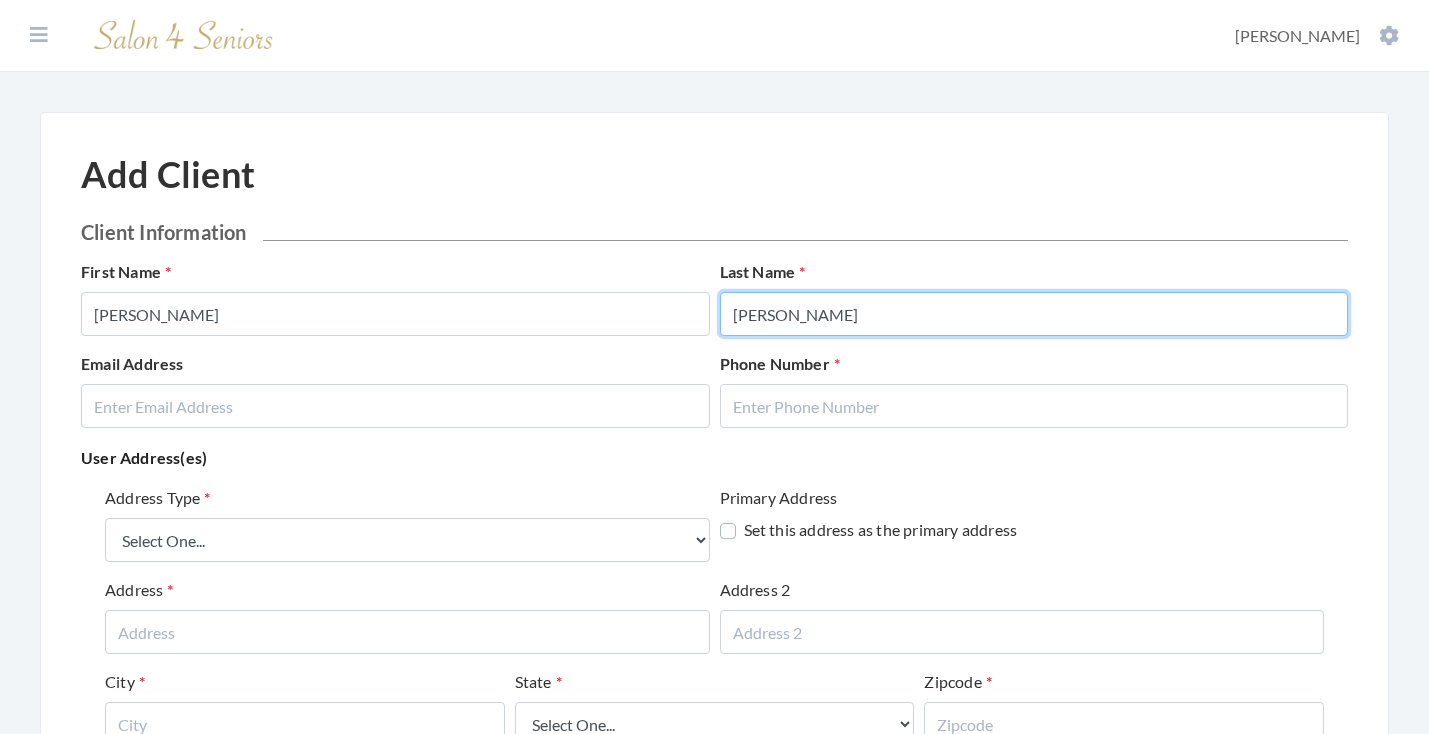 type on "MILLER" 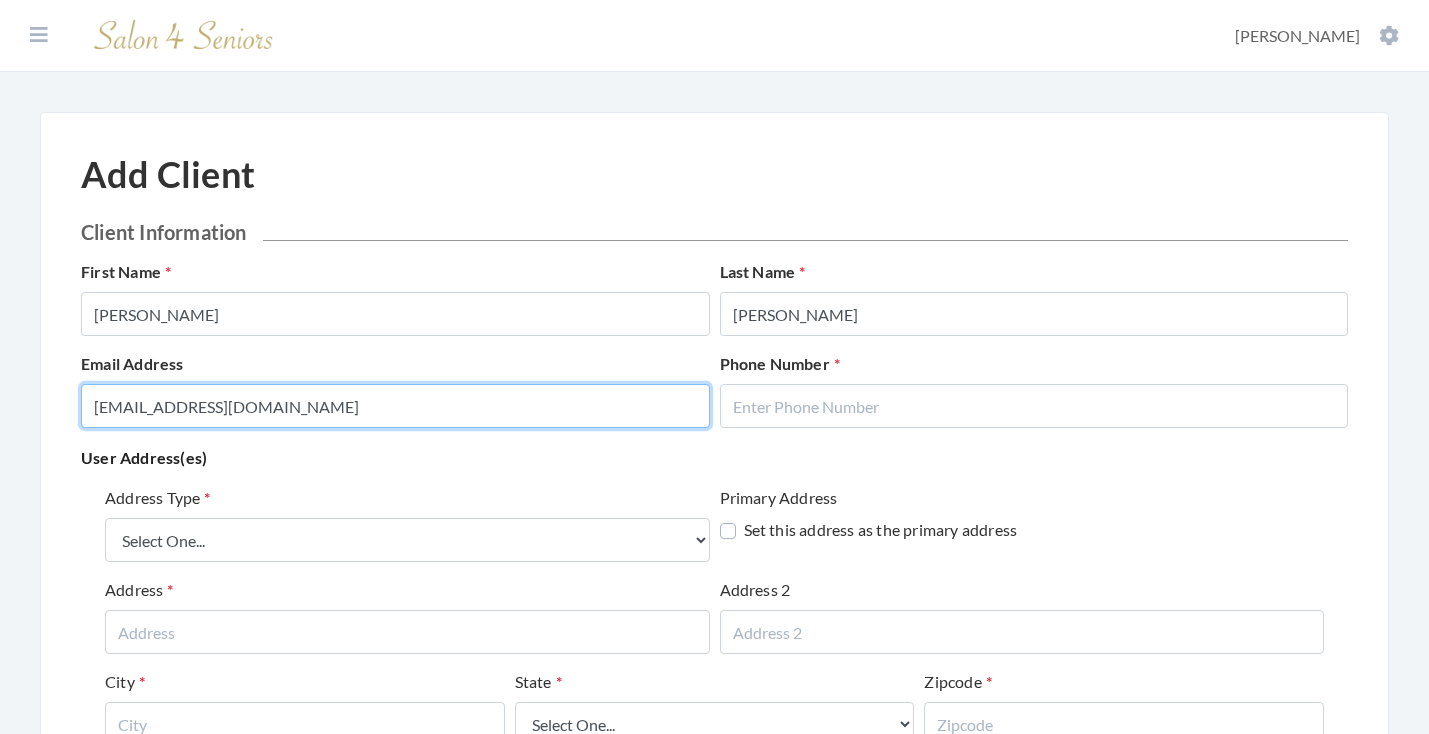 type on "TKCBRANDY3@VERIZON.NET" 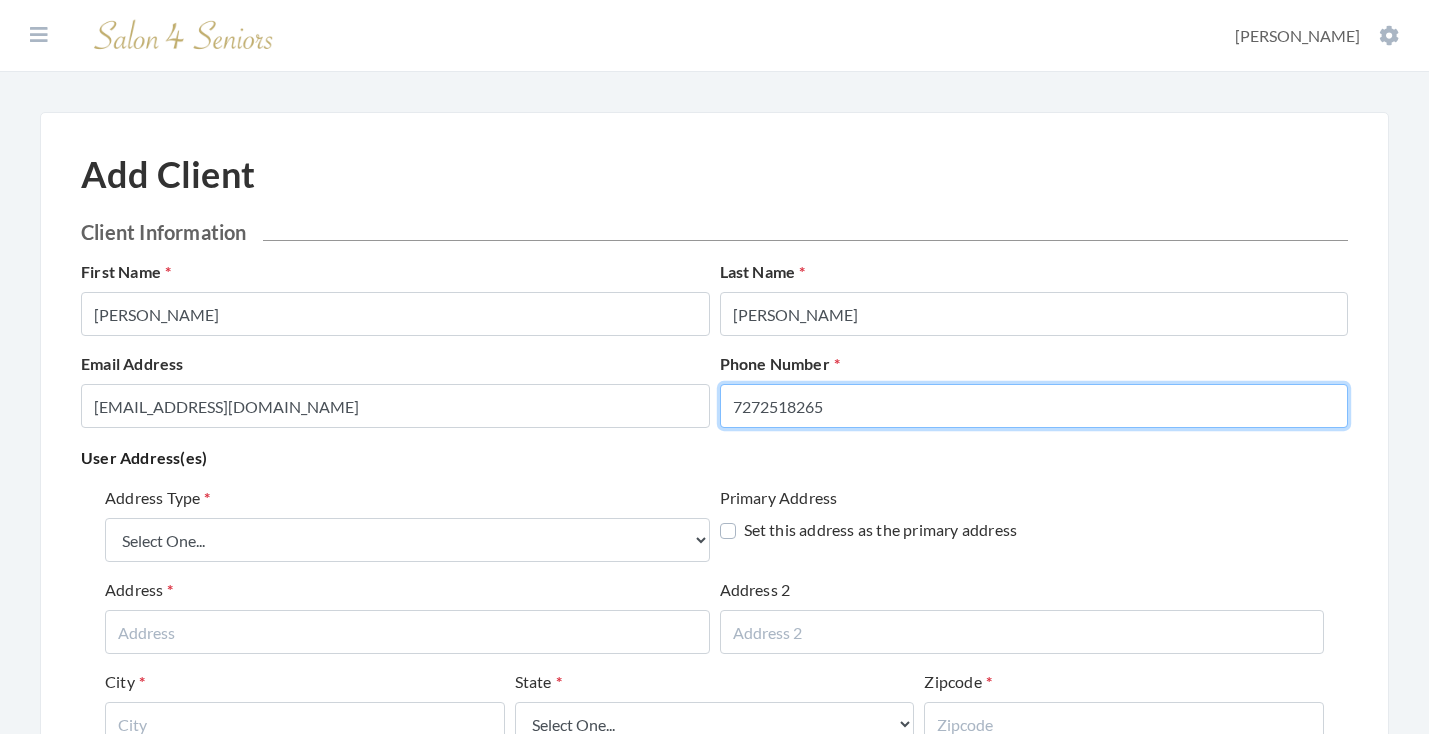 type on "7272518265" 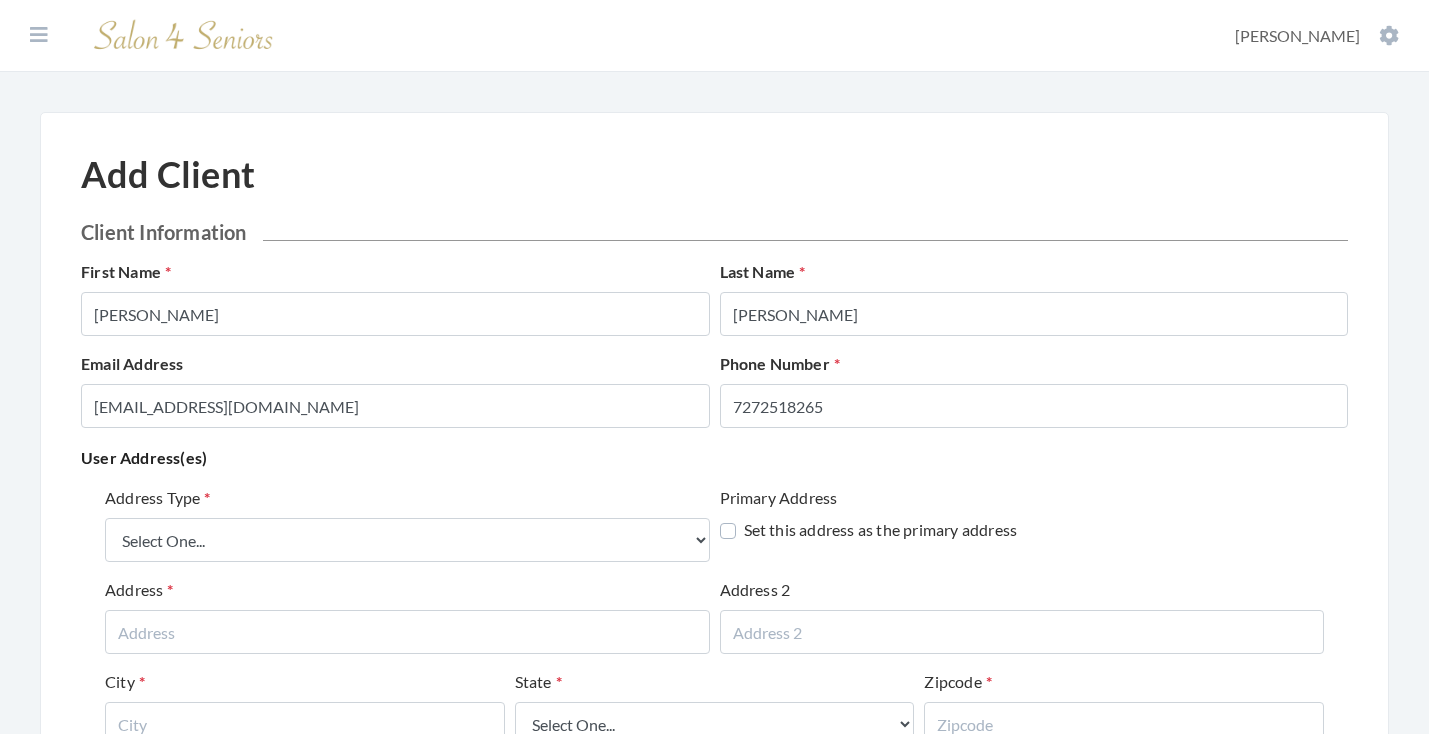 click on "Address Type   Select One...   Office Address   Home Address   Billing Address   Primary Address     Set this address as the primary address   Address     Address 2     City     State   Select One...   Alabama   Alaska   American Samoa   Arizona   Arkansas   California   Colorado   Connecticut   Delaware   District Of Columbia   Federated States Of Micronesia   Florida   Georgia   Guam Gu   Hawaii   Idaho   Illinois   Indiana   Iowa   Kansas   Kentucky   Louisiana   Maine   Marshall Islands   Maryland   Massachusetts   Michigan   Minnesota   Mississippi   Missouri   Montana   Nebraska   Nevada   New Hampshire   New Jersey   New Mexico   New York   North Carolina   North Dakota   Northern Mariana Islands   Ohio   Oklahoma   Oregon   Palau   Pennsylvania   Puerto Rico   Rhode Island   South Carolina   South Dakota   Tennessee   Texas   Utah   Vermont   Virgin Islands   Virginia   Washington   West Virginia   Wisconsin   Wyoming   Zipcode     Delete Address   Add Address" at bounding box center [714, 678] 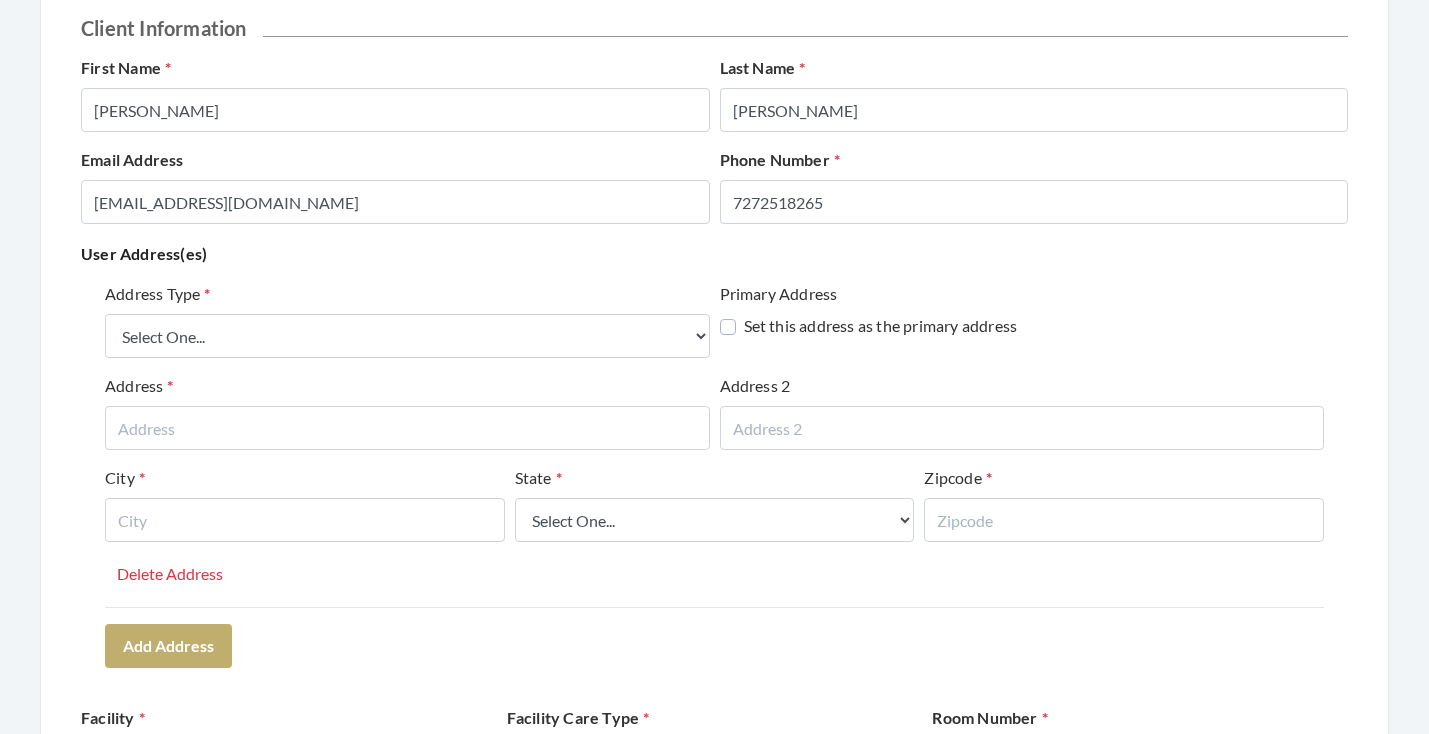 scroll, scrollTop: 234, scrollLeft: 0, axis: vertical 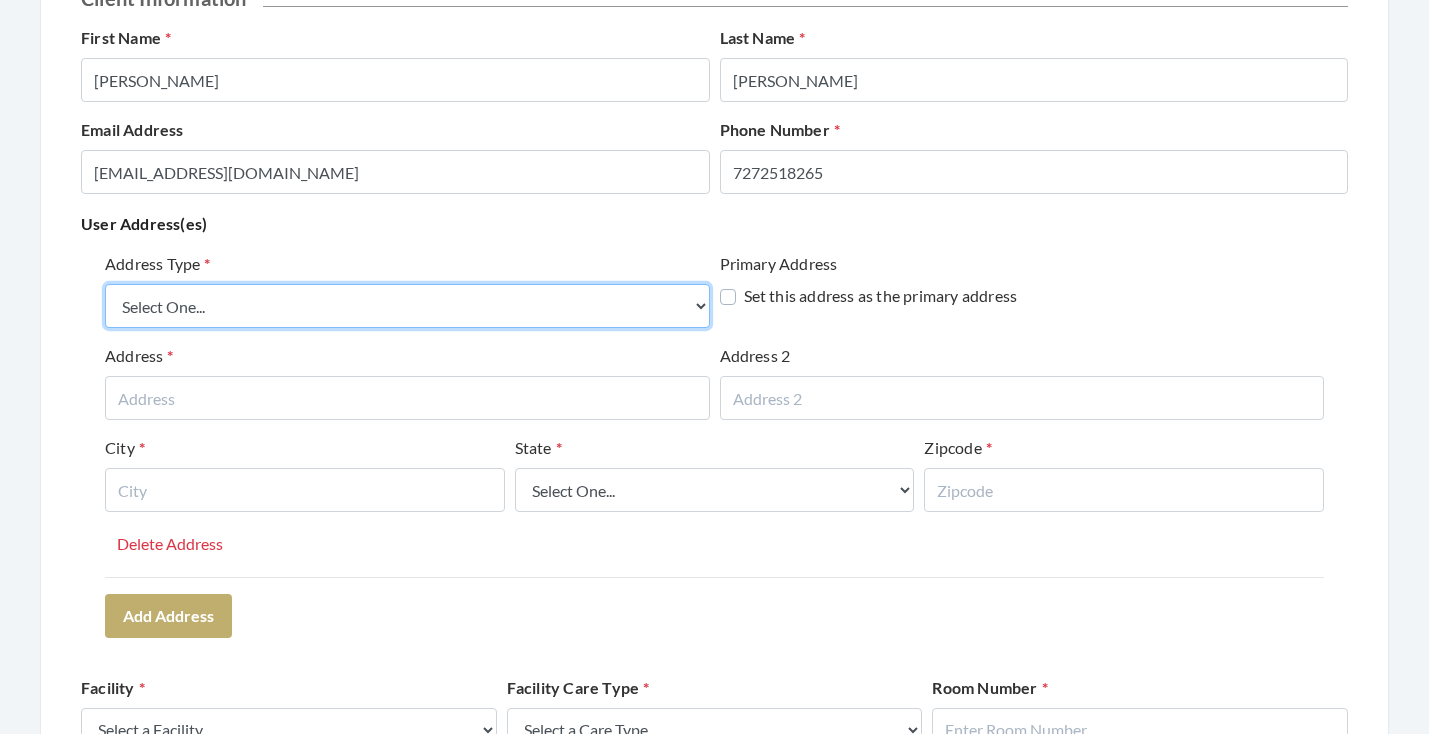 select on "billing" 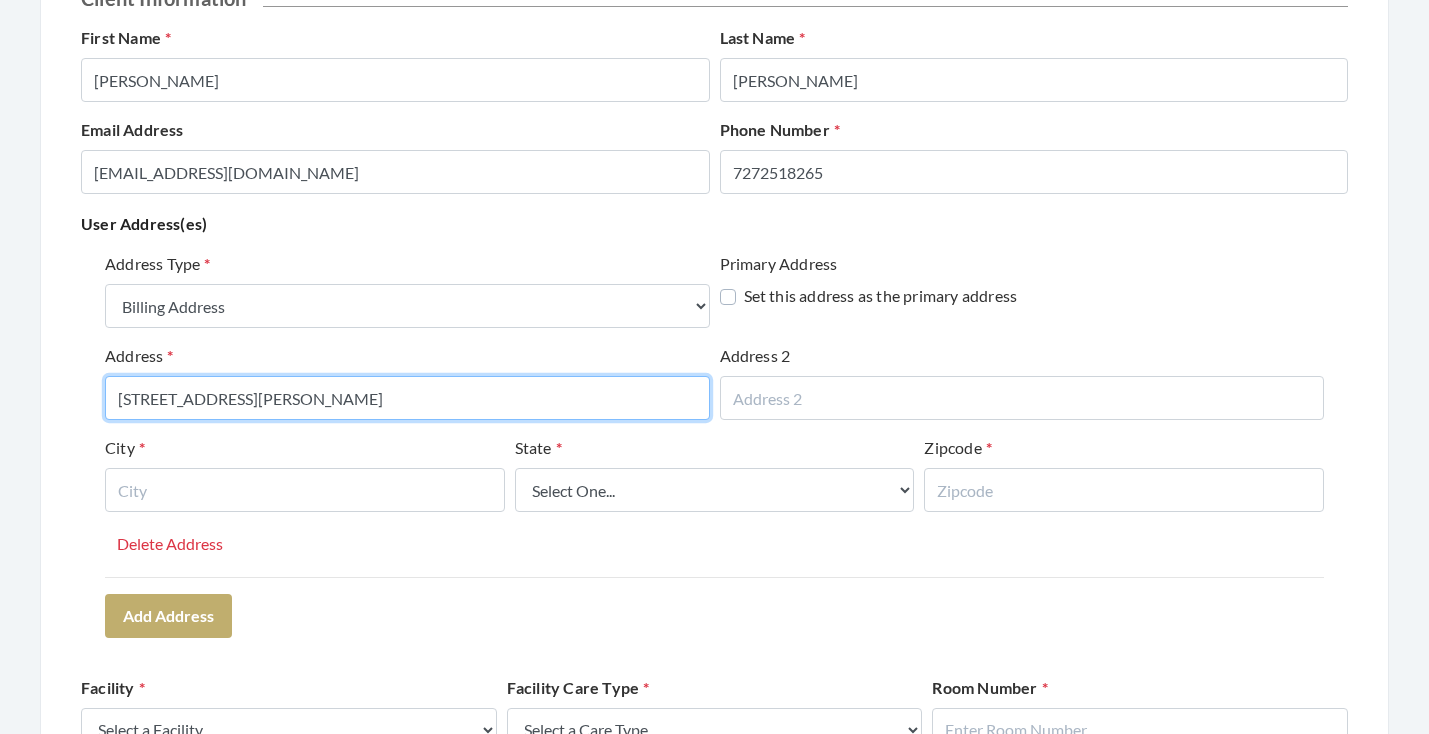 type on "24 DANIELS DRIVE" 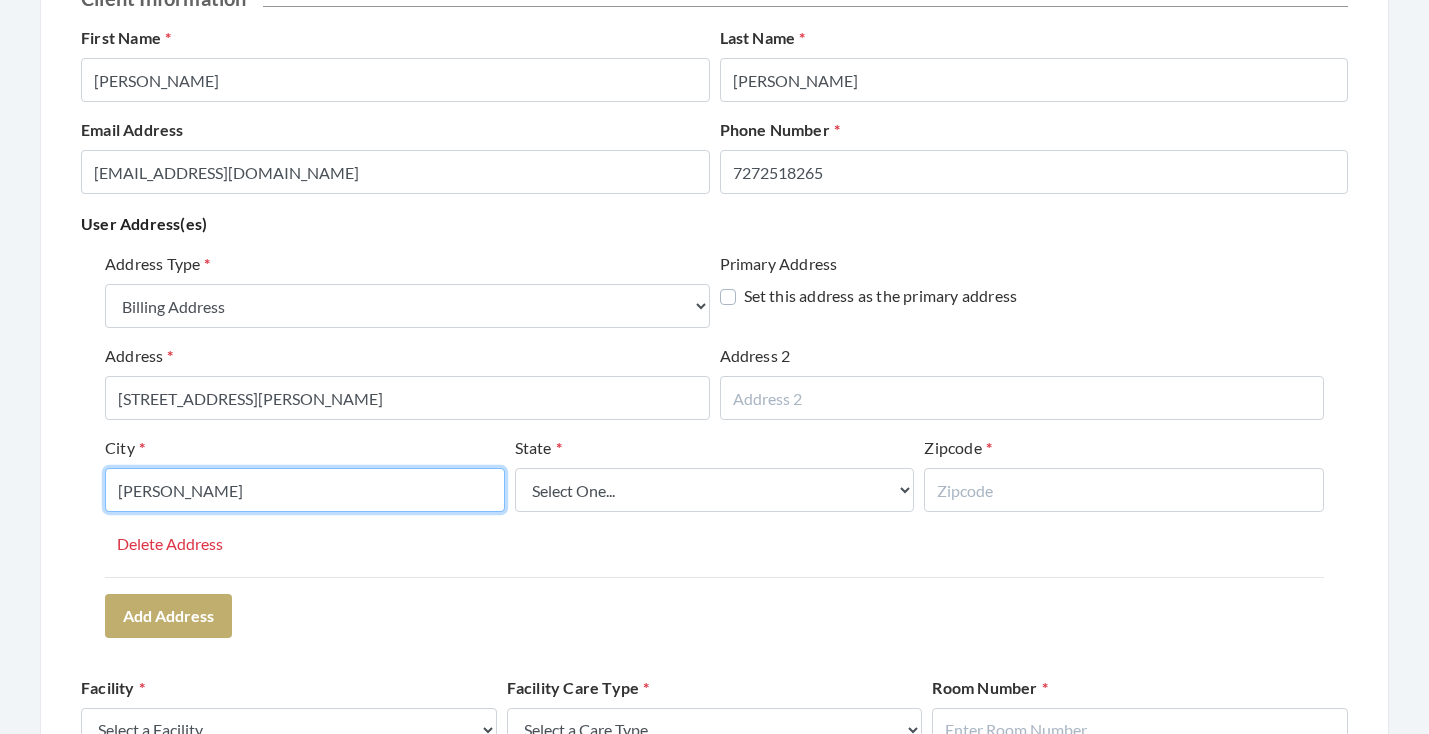 type on "FRANKLIN" 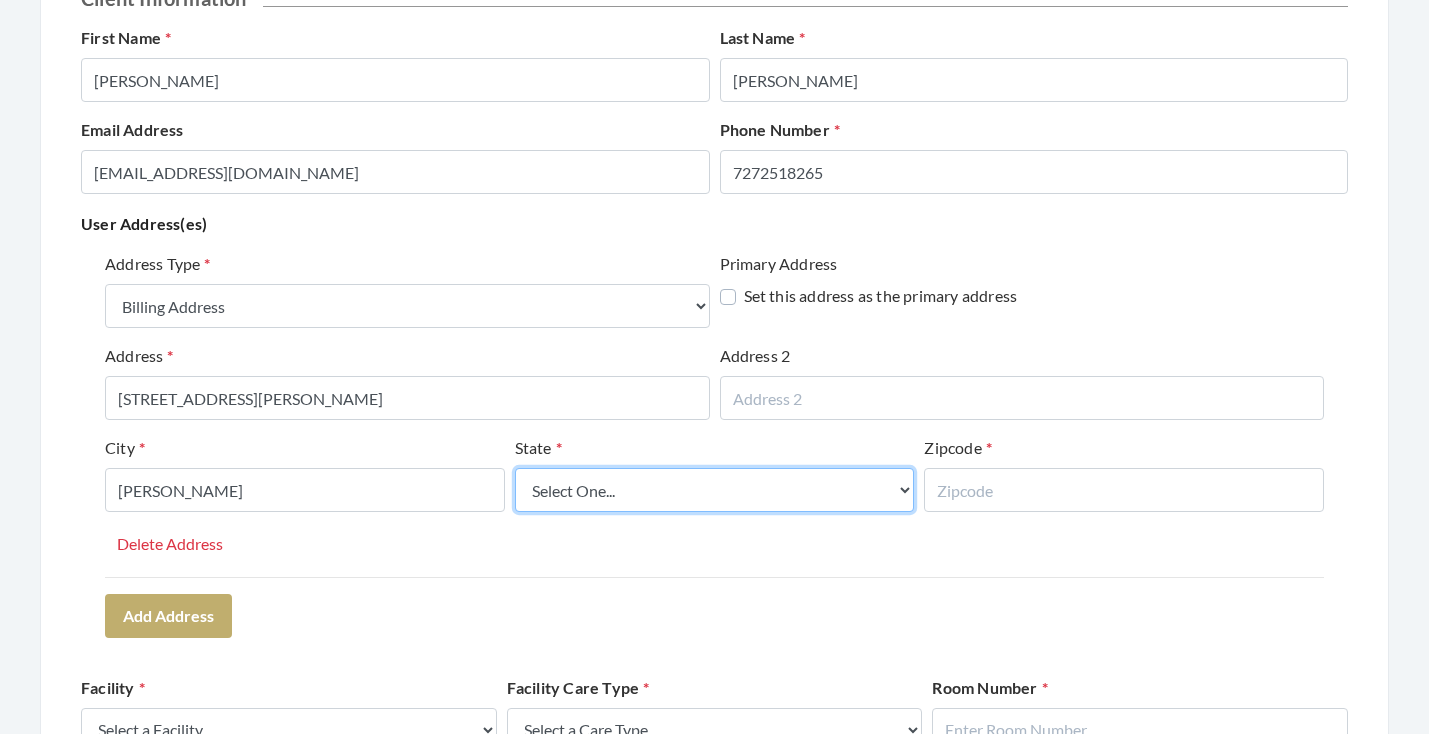 select on "tn" 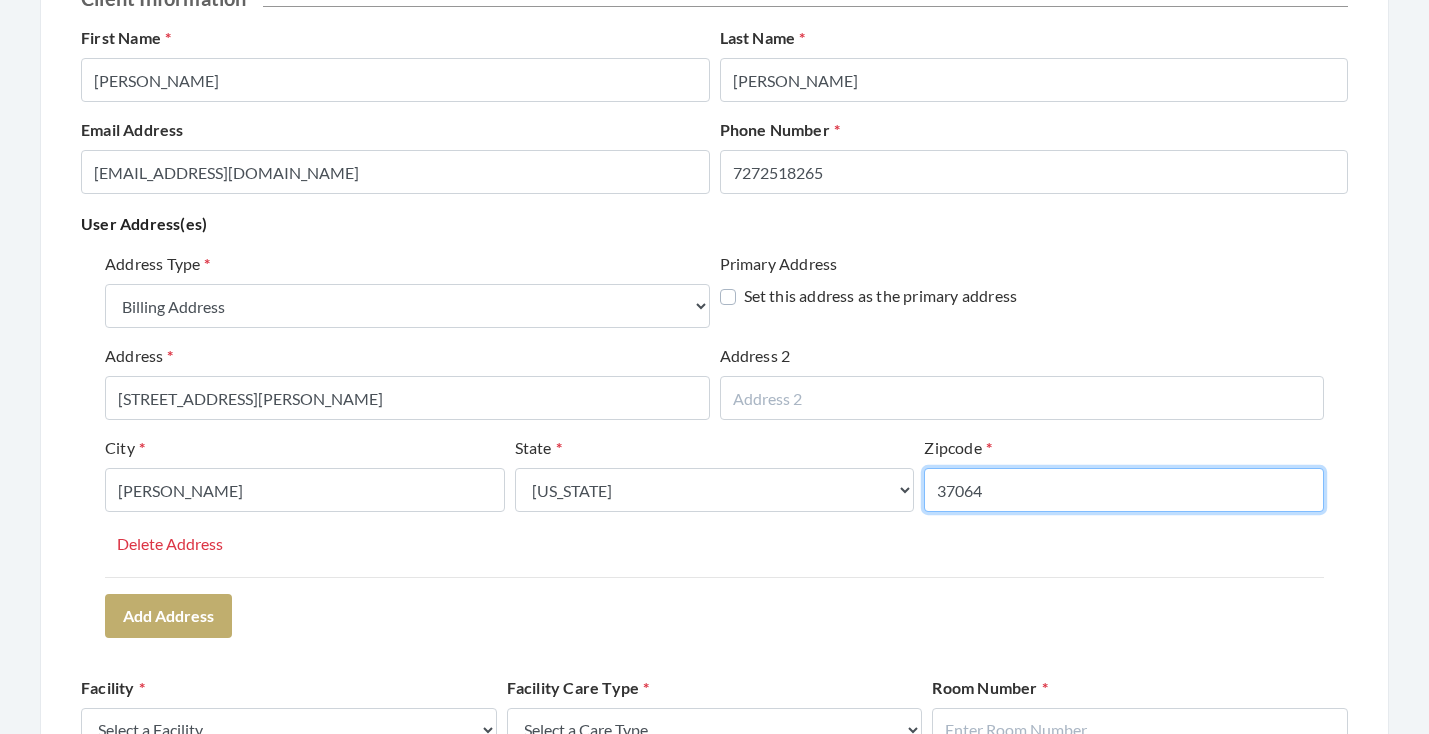 type on "37064" 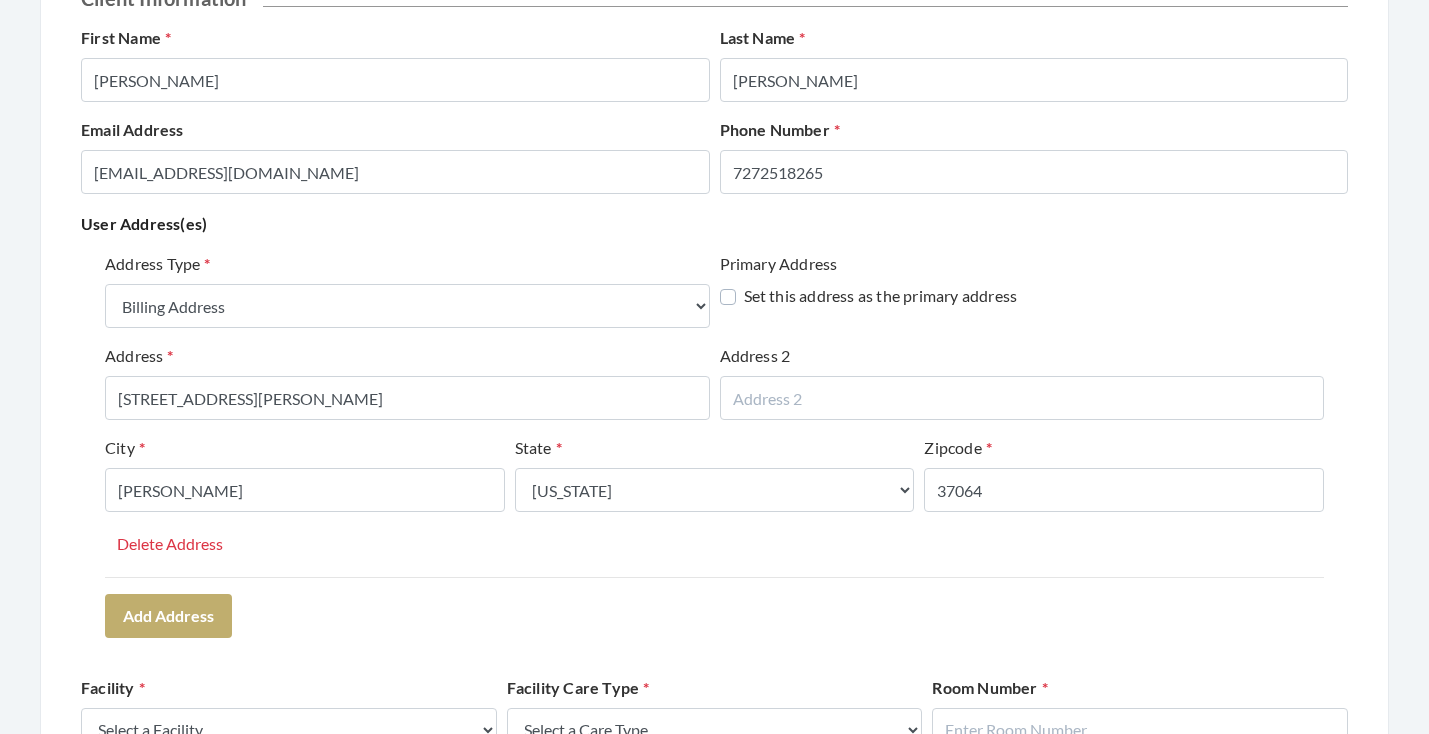 click on "Address Type   Select One...   Office Address   Home Address   Billing Address   Primary Address     Set this address as the primary address   Address   24 DANIELS DRIVE   Address 2     City   FRANKLIN   State   Select One...   Alabama   Alaska   American Samoa   Arizona   Arkansas   California   Colorado   Connecticut   Delaware   District Of Columbia   Federated States Of Micronesia   Florida   Georgia   Guam Gu   Hawaii   Idaho   Illinois   Indiana   Iowa   Kansas   Kentucky   Louisiana   Maine   Marshall Islands   Maryland   Massachusetts   Michigan   Minnesota   Mississippi   Missouri   Montana   Nebraska   Nevada   New Hampshire   New Jersey   New Mexico   New York   North Carolina   North Dakota   Northern Mariana Islands   Ohio   Oklahoma   Oregon   Palau   Pennsylvania   Puerto Rico   Rhode Island   South Carolina   South Dakota   Tennessee   Texas   Utah   Vermont   Virgin Islands   Virginia   Washington   West Virginia   Wisconsin   Wyoming   Zipcode   37064   Delete Address   Add Address" at bounding box center (714, 444) 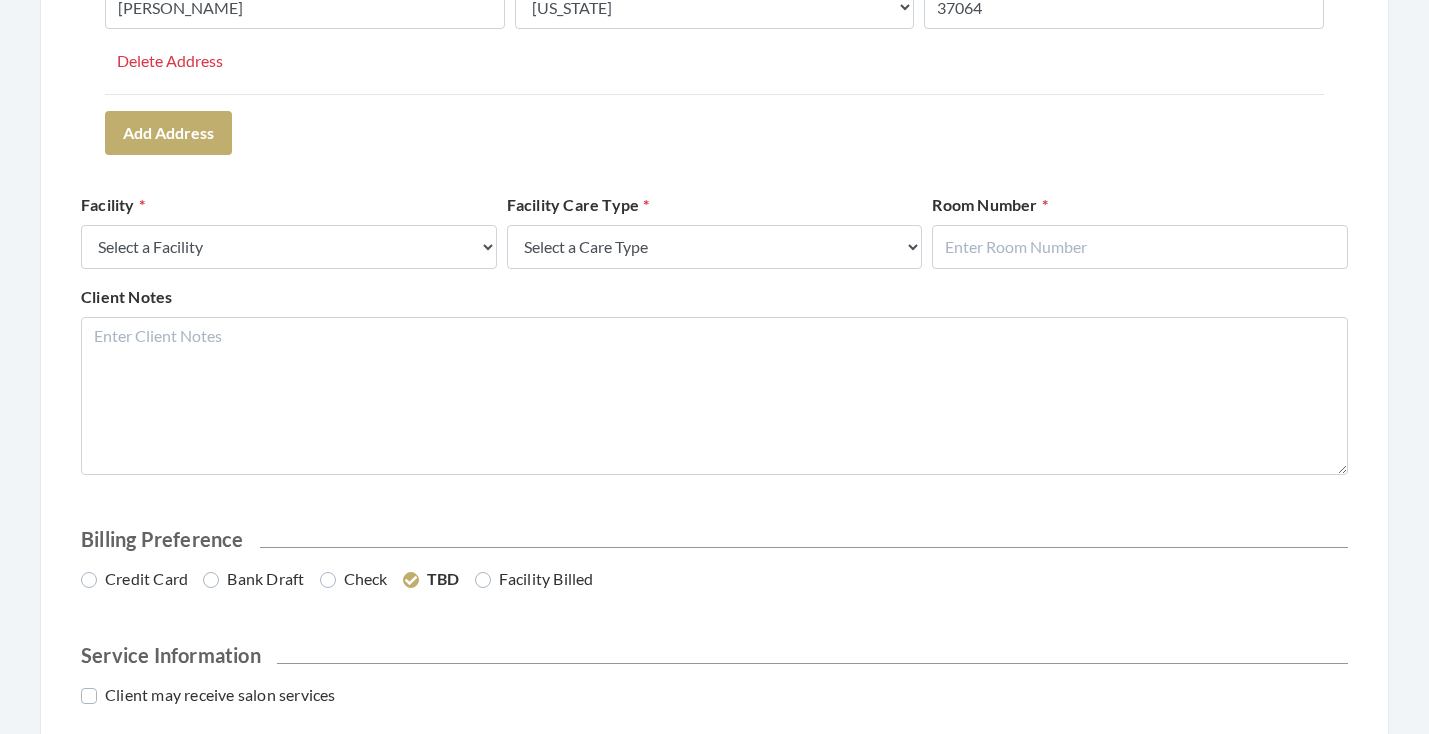 scroll, scrollTop: 720, scrollLeft: 0, axis: vertical 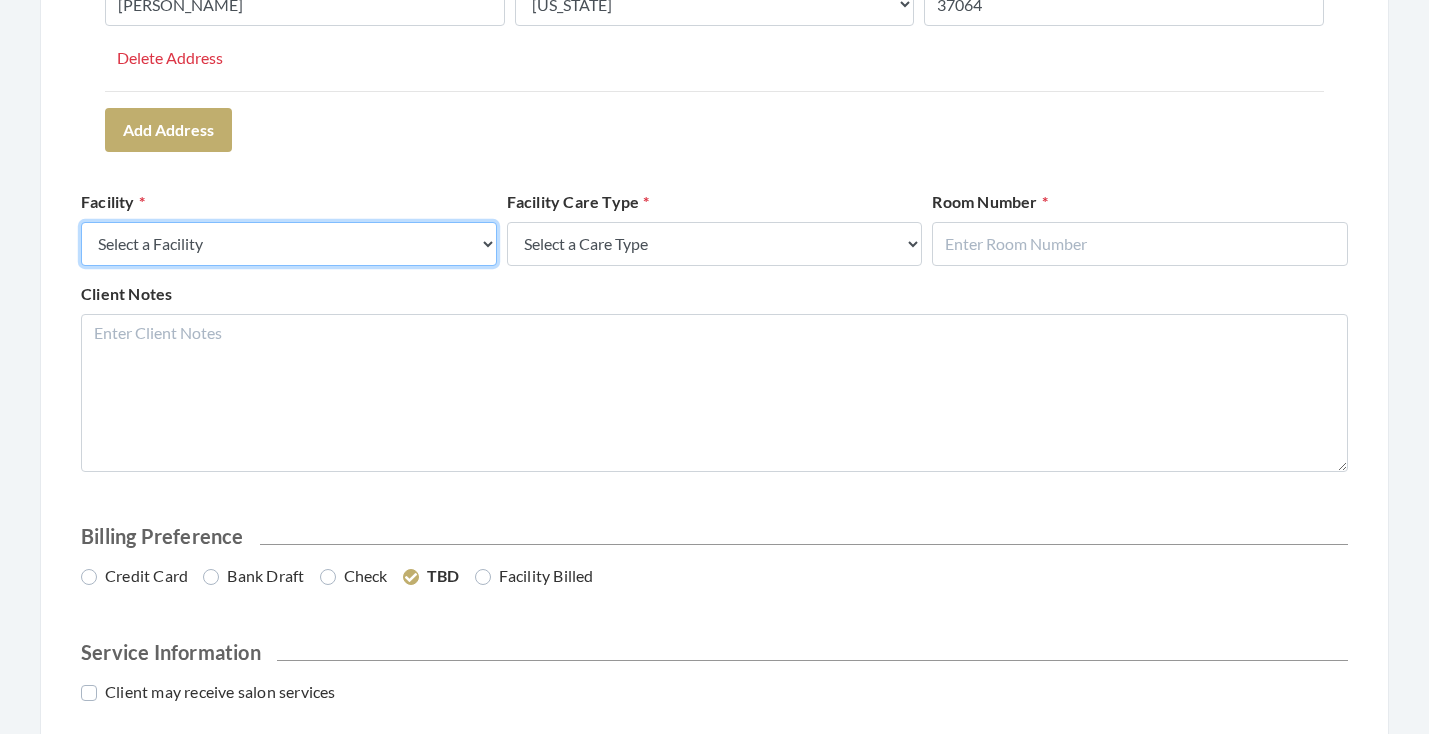 select on "53" 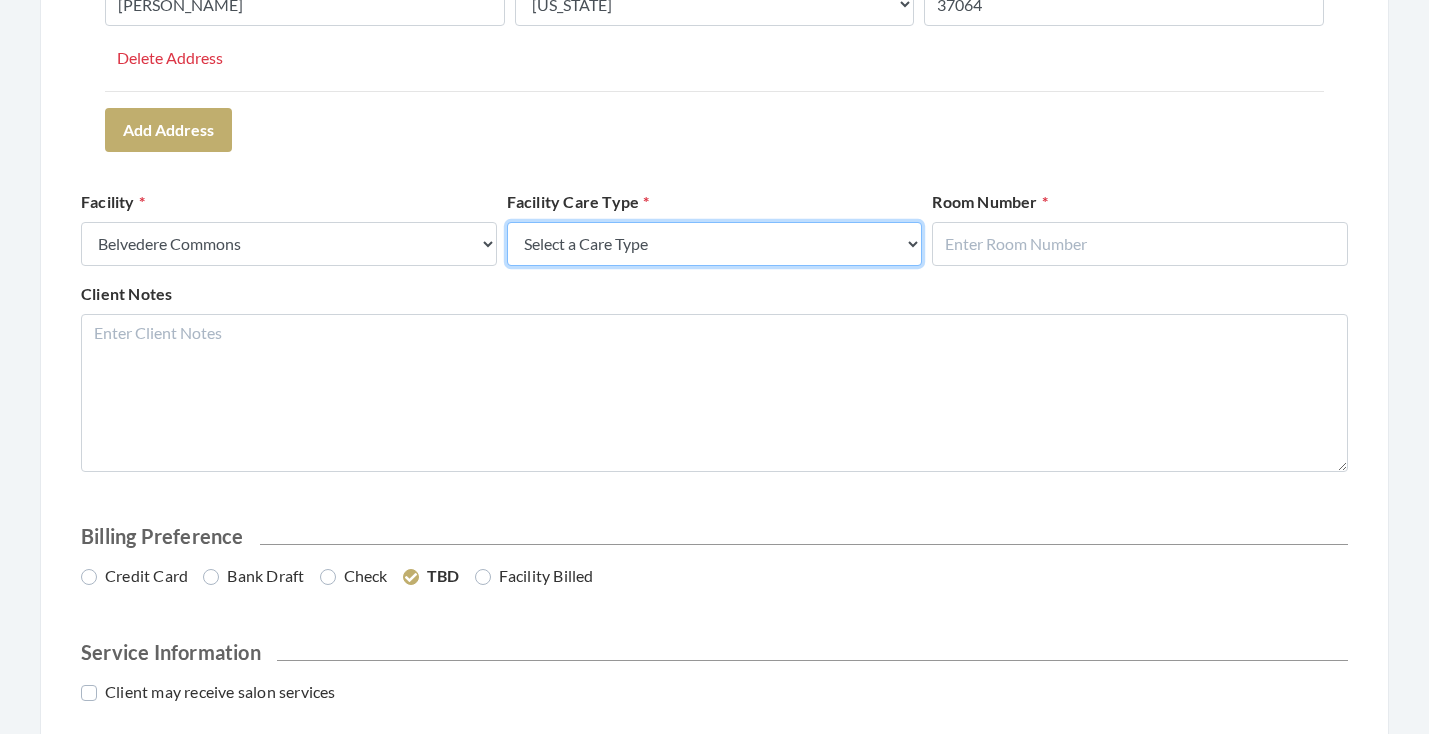 select on "4" 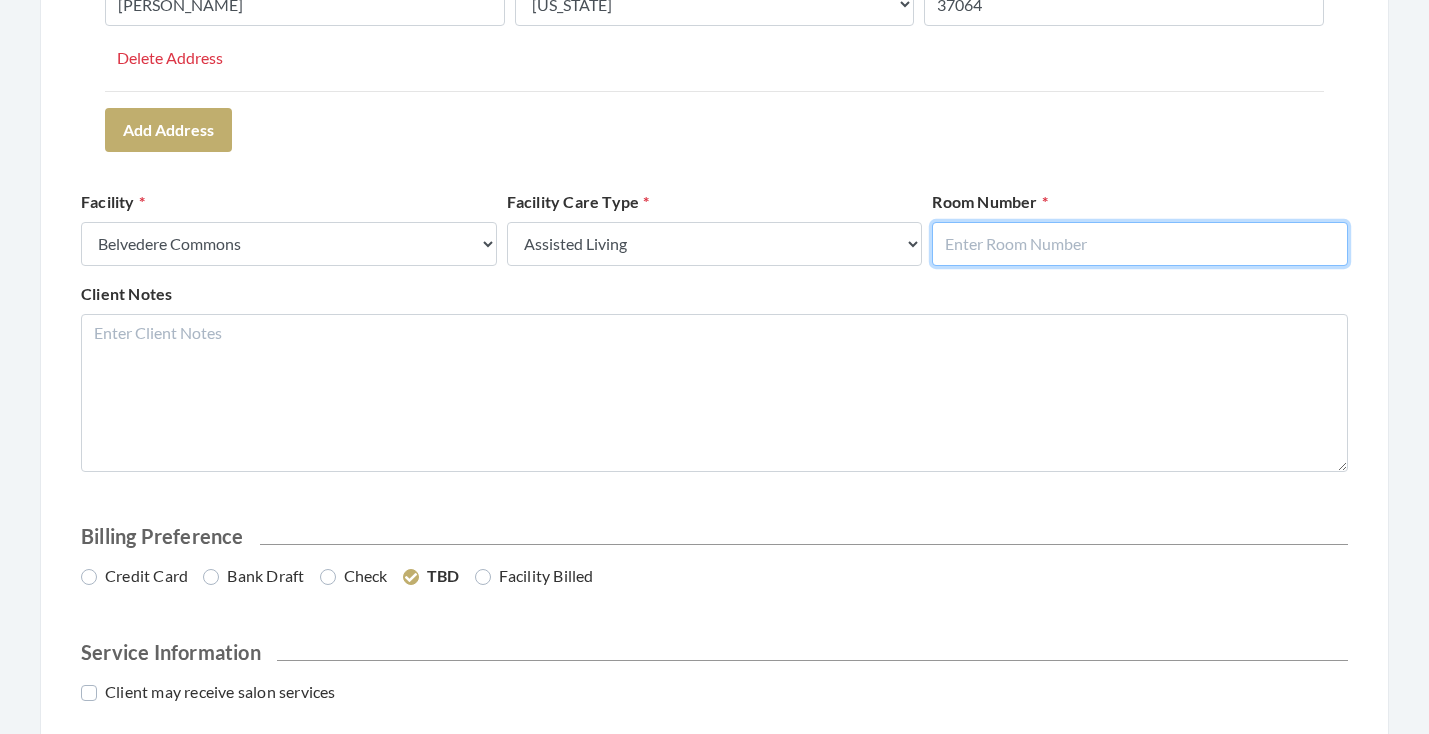 click at bounding box center [1140, 244] 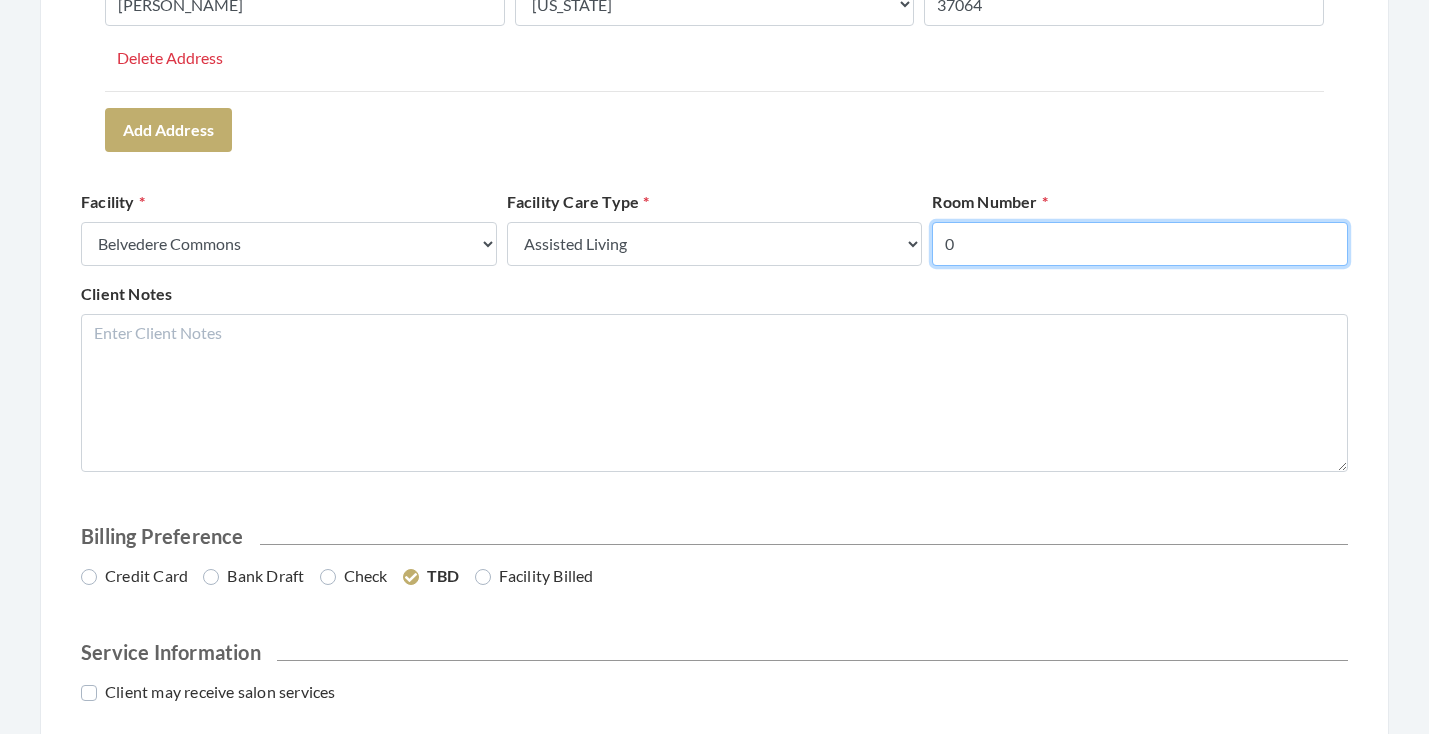 type on "0" 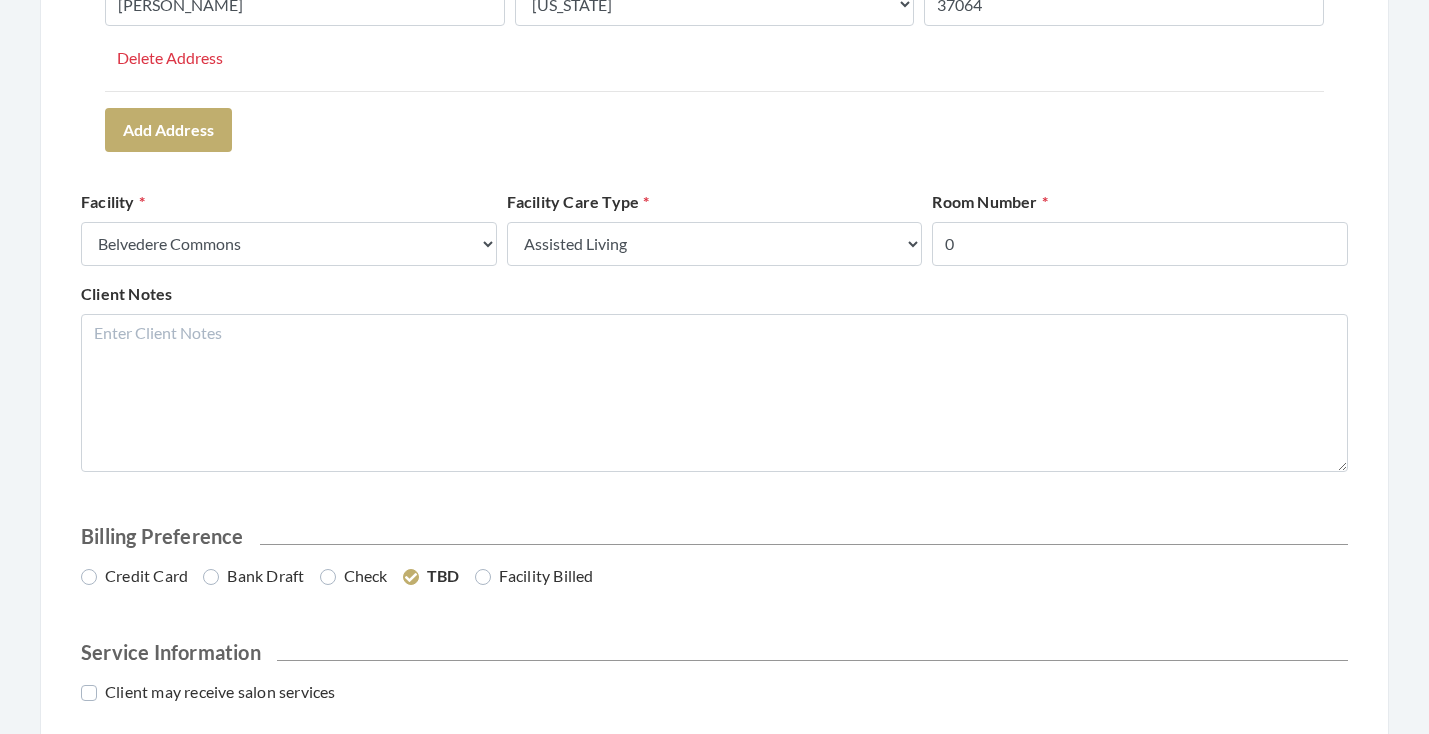 click on "Address Type   Select One...   Office Address   Home Address   Billing Address   Primary Address     Set this address as the primary address   Address   24 DANIELS DRIVE   Address 2     City   FRANKLIN   State   Select One...   Alabama   Alaska   American Samoa   Arizona   Arkansas   California   Colorado   Connecticut   Delaware   District Of Columbia   Federated States Of Micronesia   Florida   Georgia   Guam Gu   Hawaii   Idaho   Illinois   Indiana   Iowa   Kansas   Kentucky   Louisiana   Maine   Marshall Islands   Maryland   Massachusetts   Michigan   Minnesota   Mississippi   Missouri   Montana   Nebraska   Nevada   New Hampshire   New Jersey   New Mexico   New York   North Carolina   North Dakota   Northern Mariana Islands   Ohio   Oklahoma   Oregon   Palau   Pennsylvania   Puerto Rico   Rhode Island   South Carolina   South Dakota   Tennessee   Texas   Utah   Vermont   Virgin Islands   Virginia   Washington   West Virginia   Wisconsin   Wyoming   Zipcode   37064   Delete Address   Add Address" at bounding box center [714, -42] 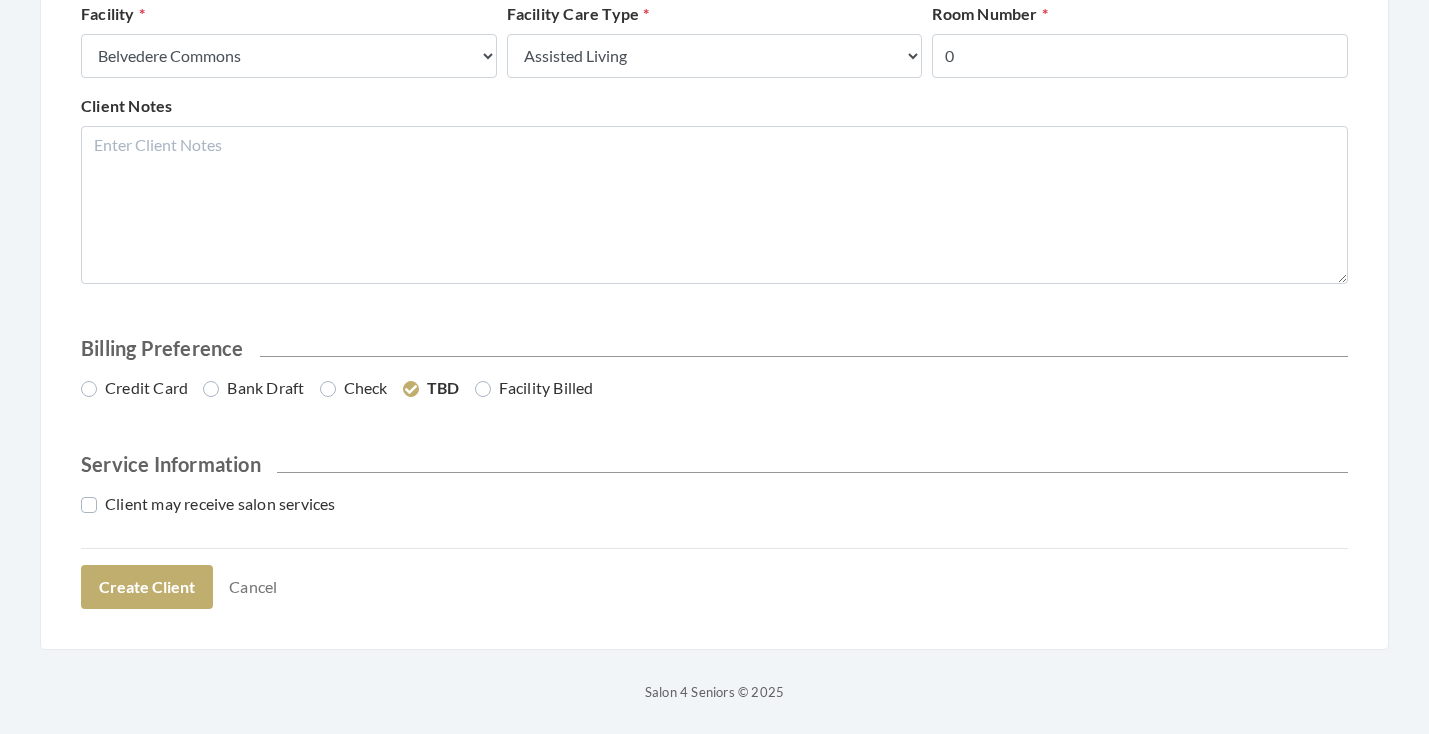 scroll, scrollTop: 907, scrollLeft: 0, axis: vertical 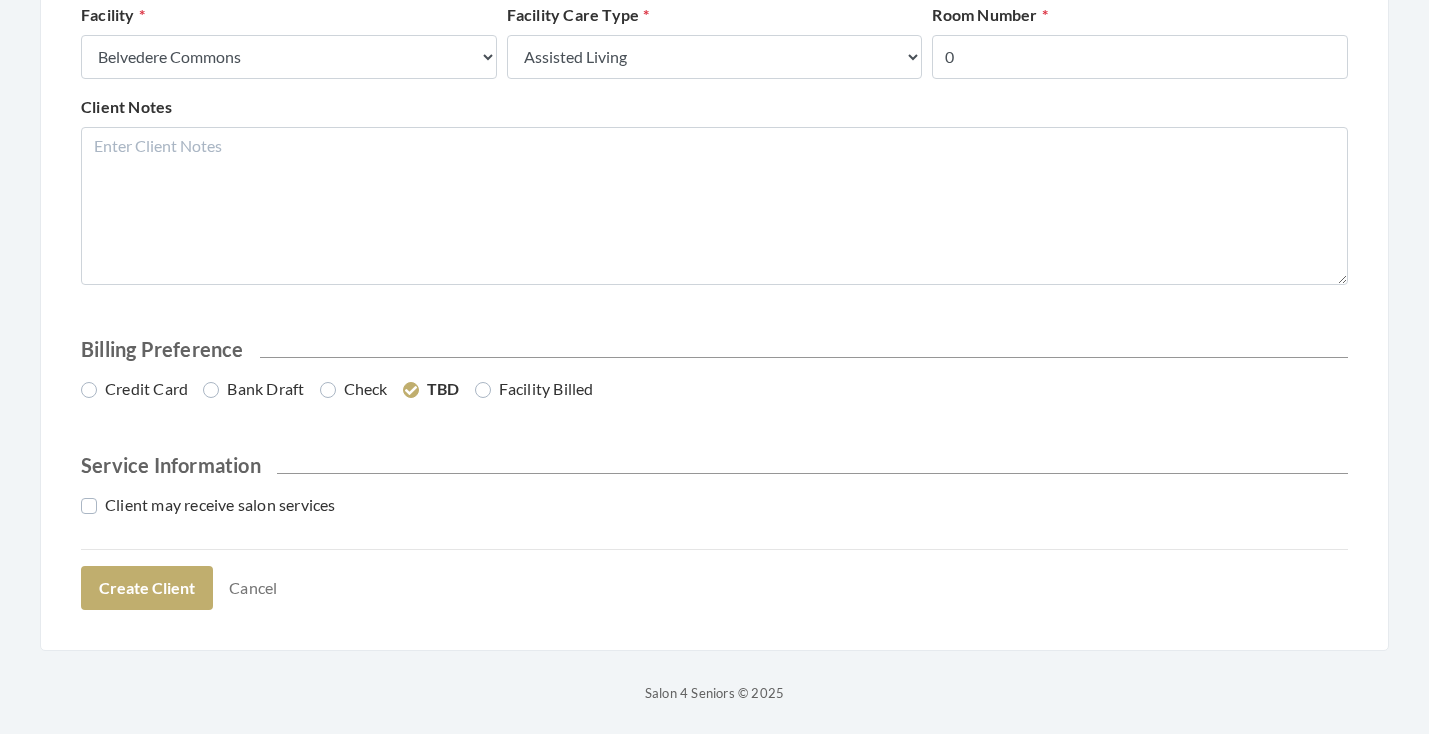 drag, startPoint x: 232, startPoint y: 505, endPoint x: 185, endPoint y: 526, distance: 51.47815 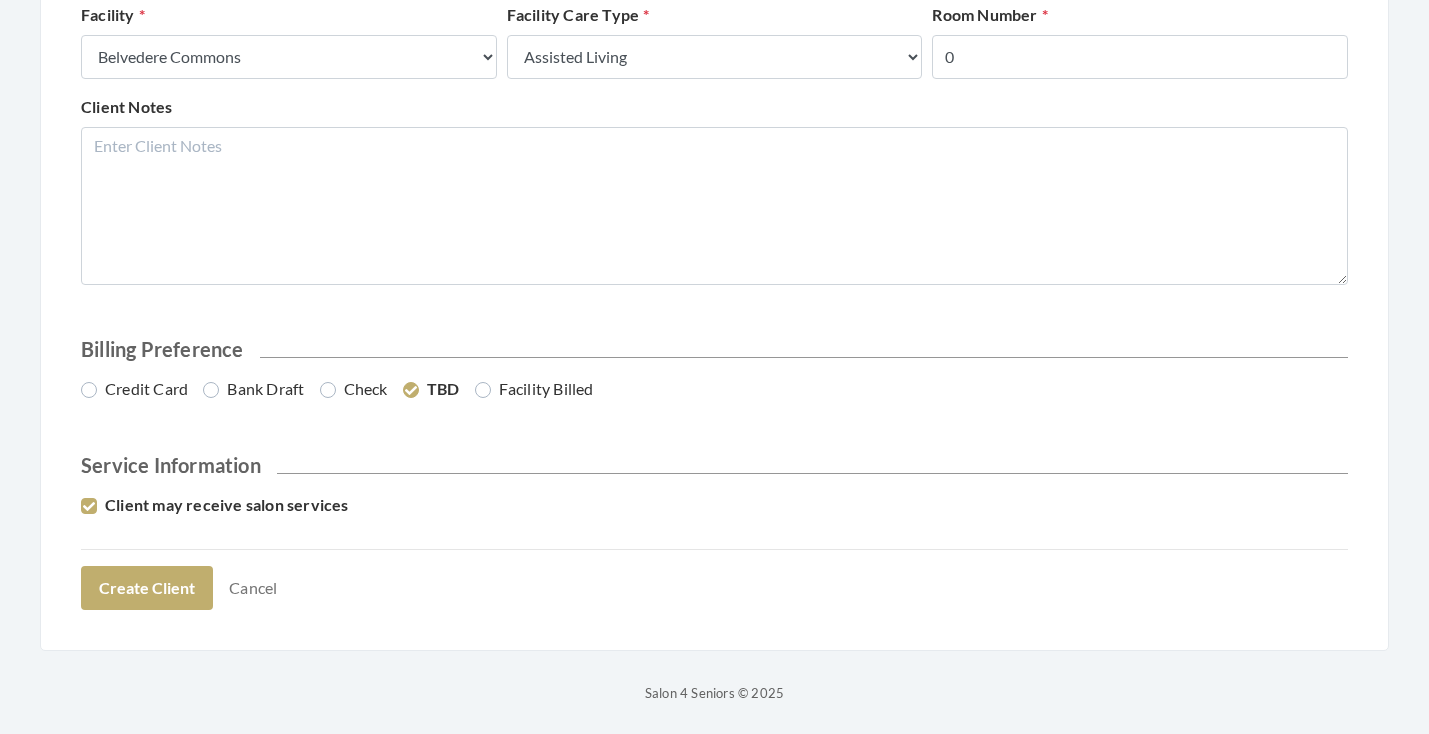 click on "Credit Card" at bounding box center (134, 389) 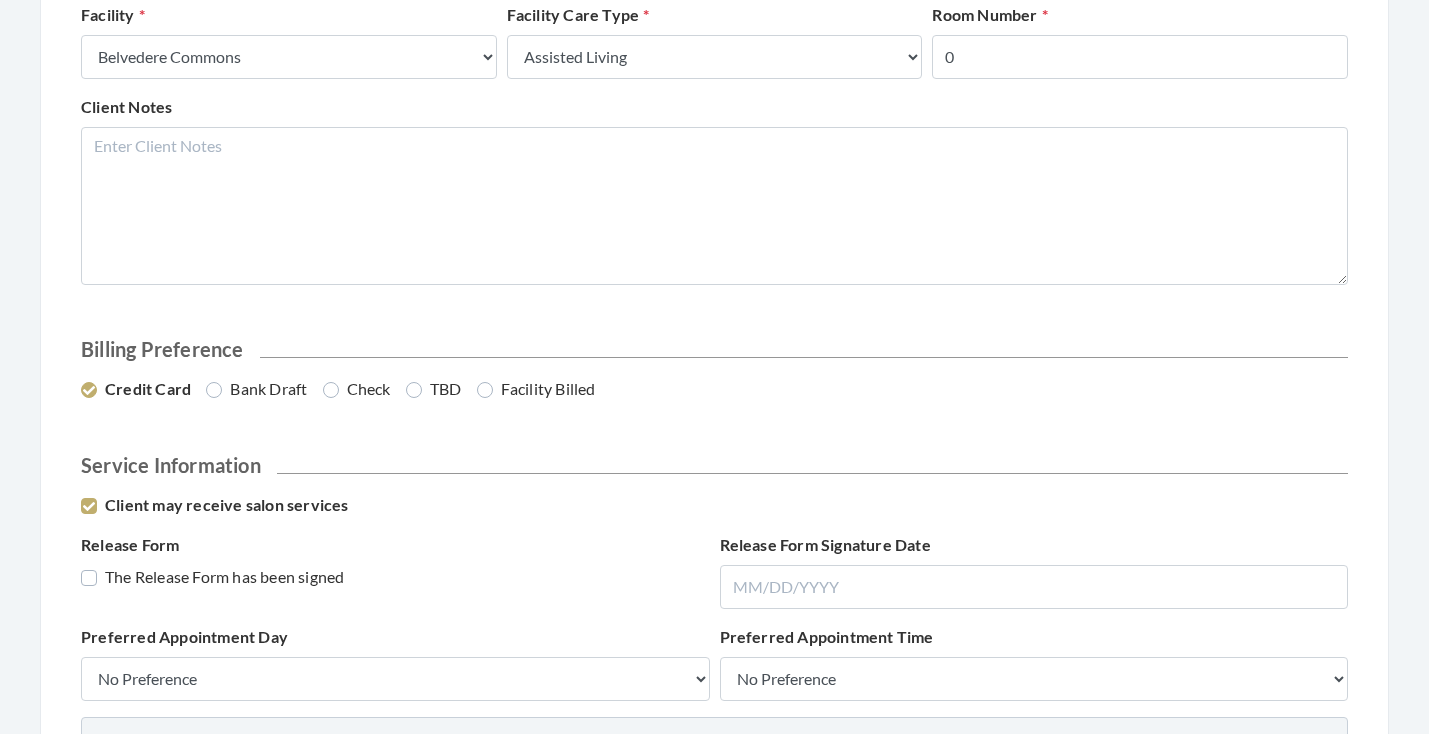 click on "The Release Form has been signed" at bounding box center [212, 577] 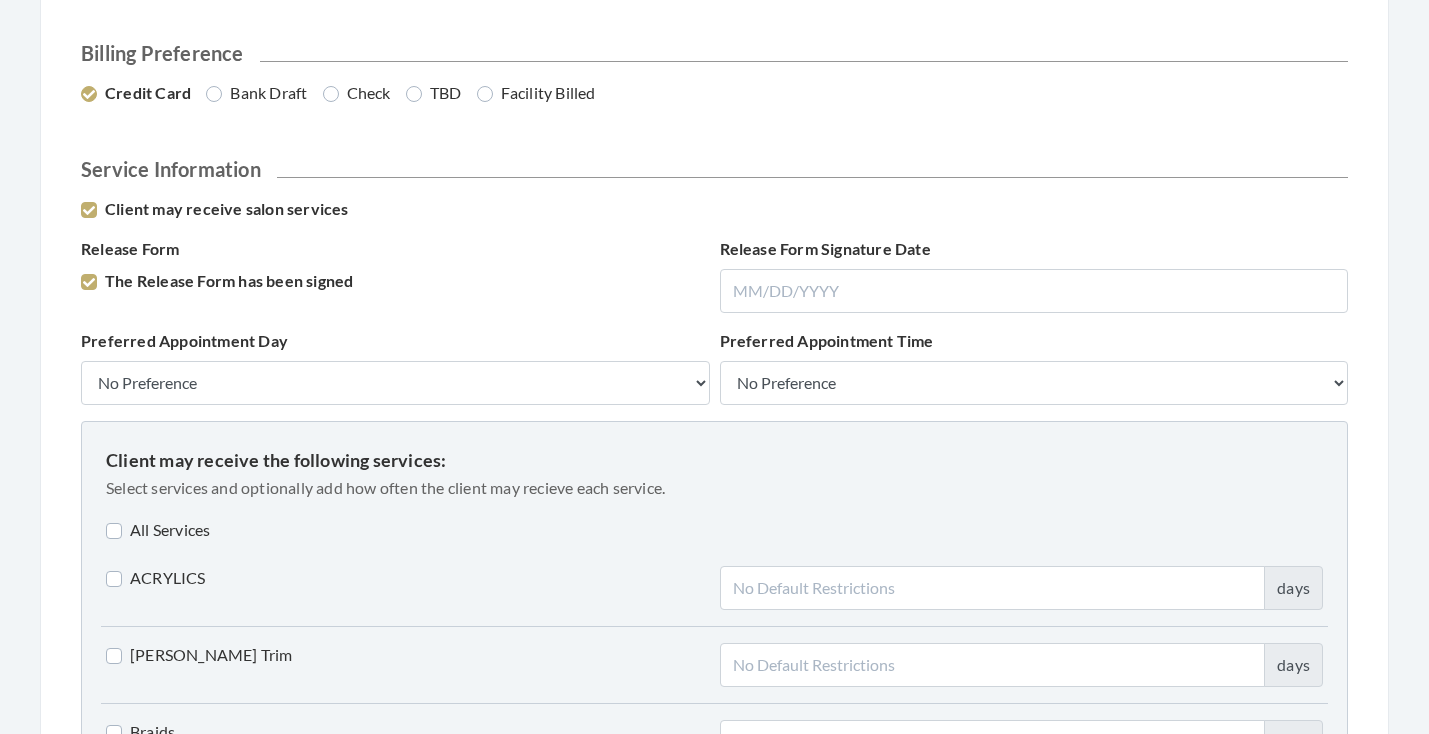 scroll, scrollTop: 1214, scrollLeft: 0, axis: vertical 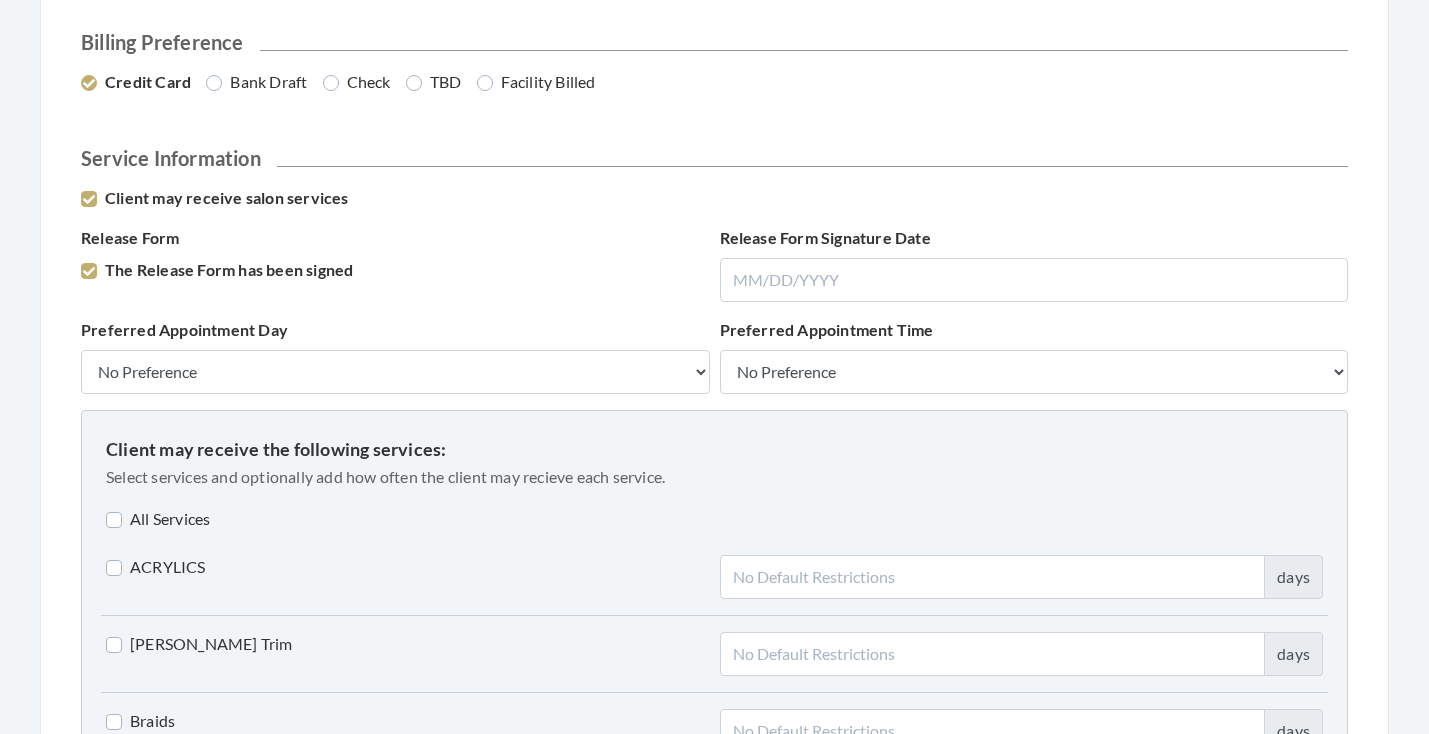 click on "All Services" at bounding box center [158, 519] 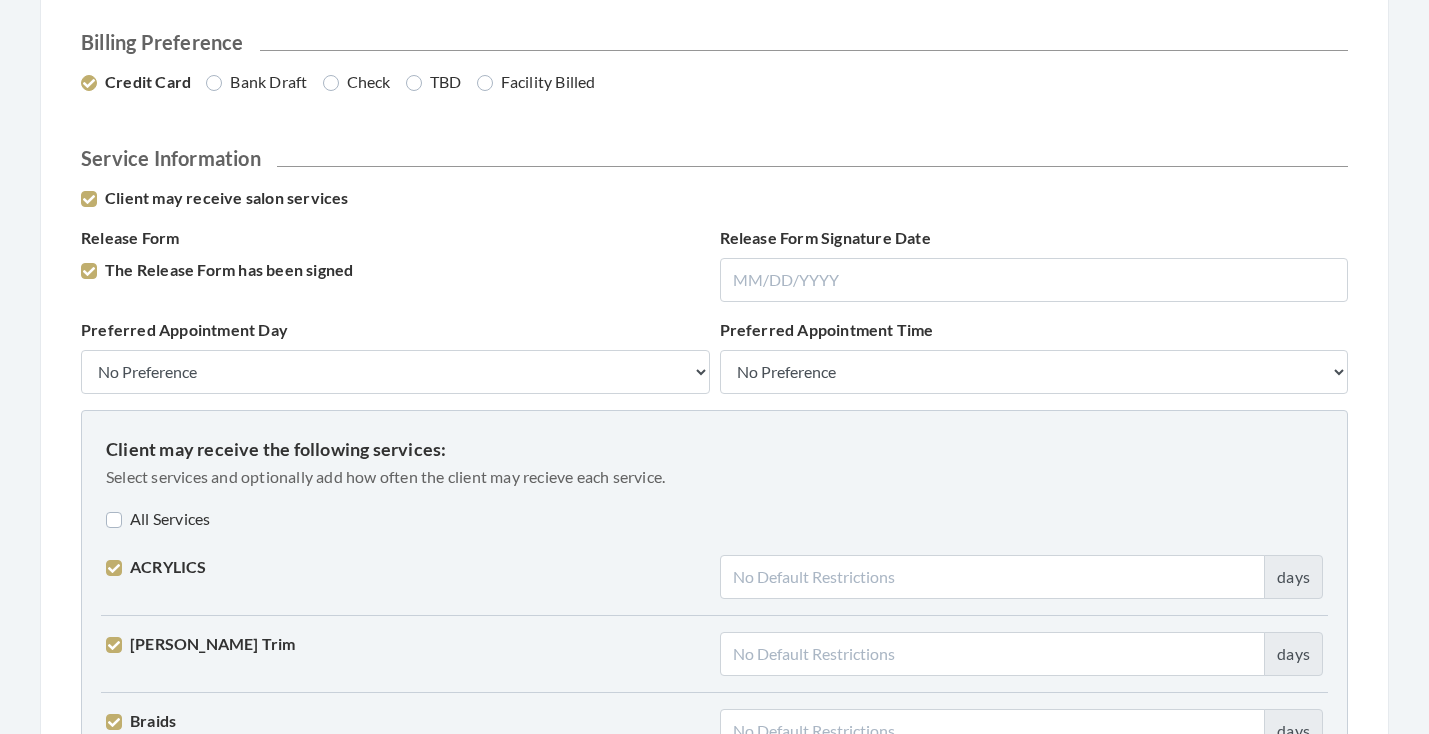 checkbox on "true" 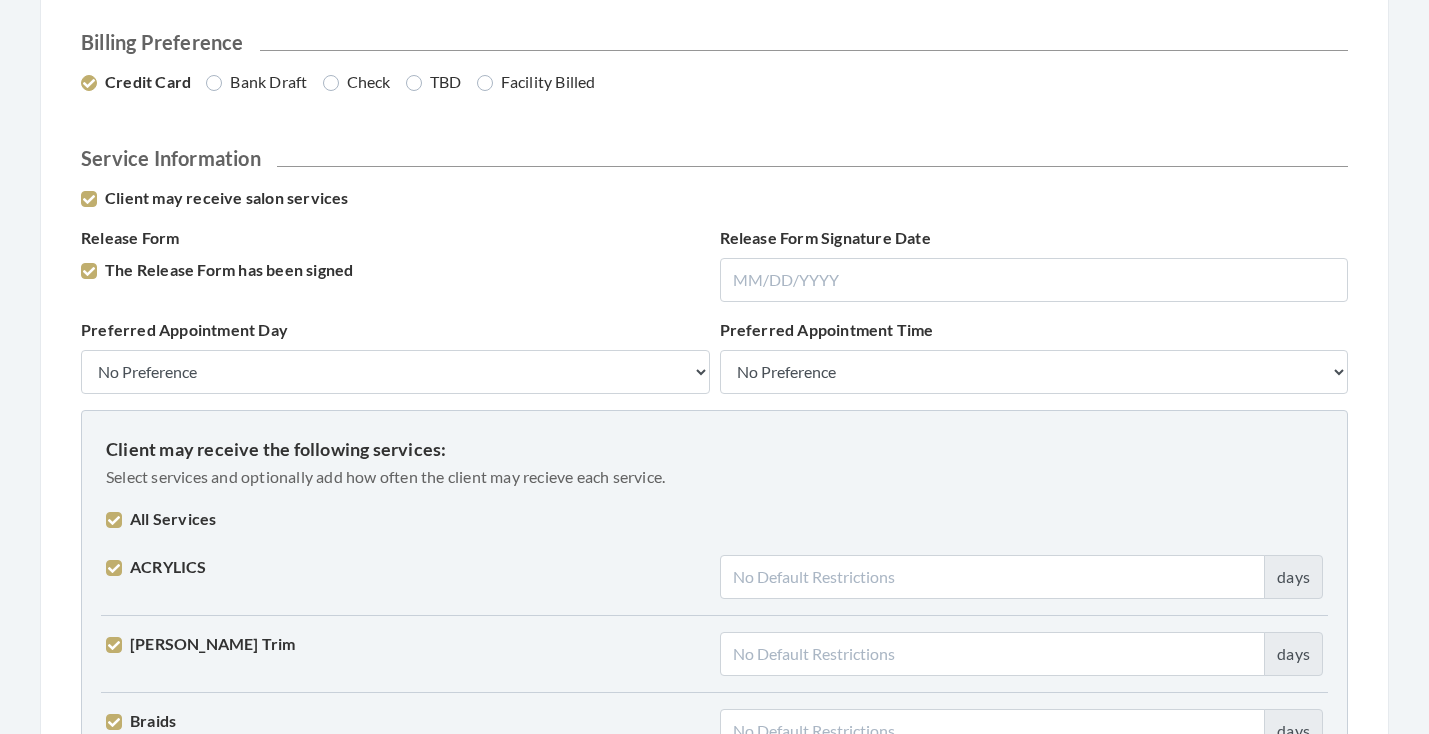 checkbox on "true" 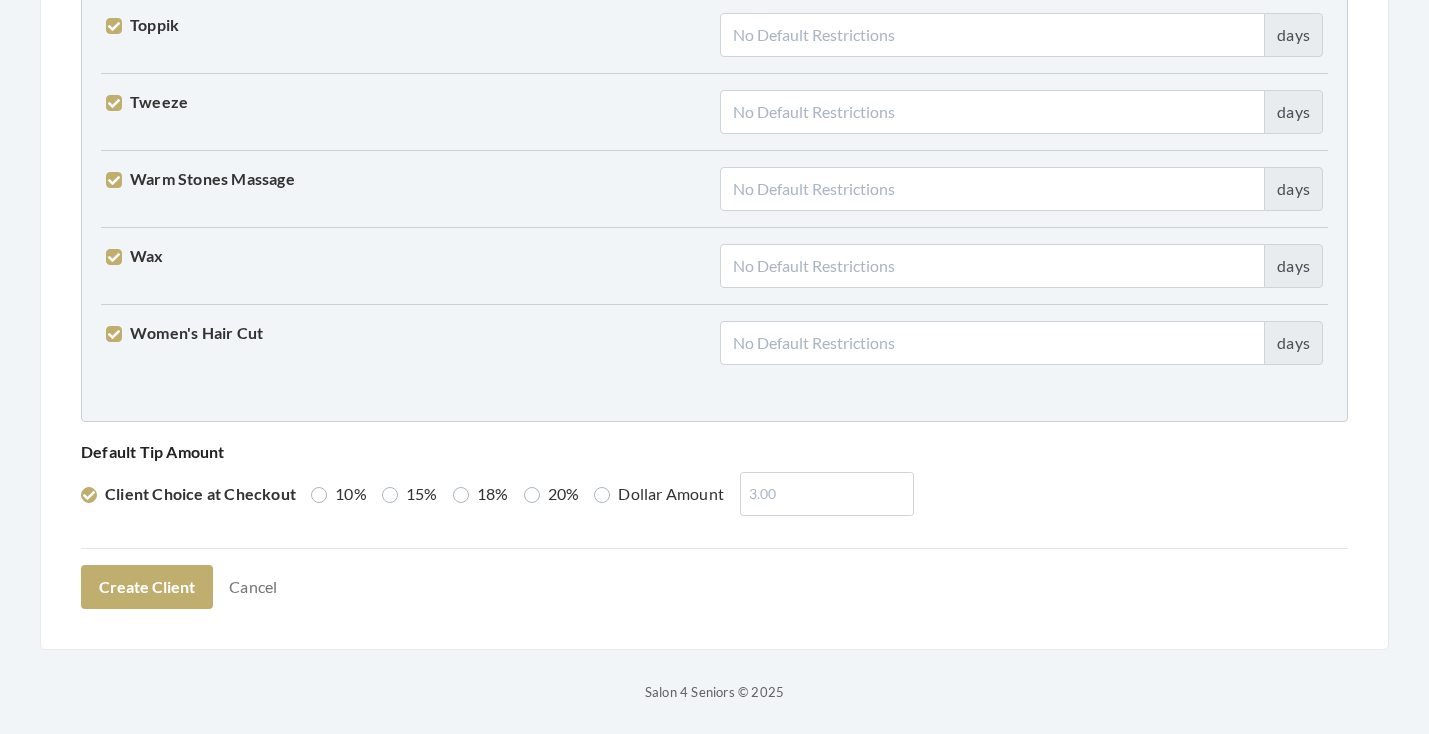 scroll, scrollTop: 5066, scrollLeft: 0, axis: vertical 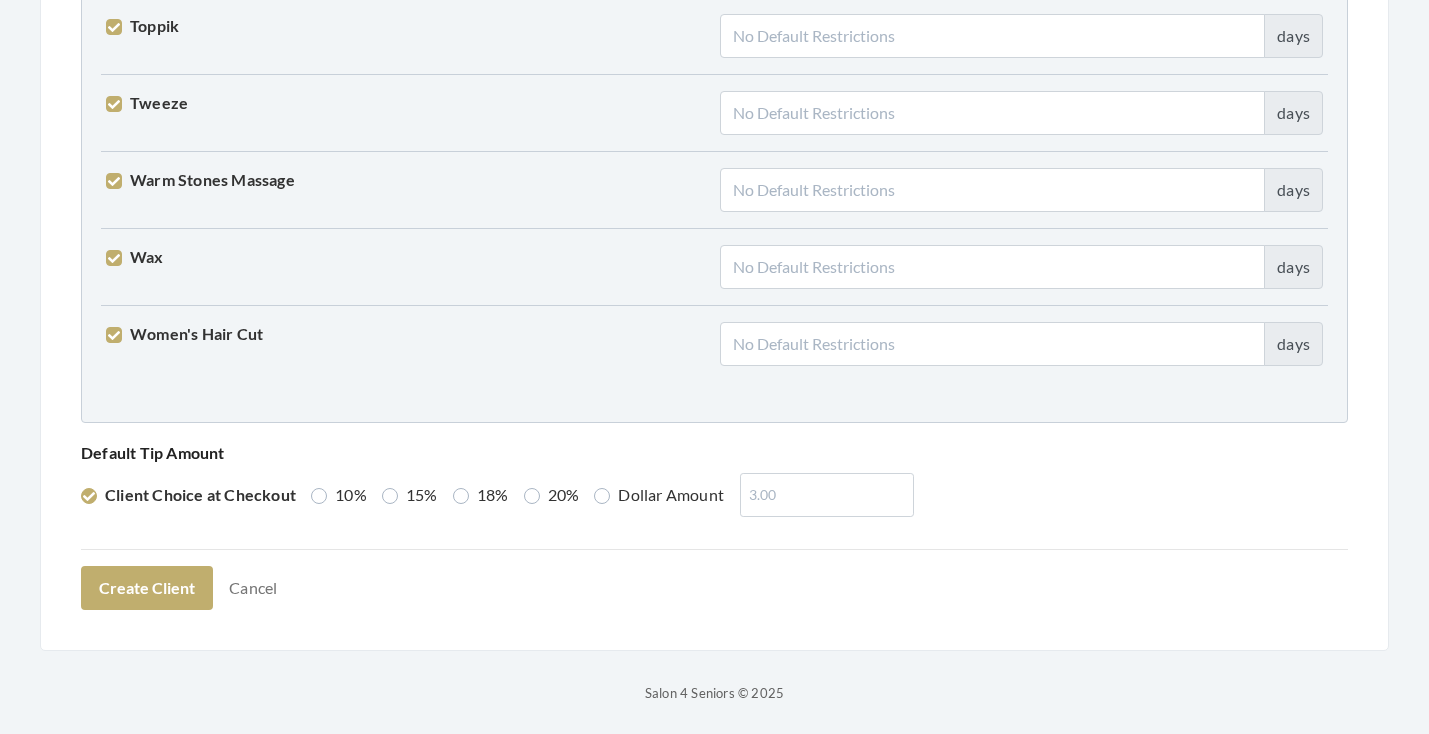click on "15%" at bounding box center [410, 495] 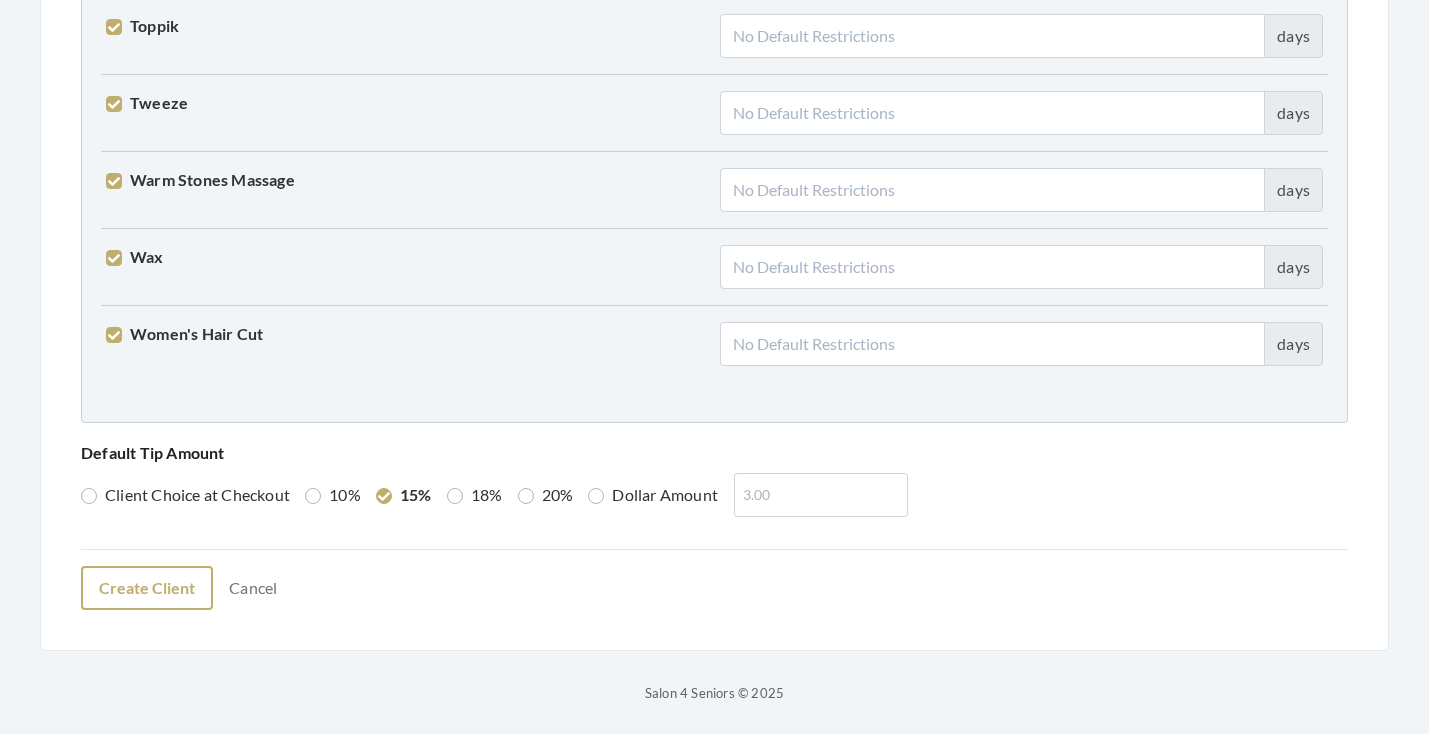 click on "Create Client" at bounding box center (147, 588) 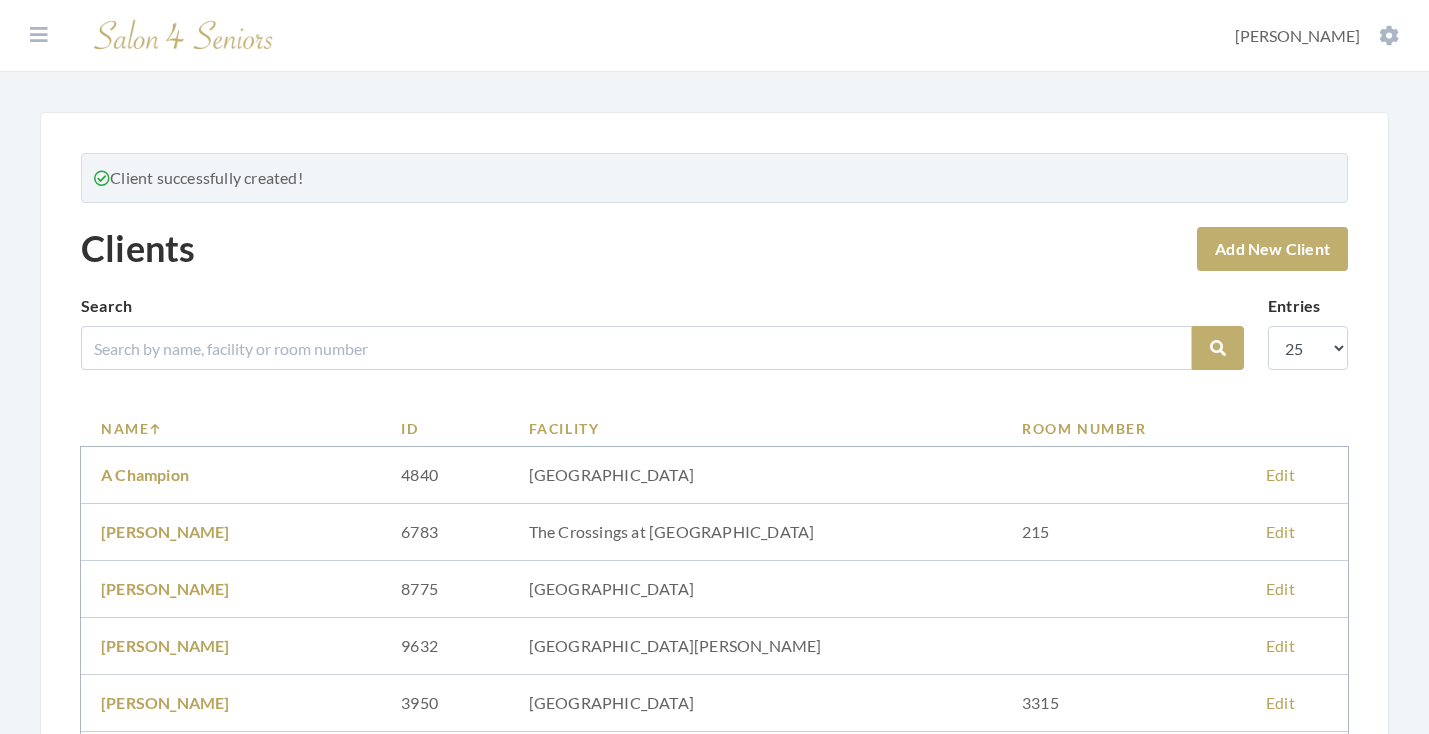scroll, scrollTop: 0, scrollLeft: 0, axis: both 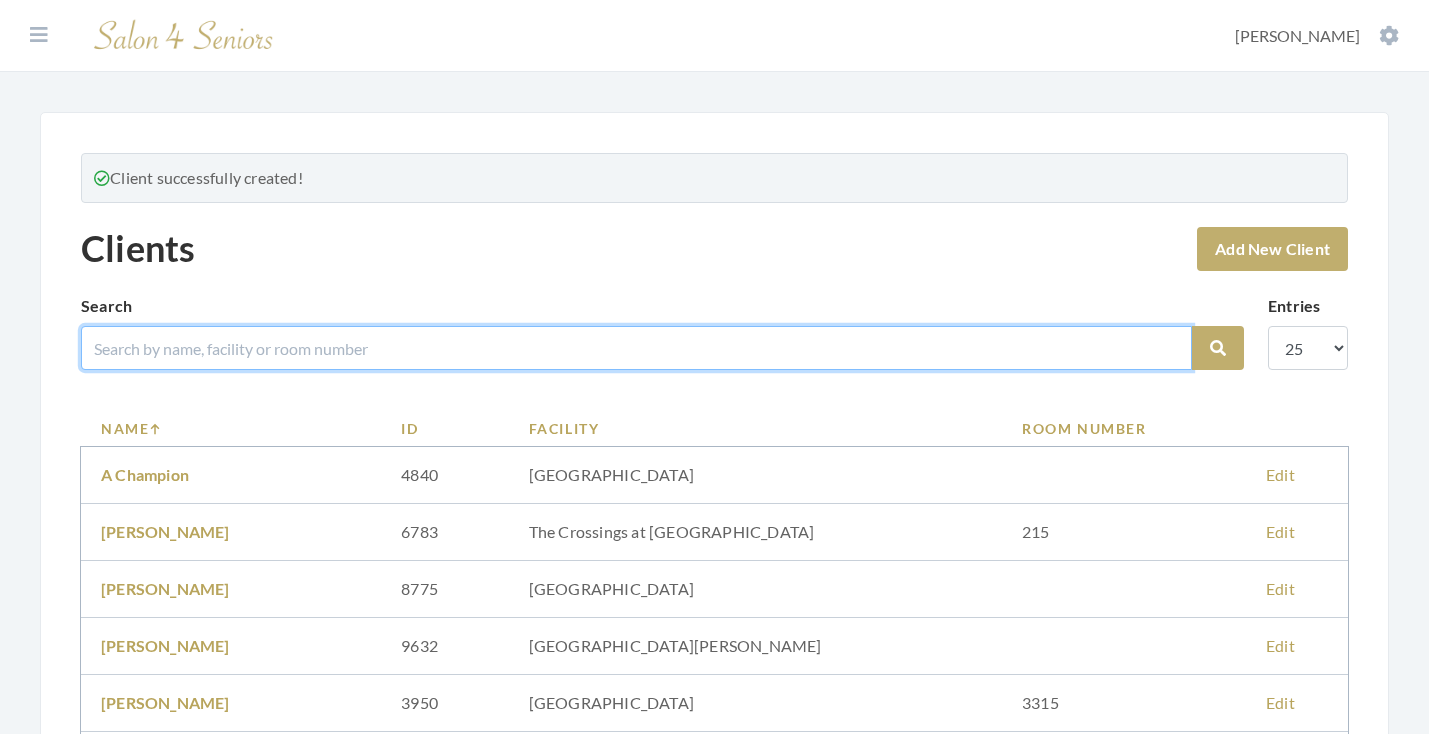 click at bounding box center [636, 348] 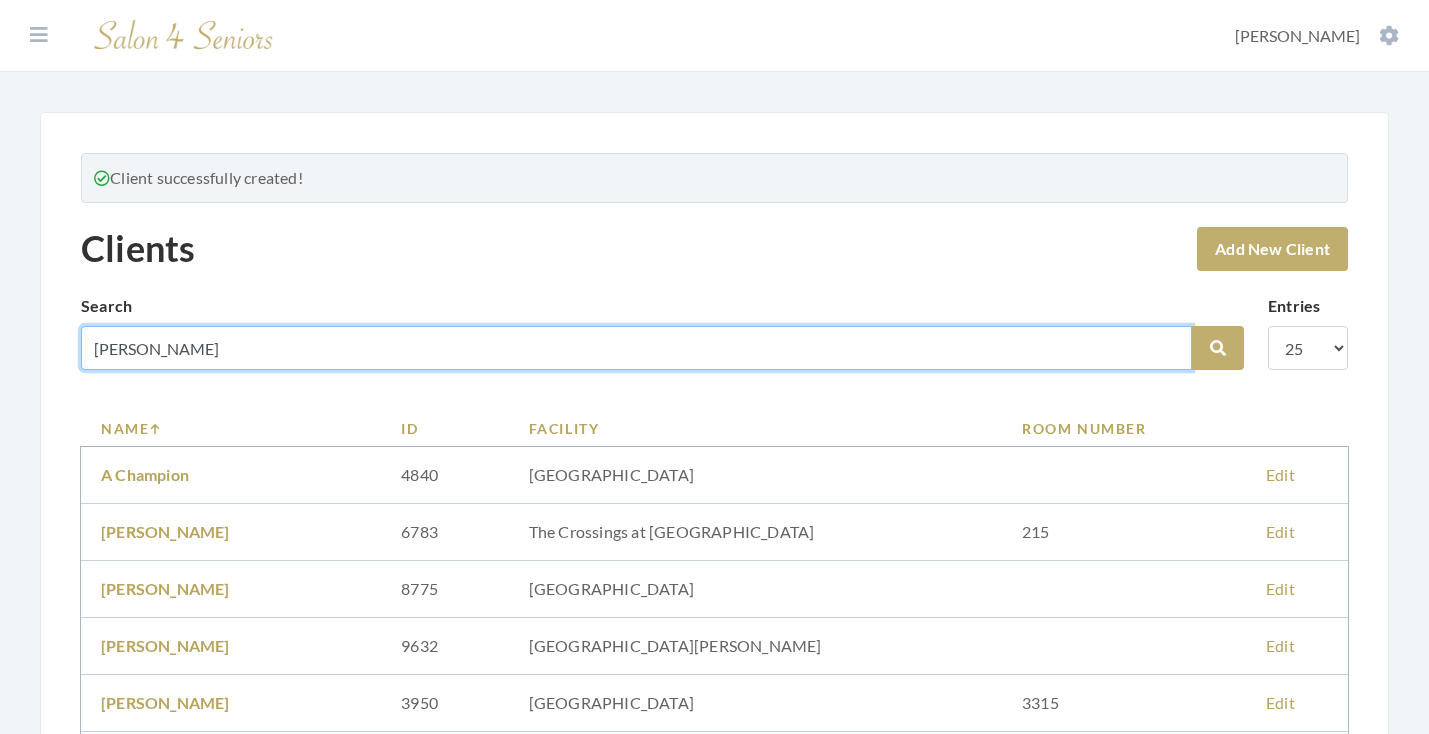 type on "[PERSON_NAME]" 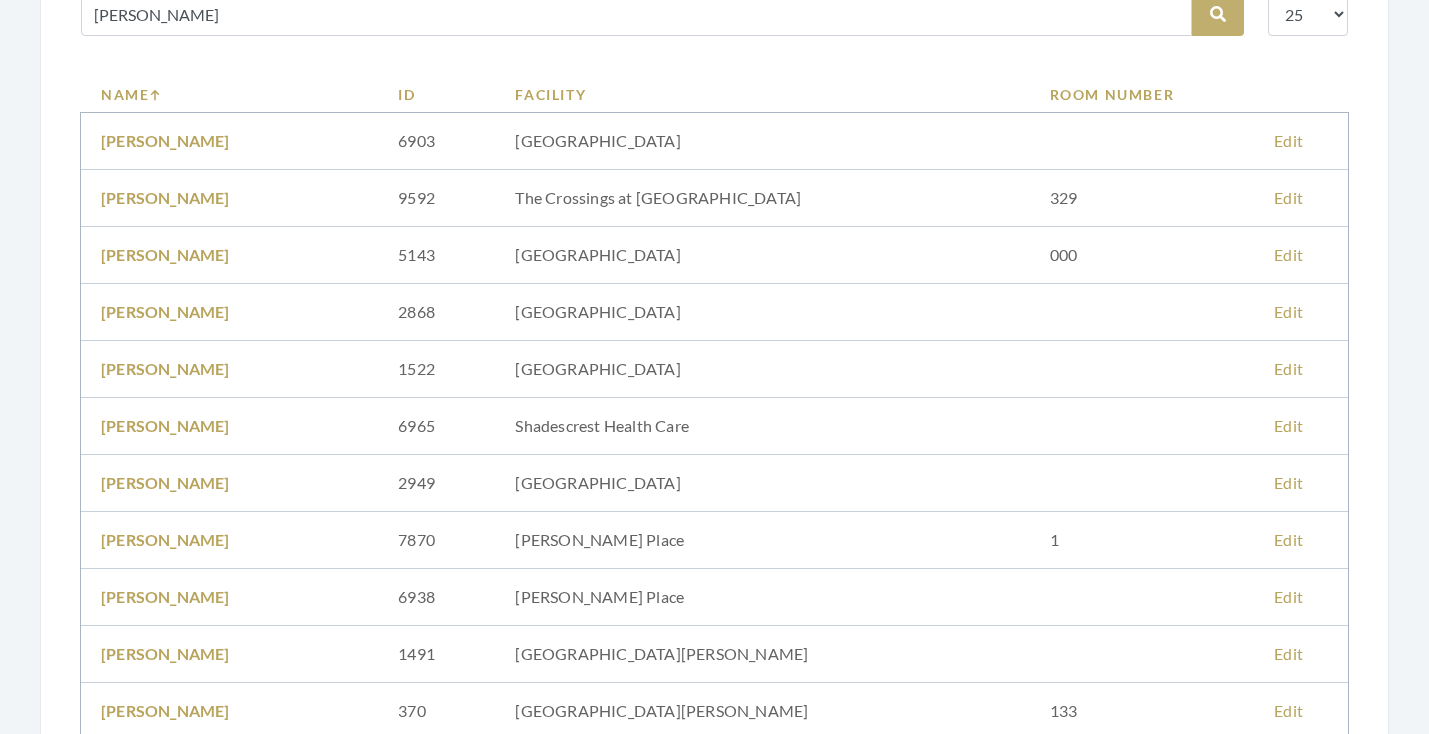 scroll, scrollTop: 786, scrollLeft: 0, axis: vertical 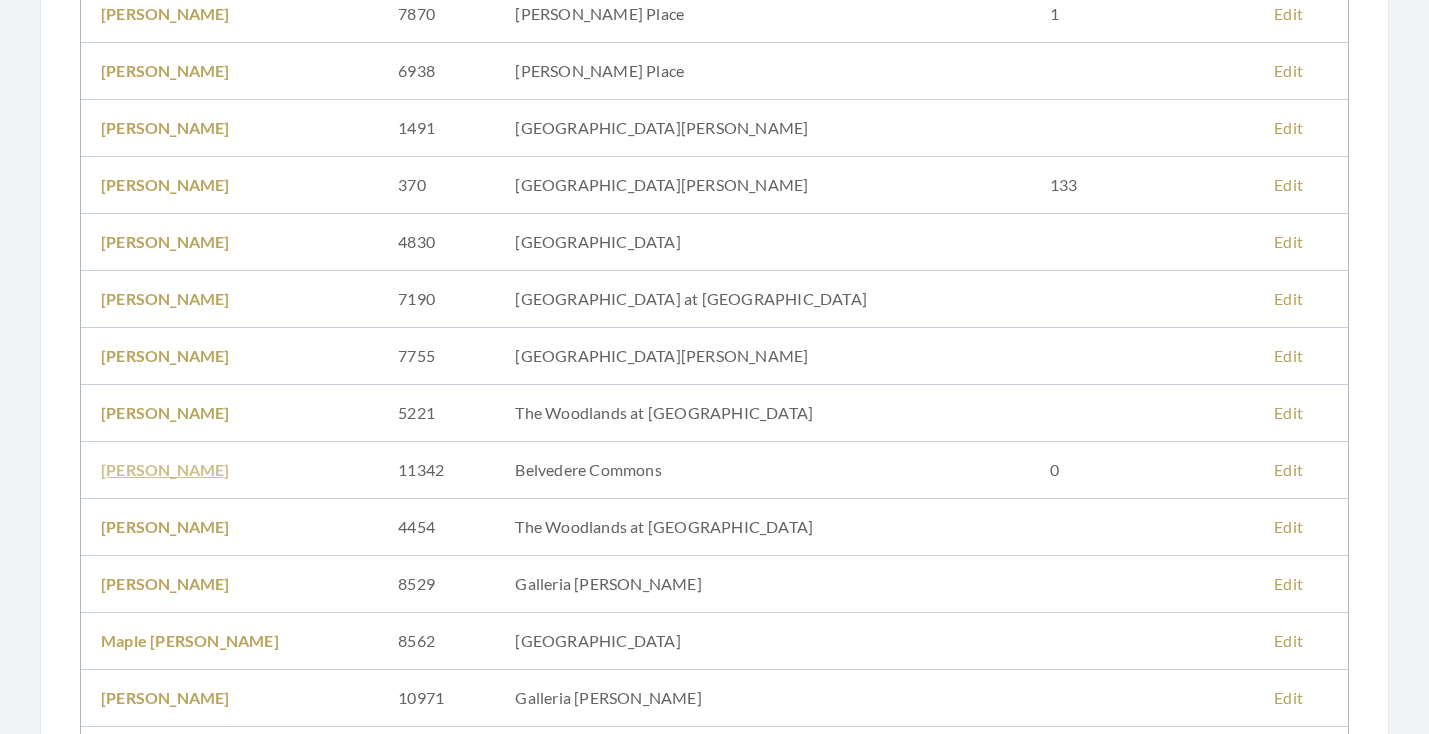 click on "[PERSON_NAME]" at bounding box center [165, 469] 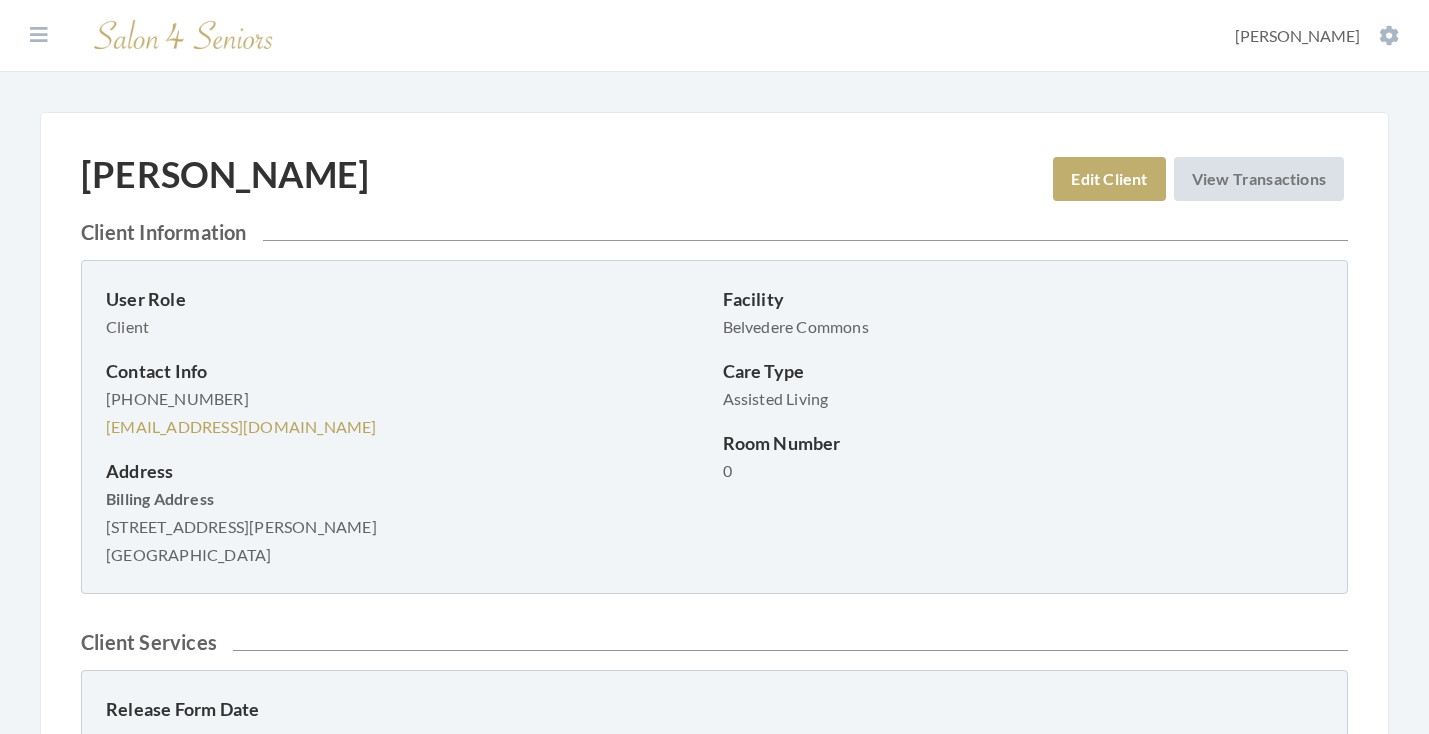 scroll, scrollTop: 0, scrollLeft: 0, axis: both 